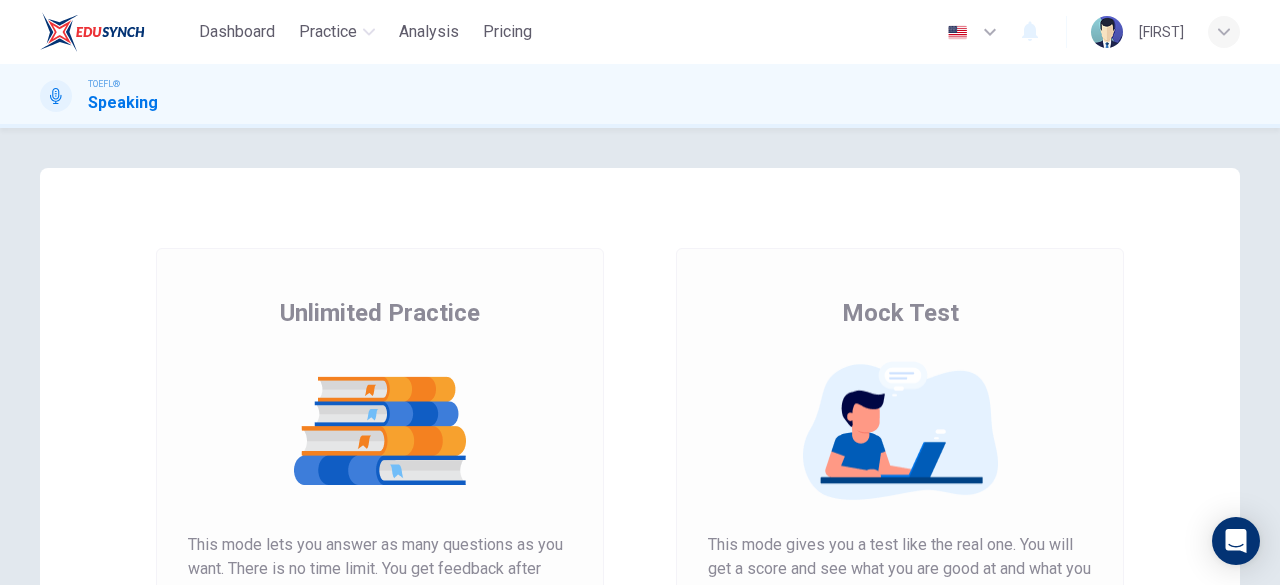 scroll, scrollTop: 0, scrollLeft: 0, axis: both 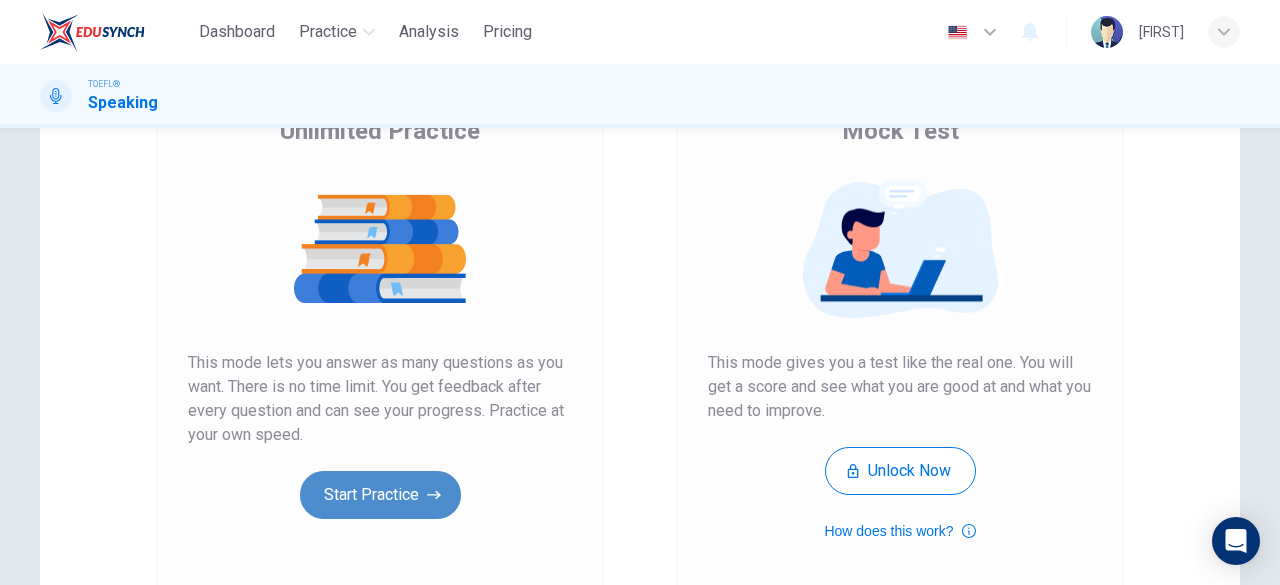 click on "Start Practice" at bounding box center [380, 495] 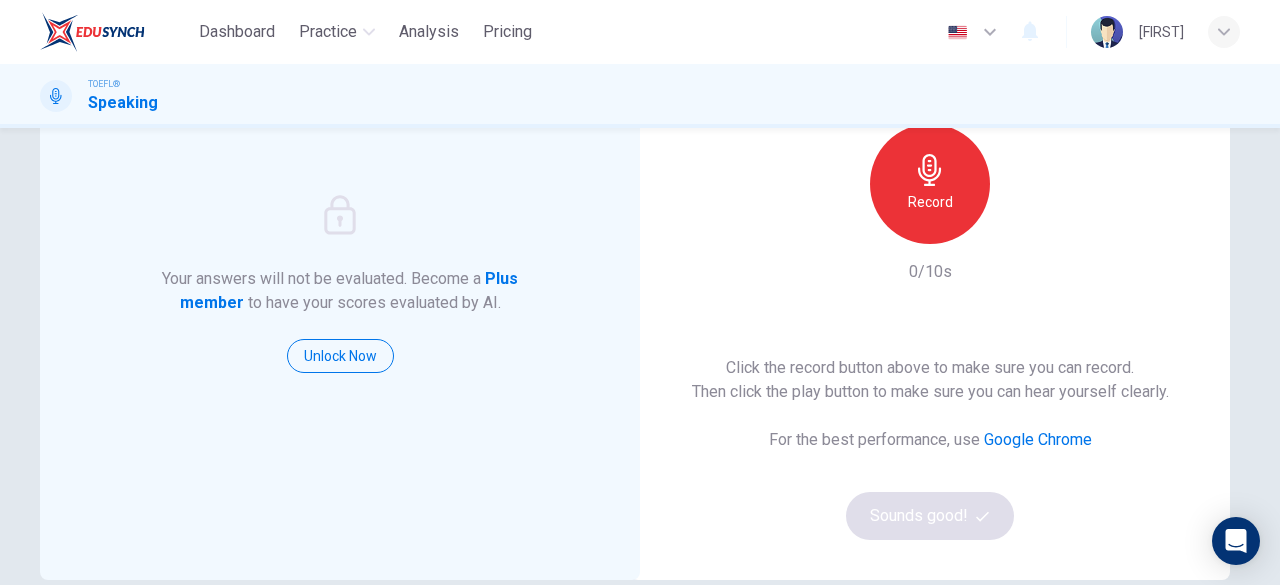 scroll, scrollTop: 200, scrollLeft: 0, axis: vertical 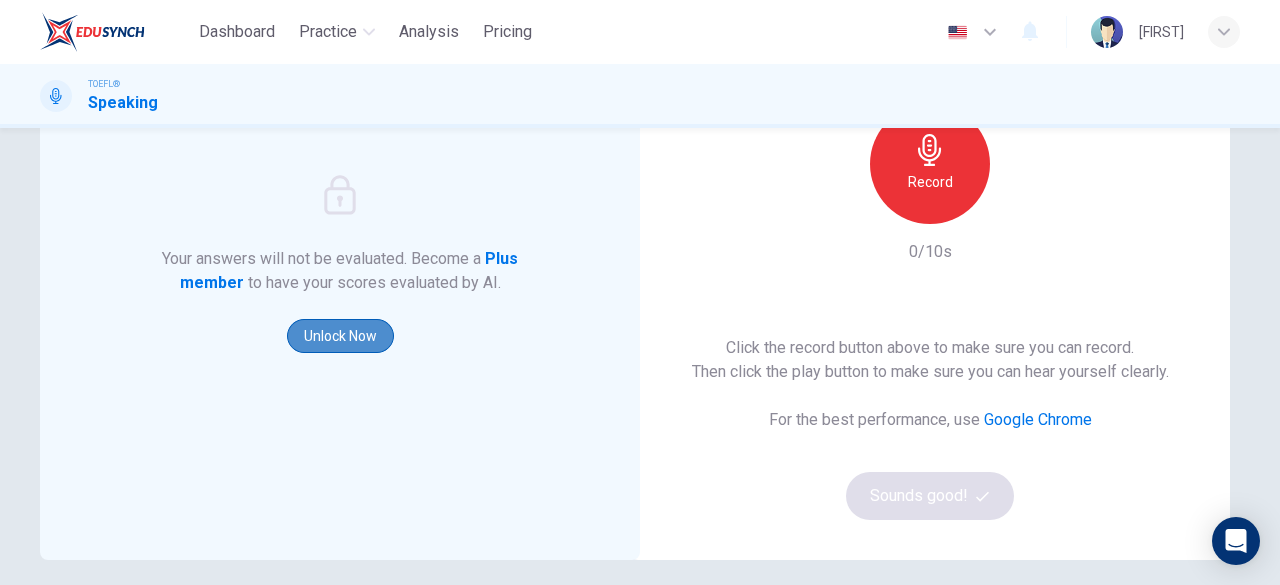 click on "Unlock Now" at bounding box center (340, 336) 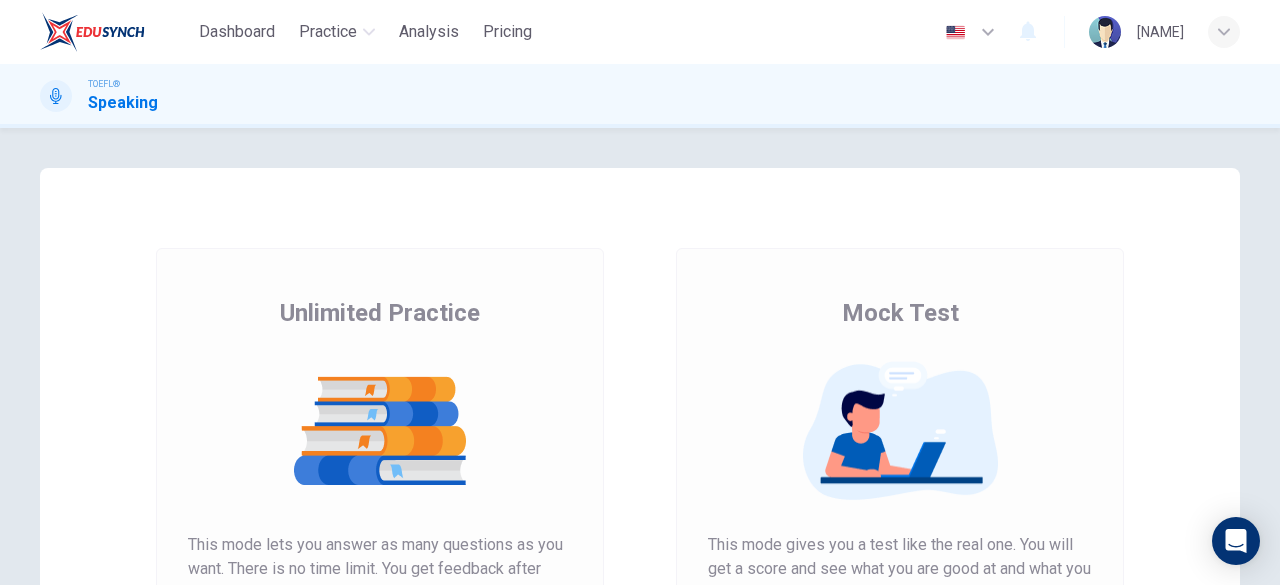scroll, scrollTop: 0, scrollLeft: 0, axis: both 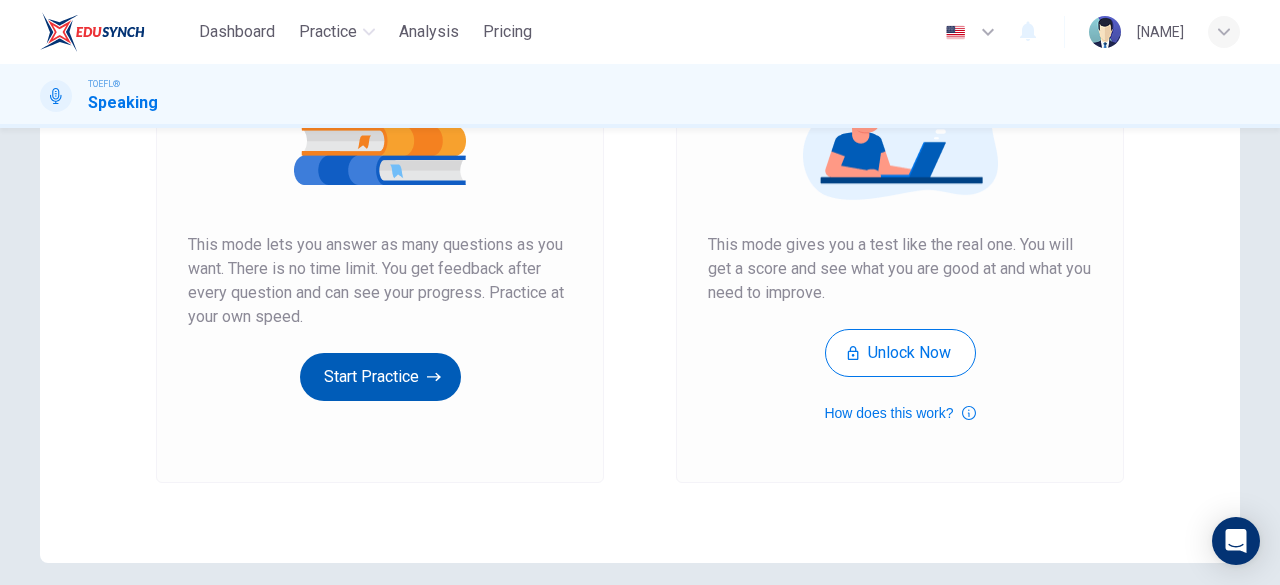 click on "Start Practice" at bounding box center [380, 377] 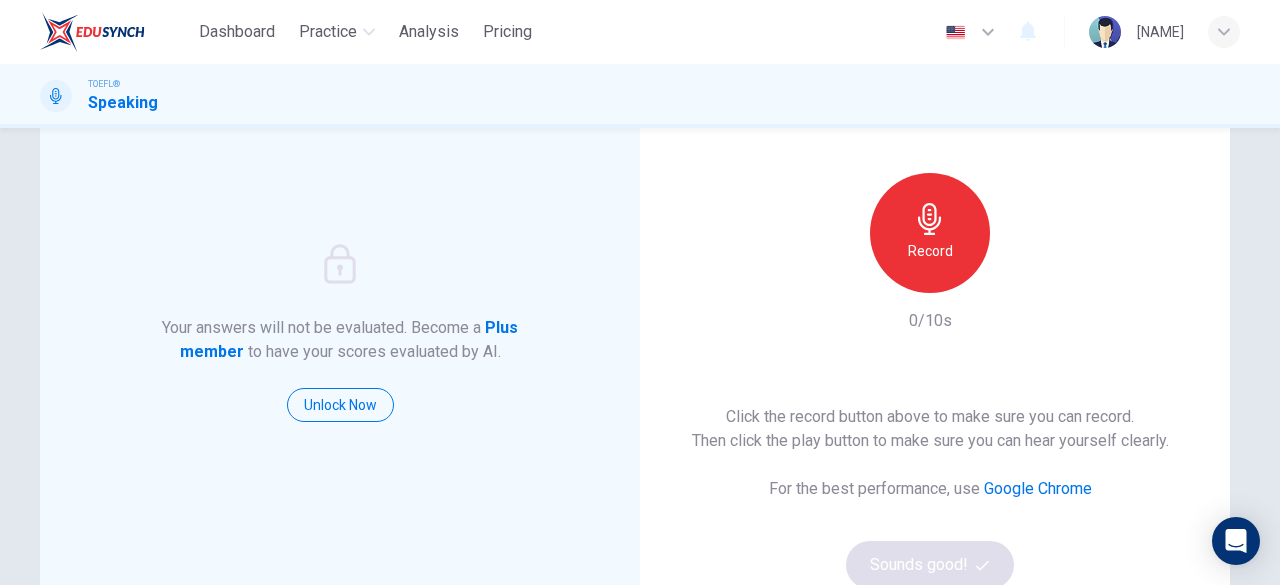 scroll, scrollTop: 100, scrollLeft: 0, axis: vertical 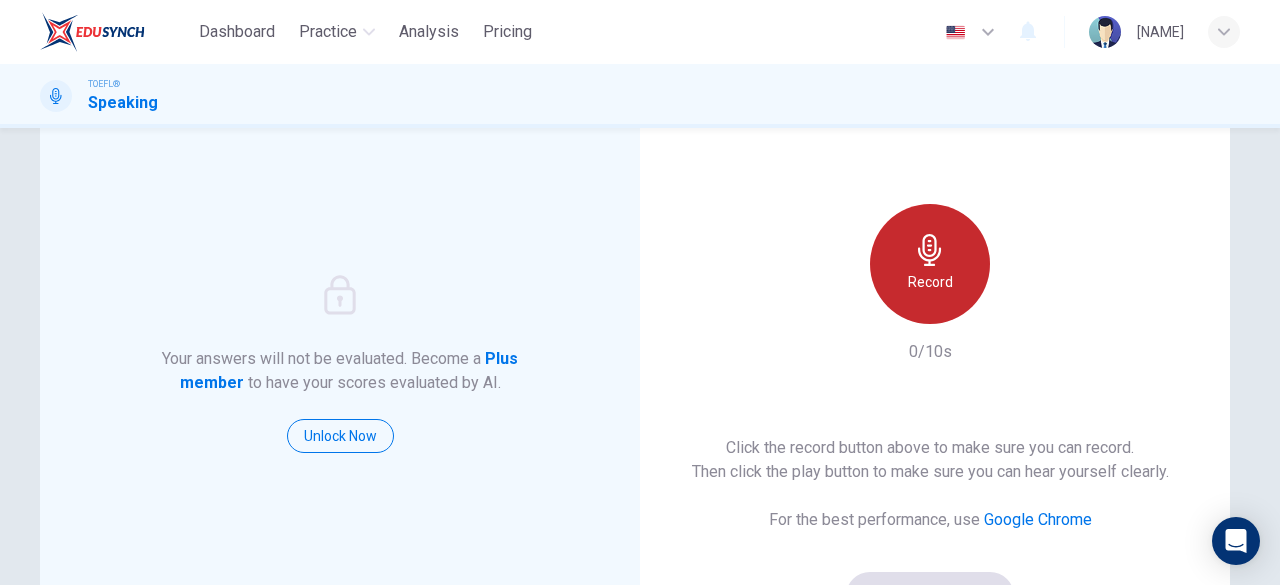 click on "Record" at bounding box center (930, 282) 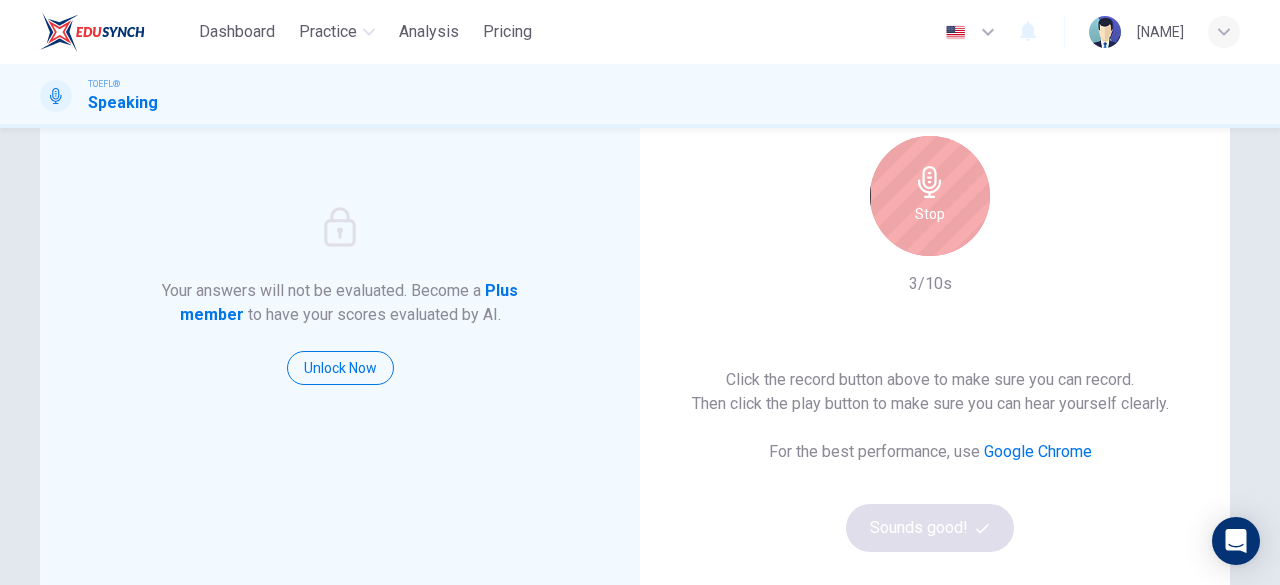 scroll, scrollTop: 200, scrollLeft: 0, axis: vertical 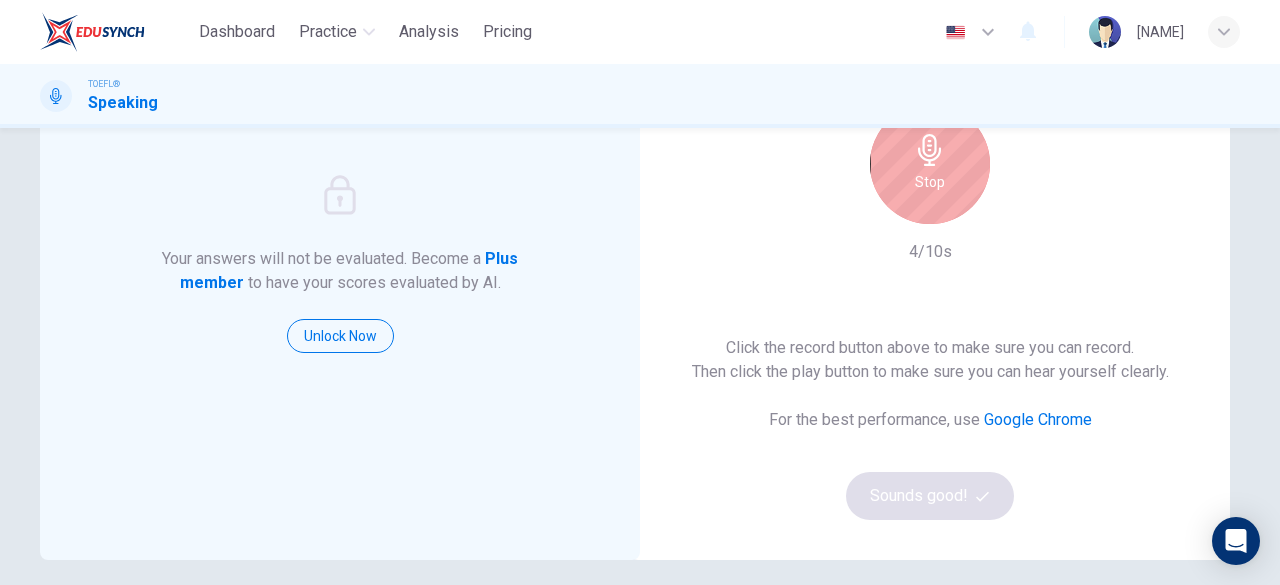 click on "Click the record button above to make sure you can record.     Then click the play button to make sure you can hear yourself clearly. For the best performance, use   Google Chrome Sounds good!" at bounding box center (930, 428) 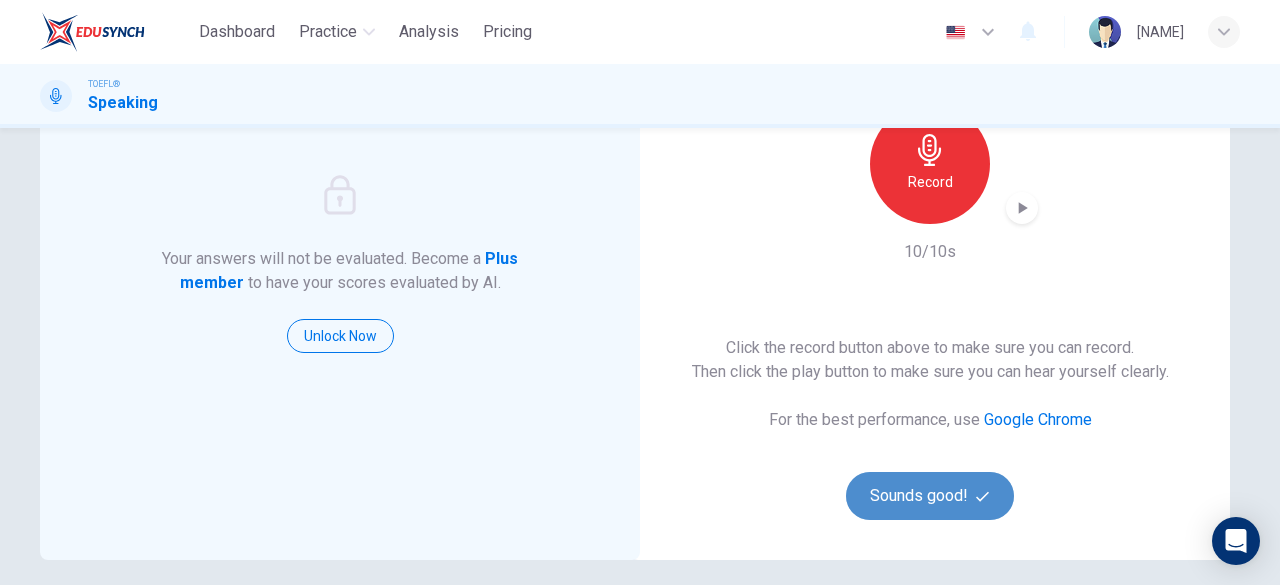 click on "Sounds good!" at bounding box center (930, 496) 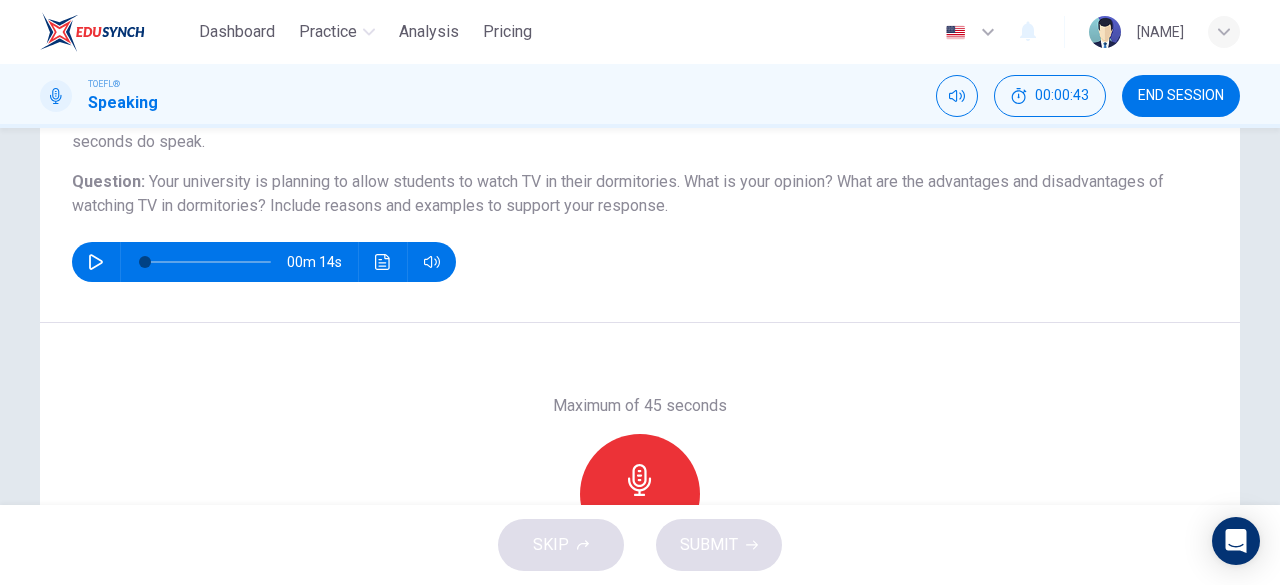 scroll, scrollTop: 98, scrollLeft: 0, axis: vertical 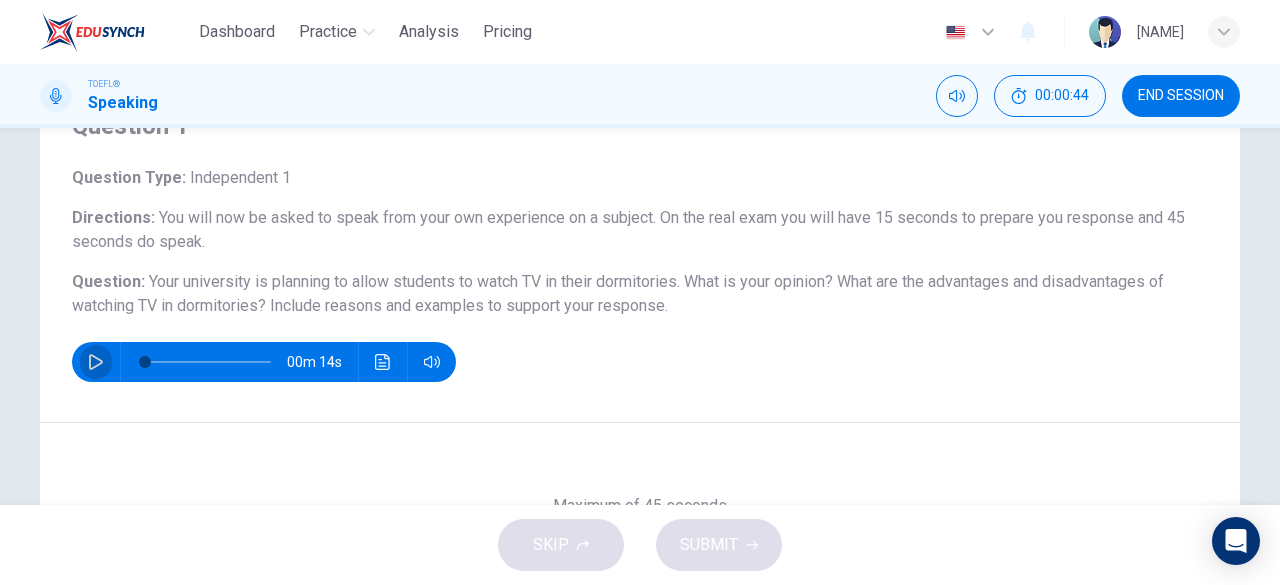 click at bounding box center [96, 362] 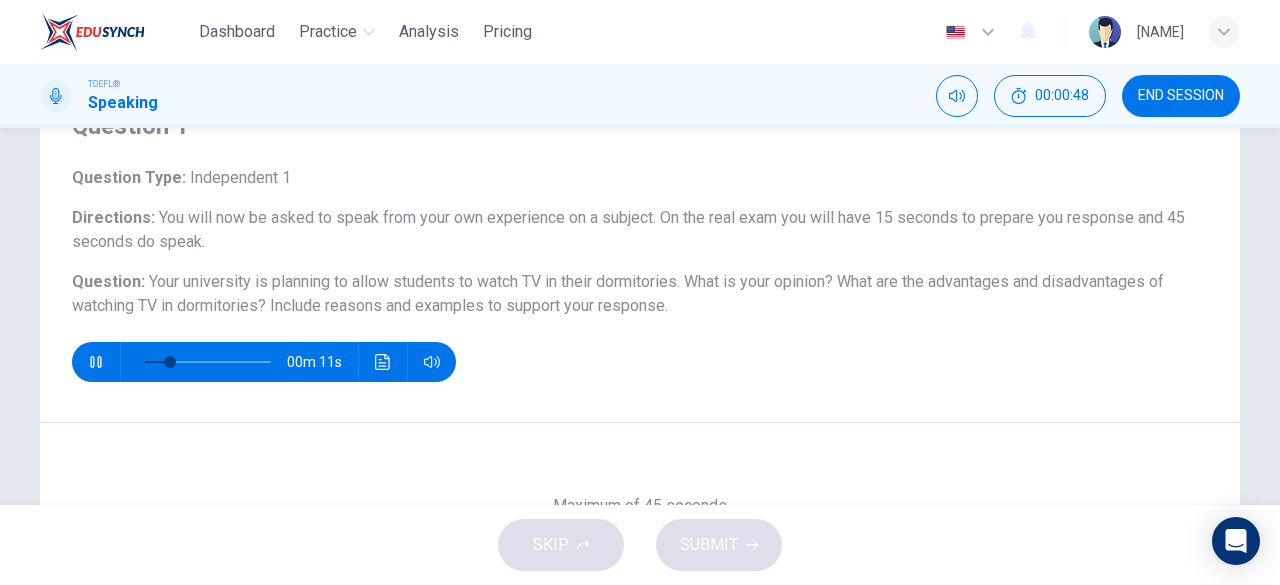 click 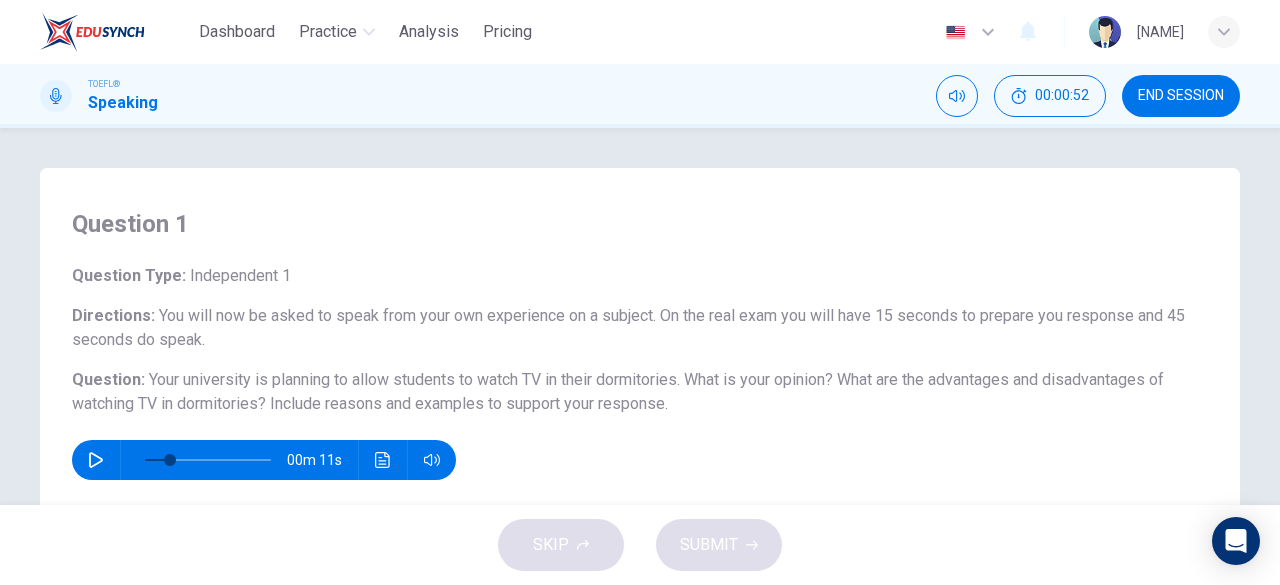 scroll, scrollTop: 200, scrollLeft: 0, axis: vertical 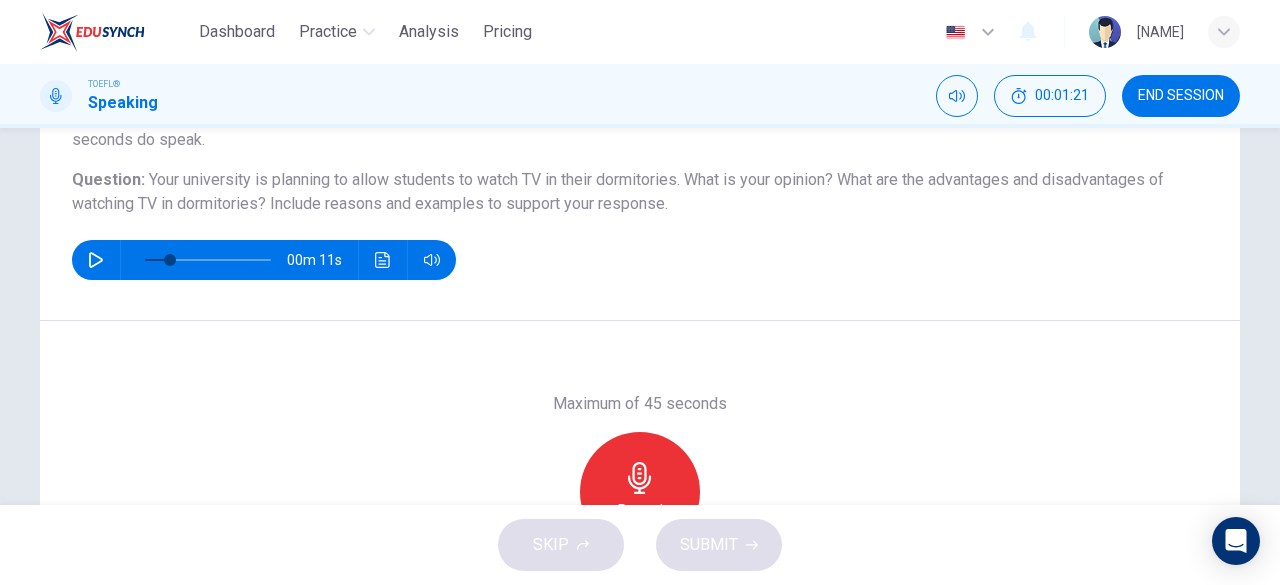 click on "Record" at bounding box center (640, 492) 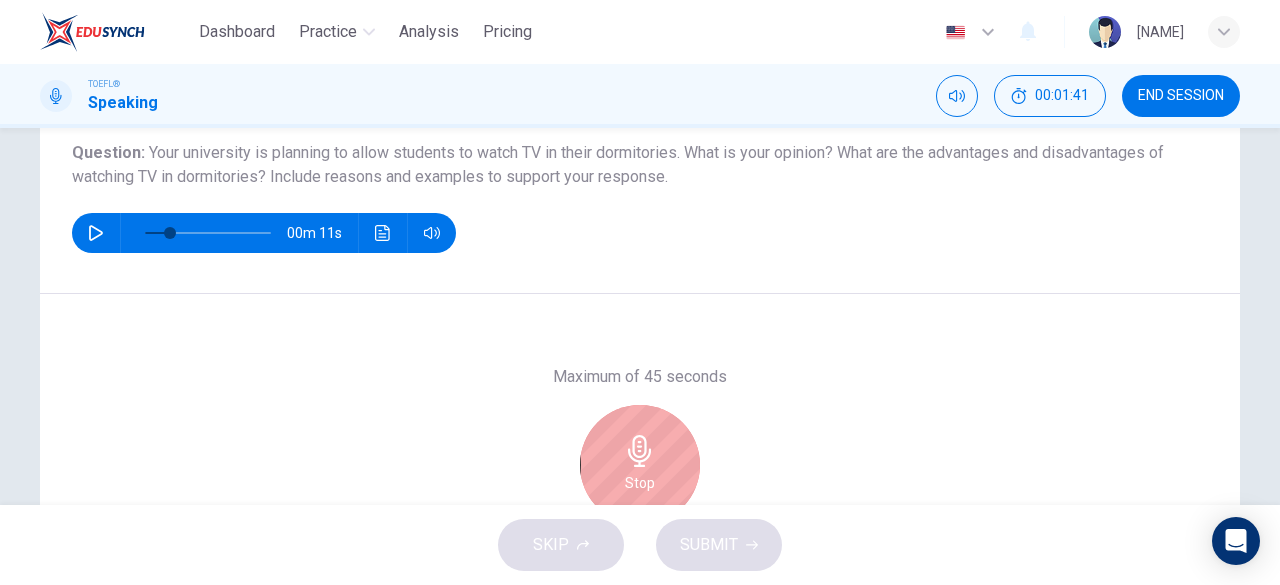 scroll, scrollTop: 198, scrollLeft: 0, axis: vertical 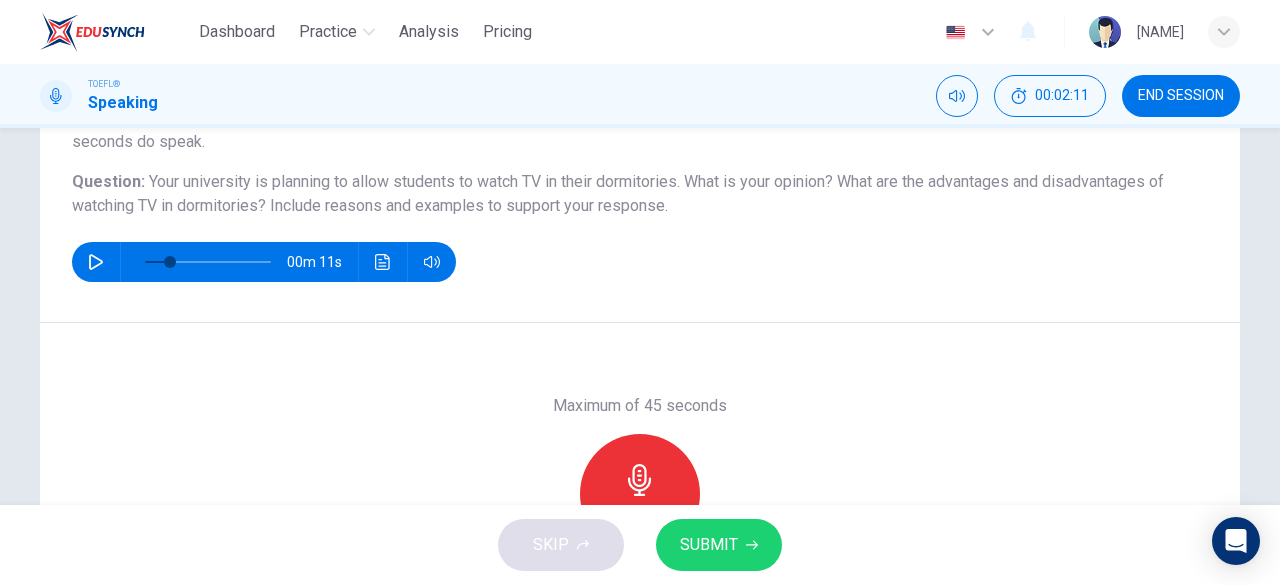 click on "SUBMIT" at bounding box center (709, 545) 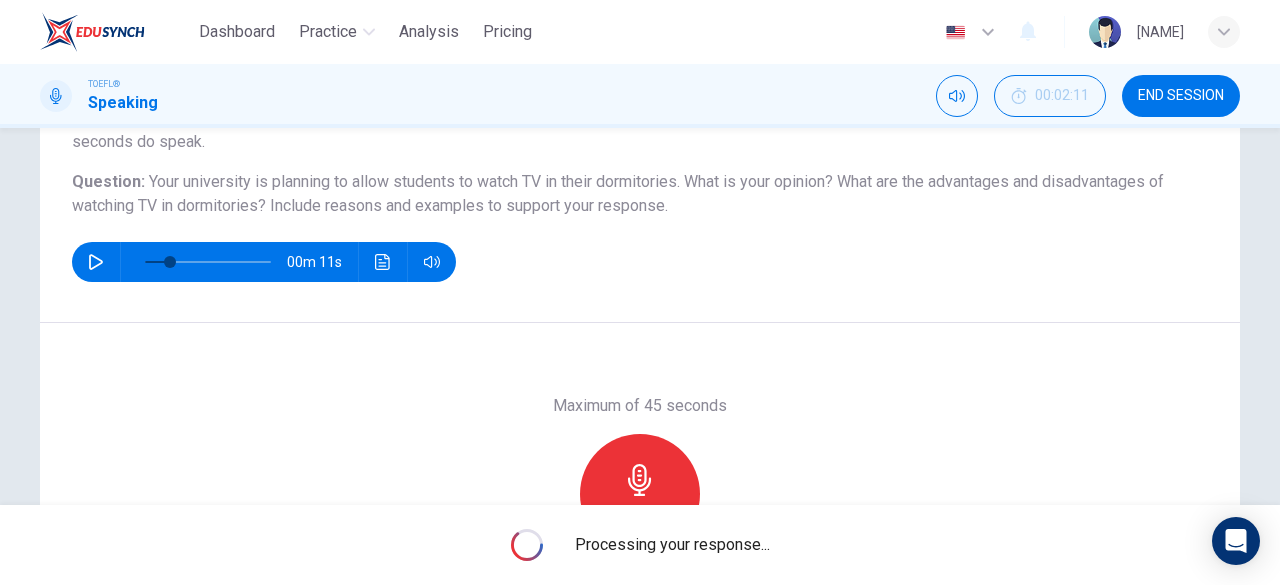 type on "0" 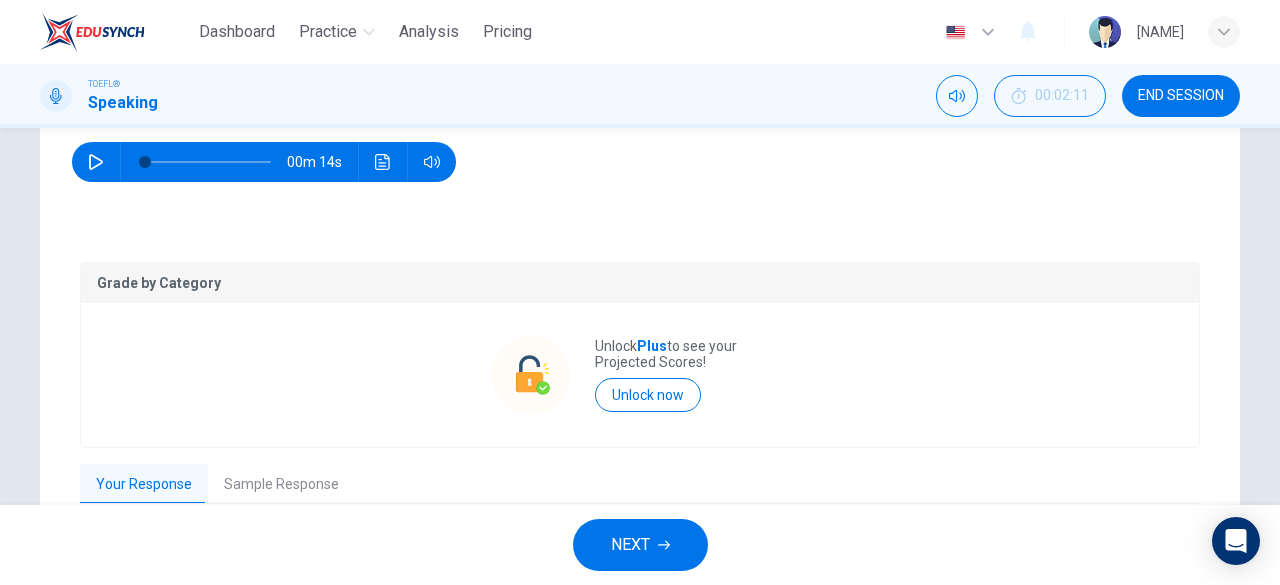 scroll, scrollTop: 482, scrollLeft: 0, axis: vertical 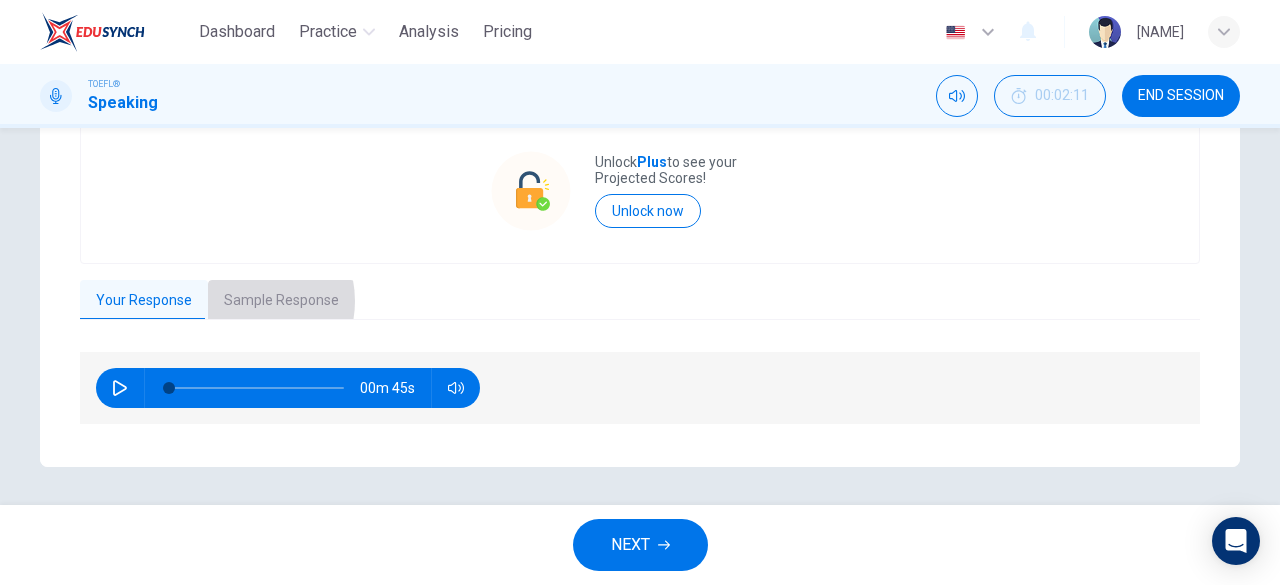 click on "Sample Response" at bounding box center [281, 301] 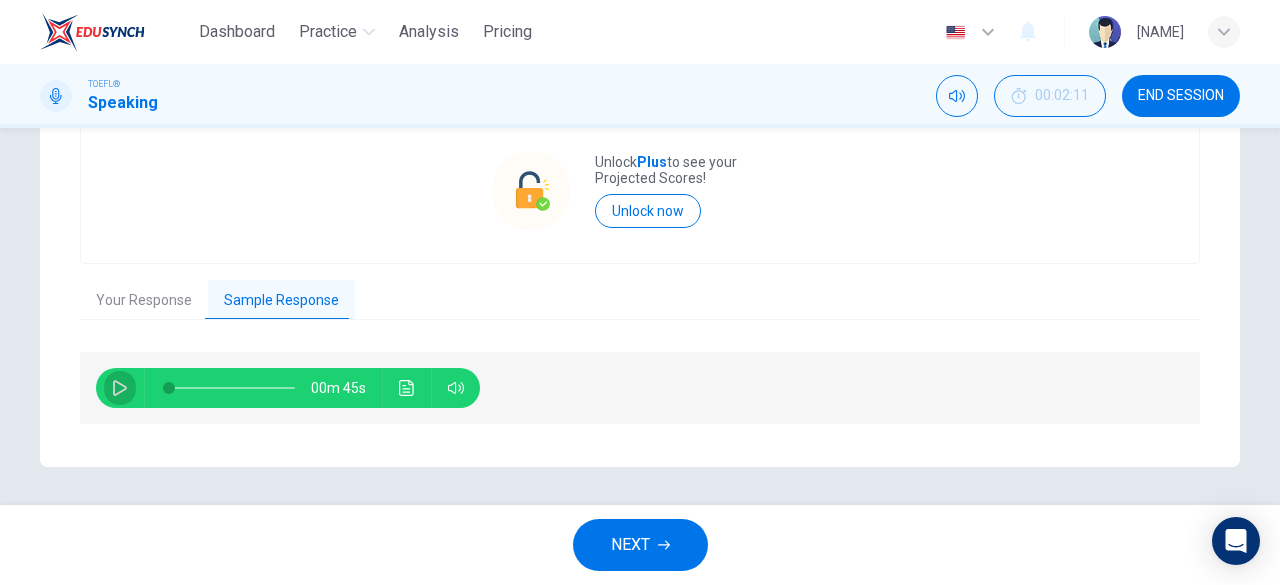 click 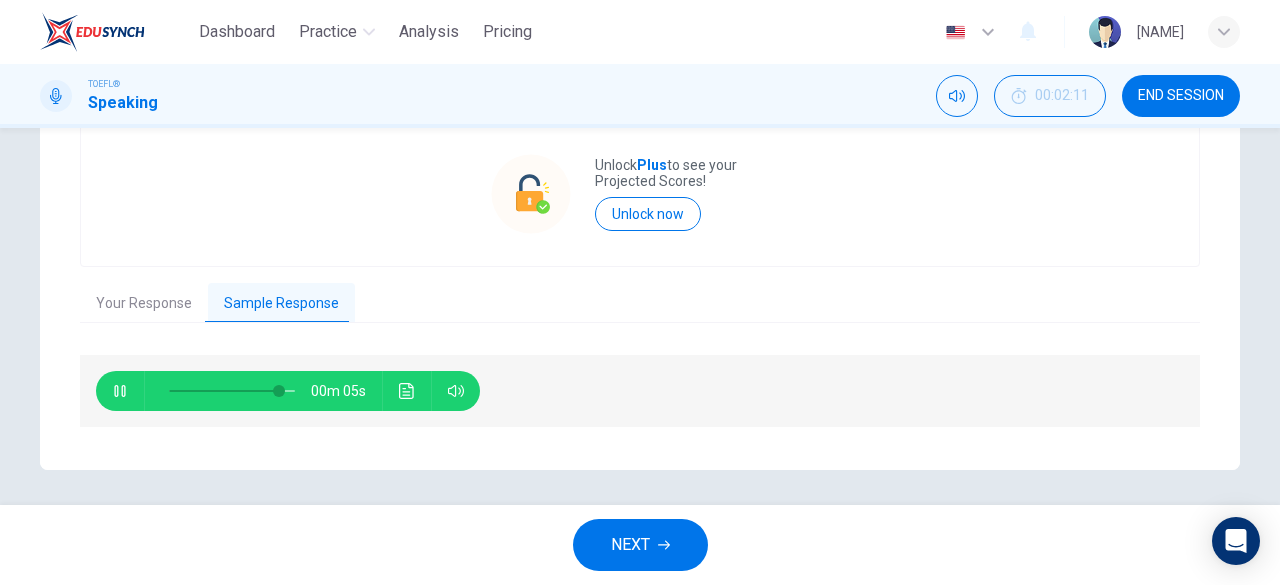 scroll, scrollTop: 482, scrollLeft: 0, axis: vertical 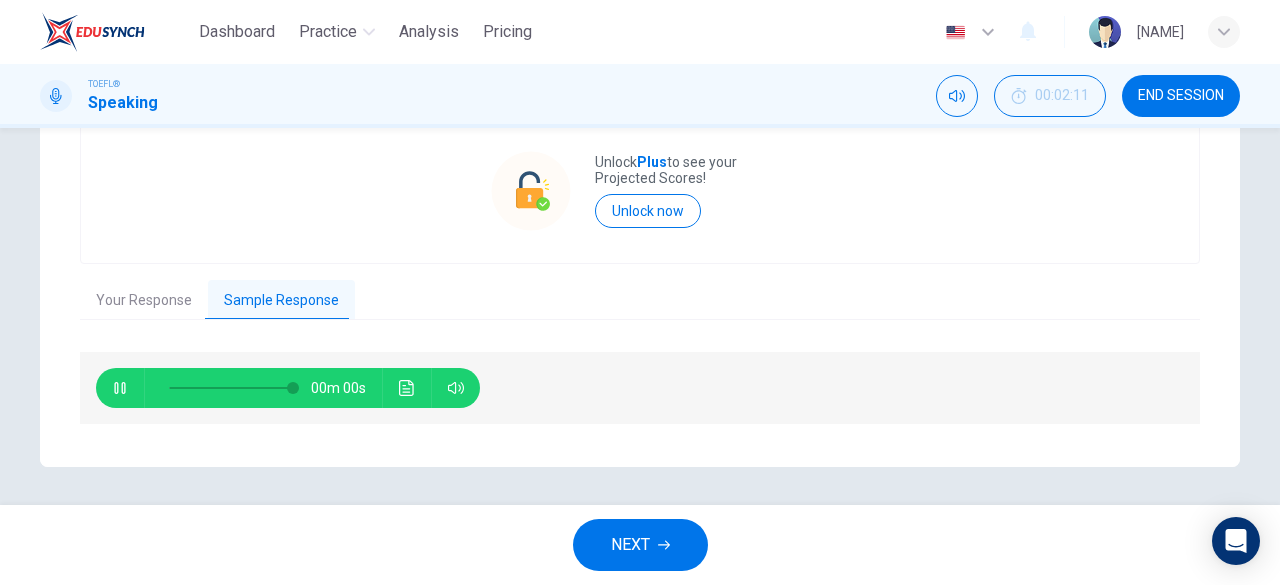 type on "0" 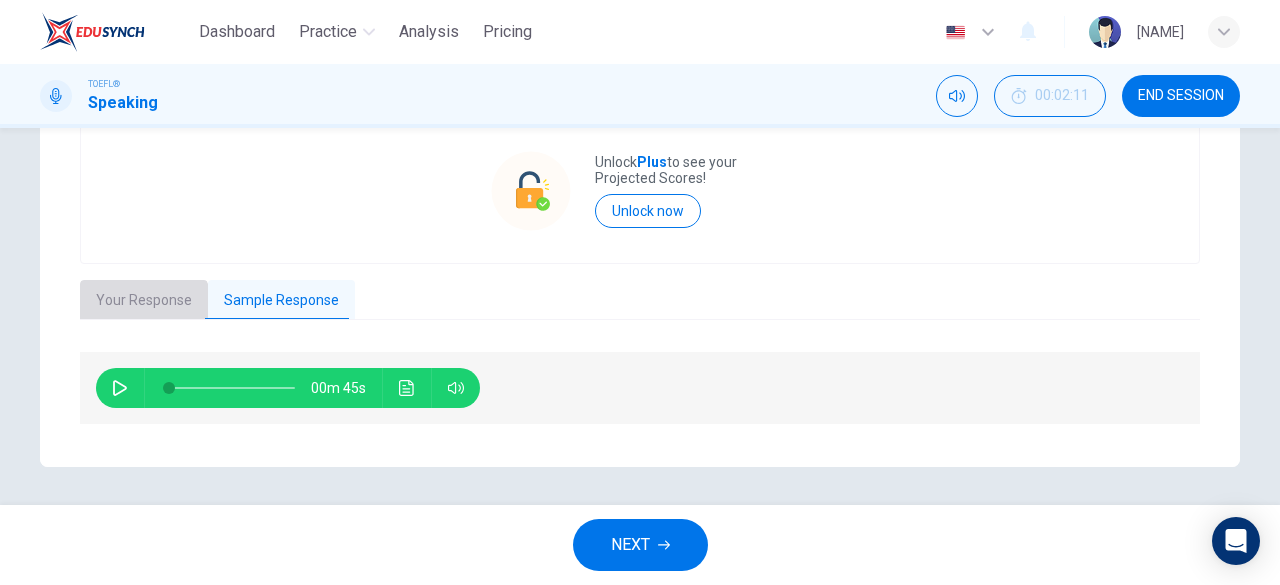 click on "Your Response" at bounding box center [144, 301] 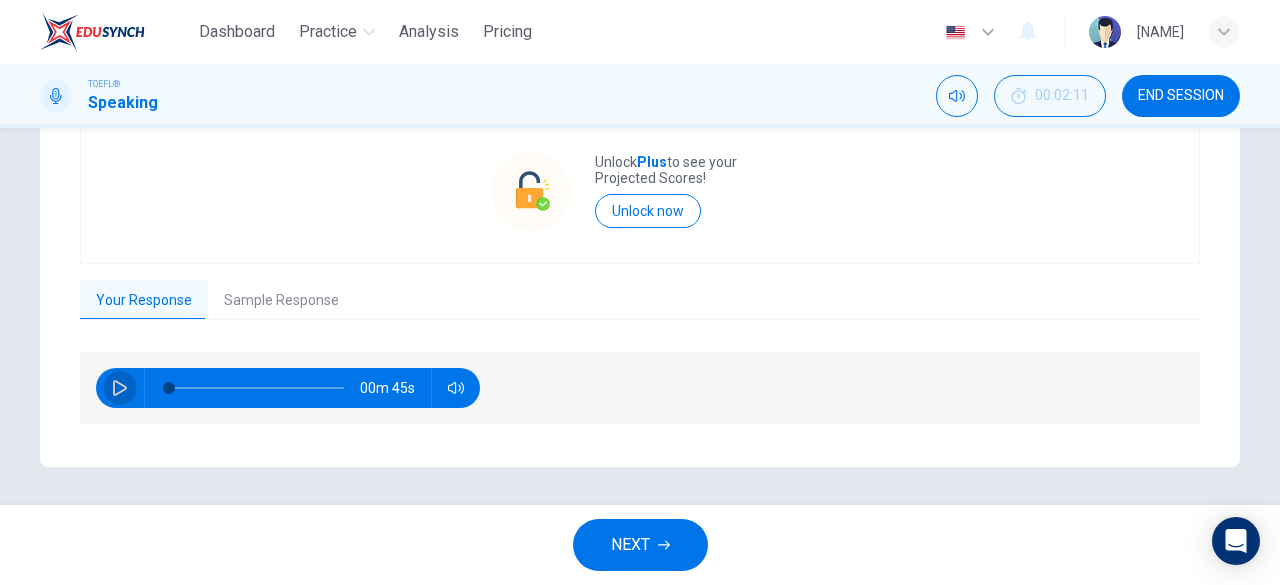 click 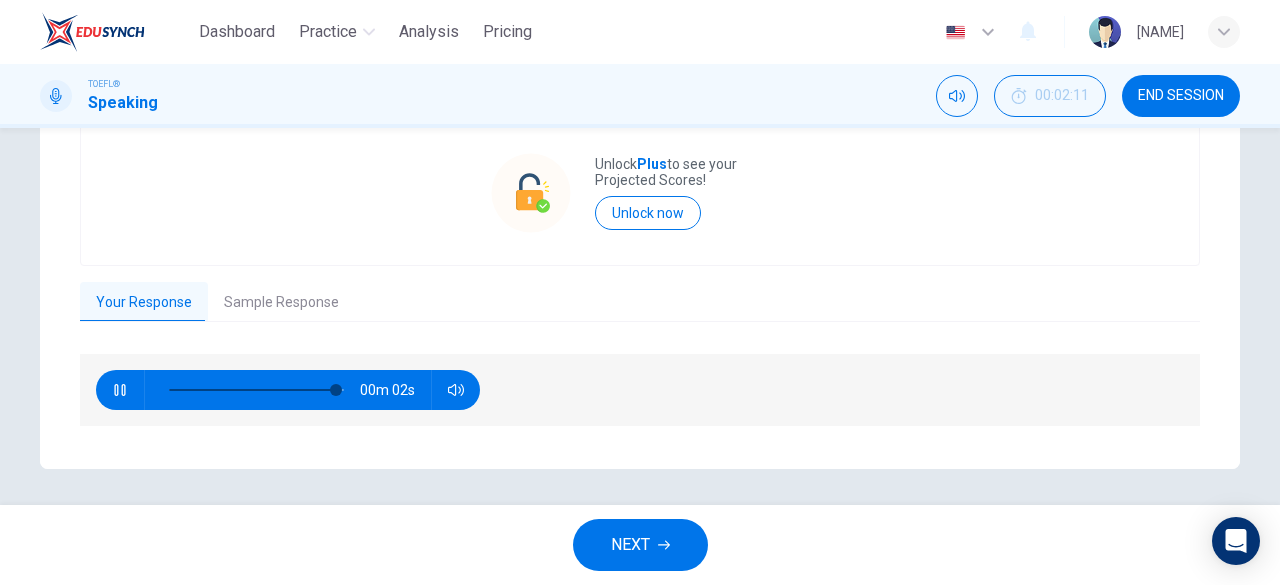 scroll, scrollTop: 482, scrollLeft: 0, axis: vertical 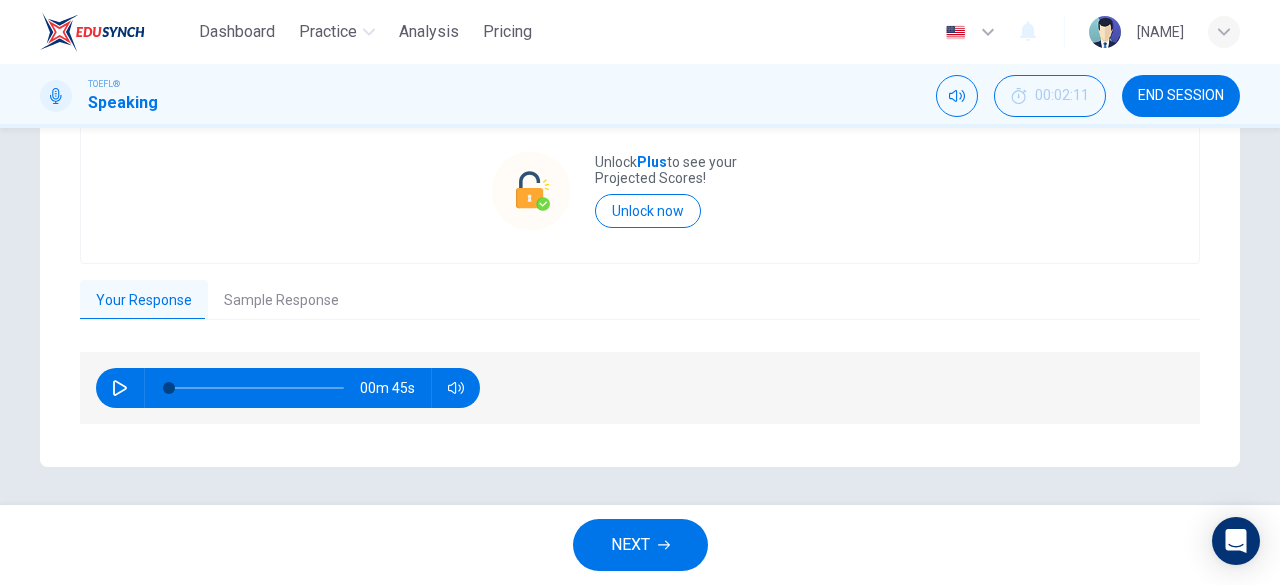 type on "0" 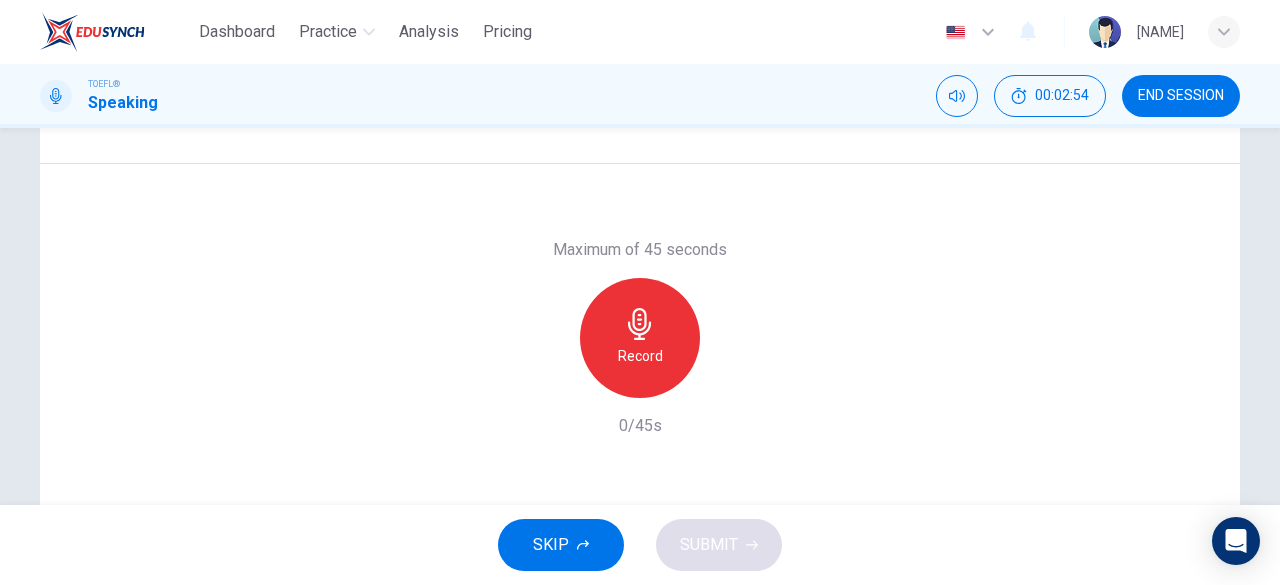 scroll, scrollTop: 398, scrollLeft: 0, axis: vertical 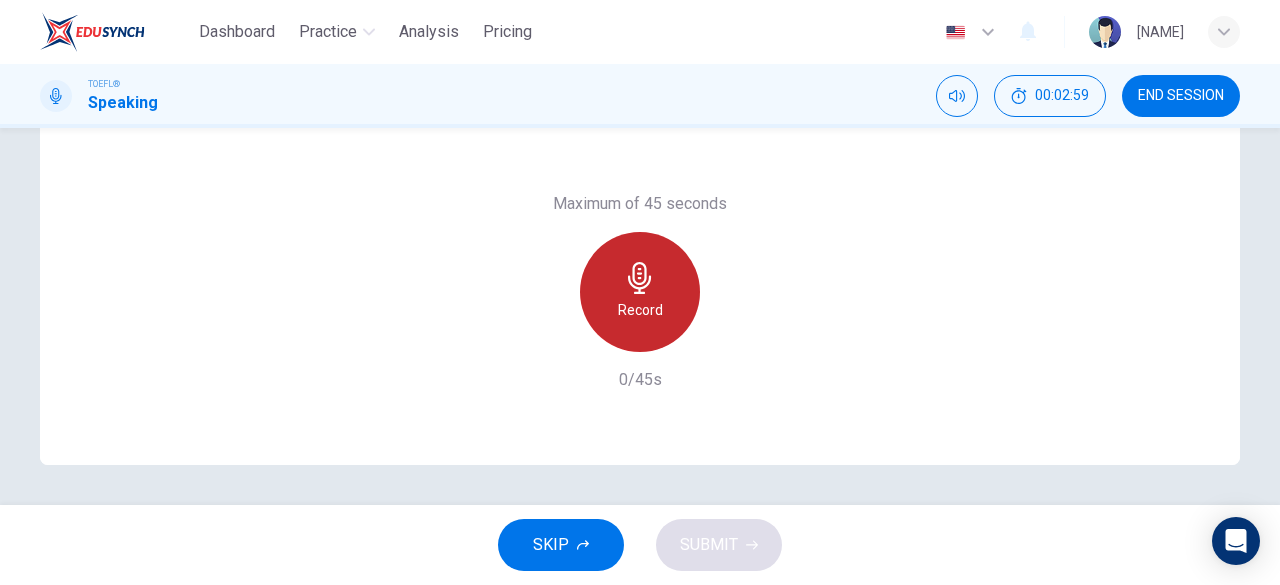 click 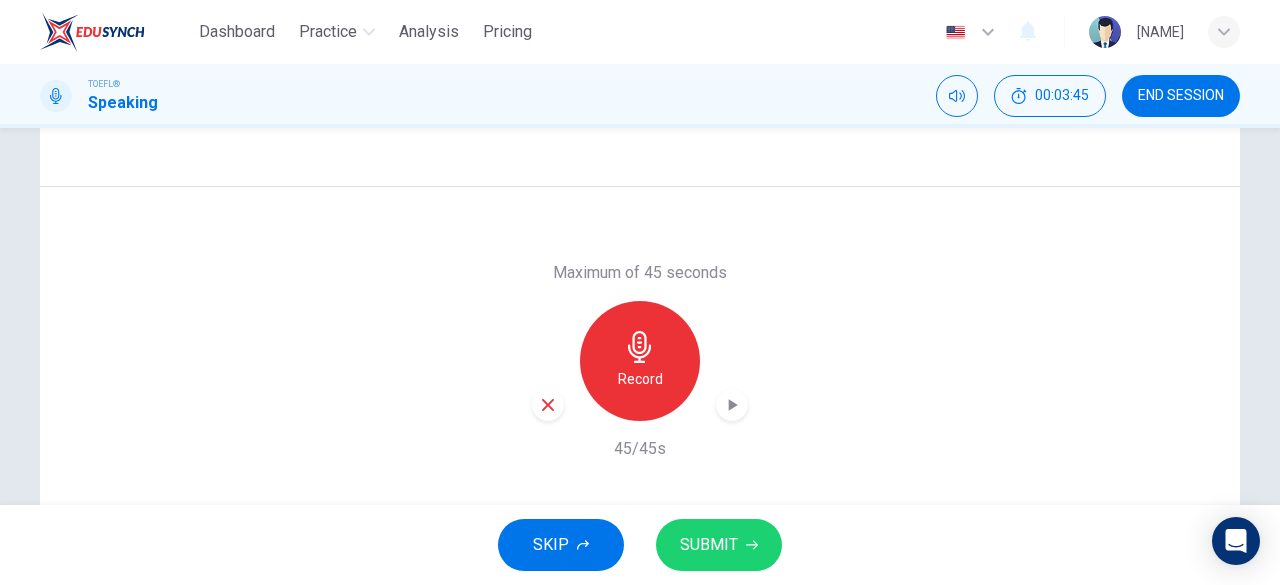 scroll, scrollTop: 298, scrollLeft: 0, axis: vertical 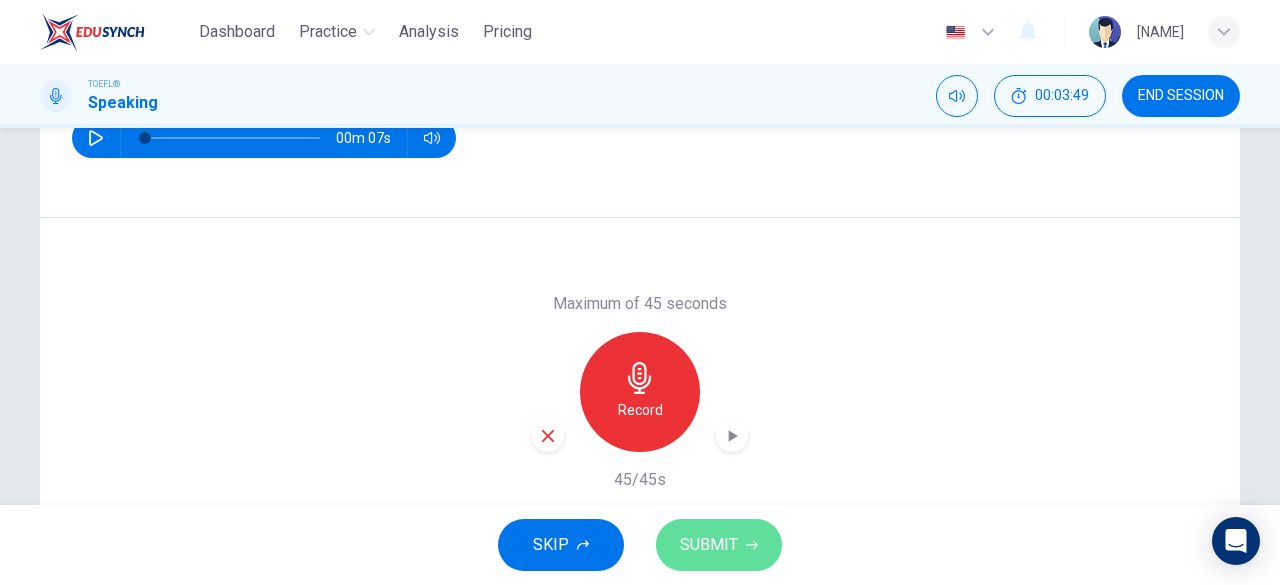 click on "SUBMIT" at bounding box center (709, 545) 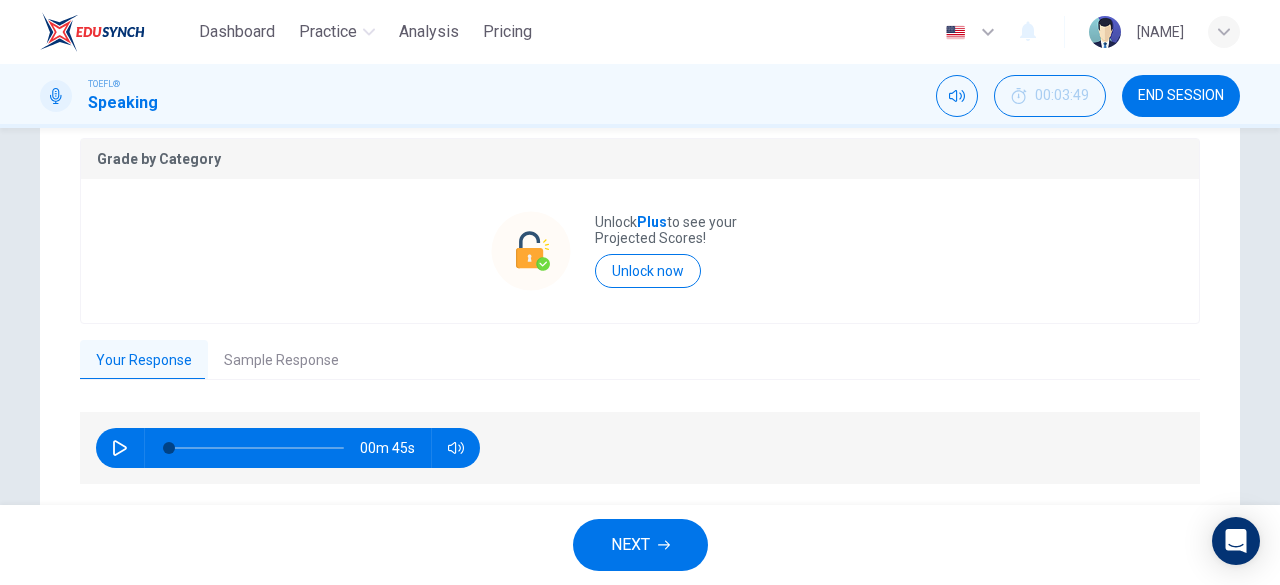 scroll, scrollTop: 458, scrollLeft: 0, axis: vertical 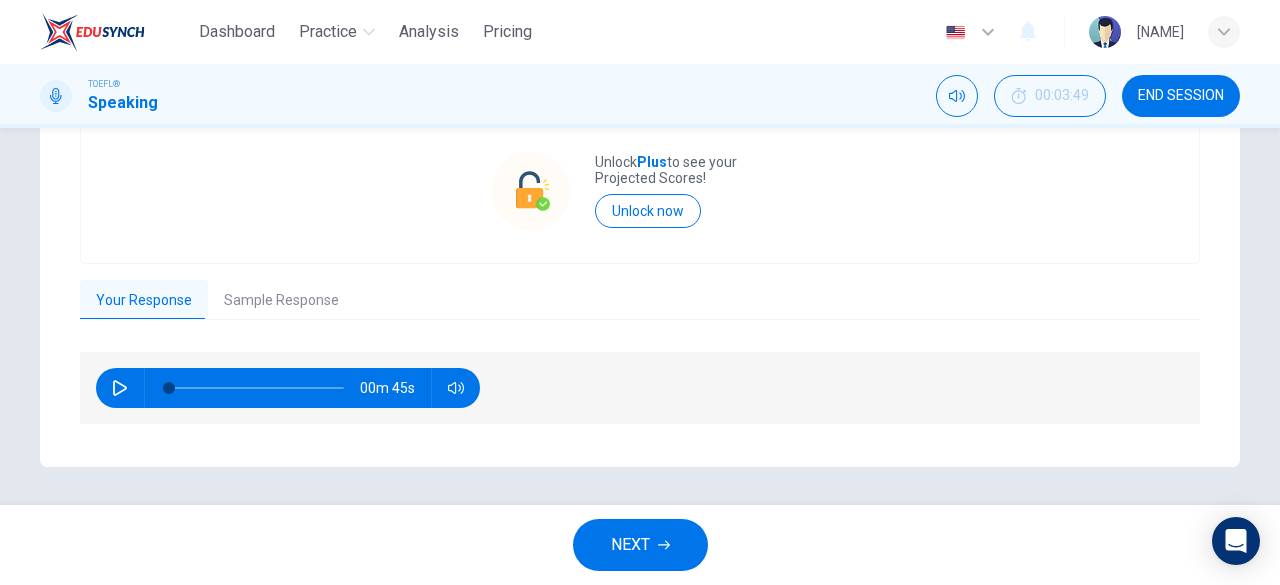 click 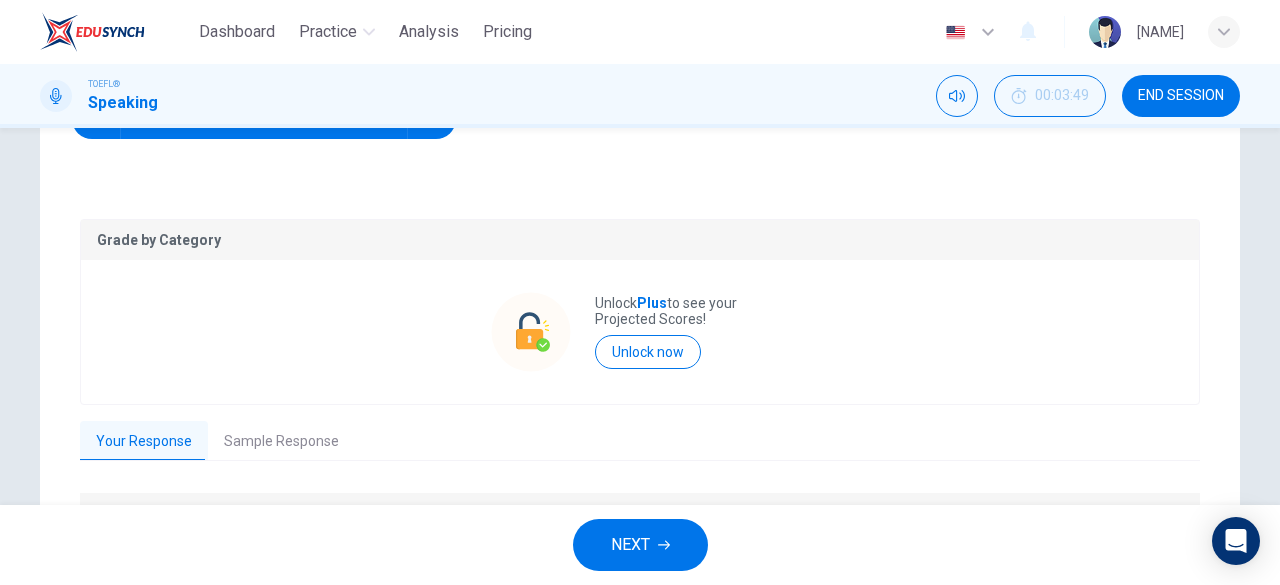 scroll, scrollTop: 358, scrollLeft: 0, axis: vertical 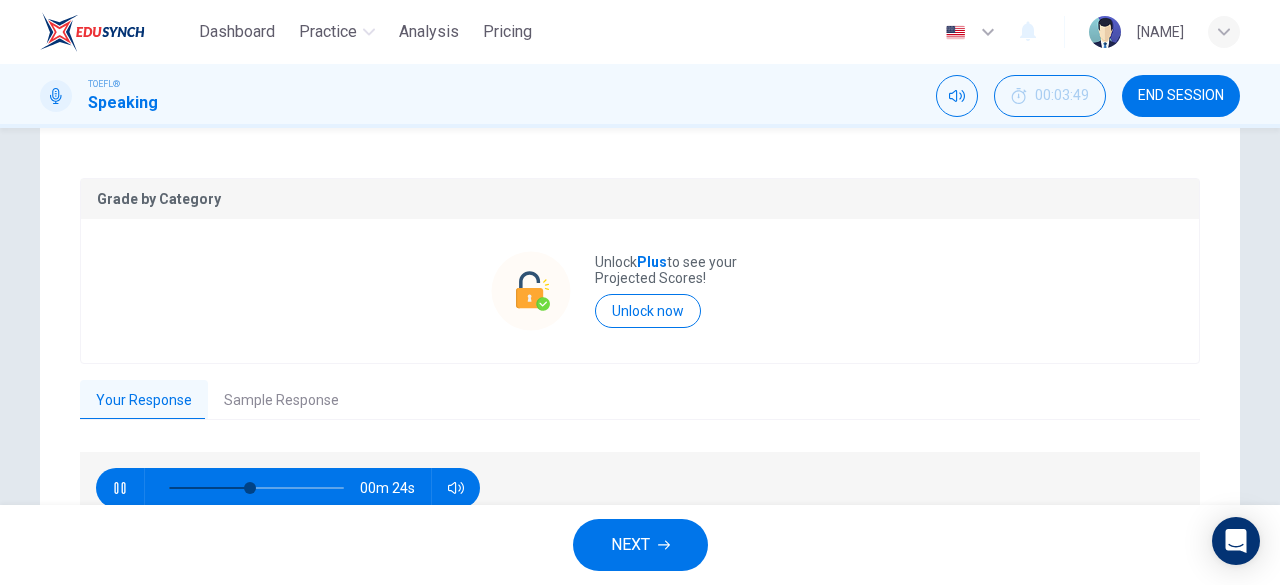 type on "49" 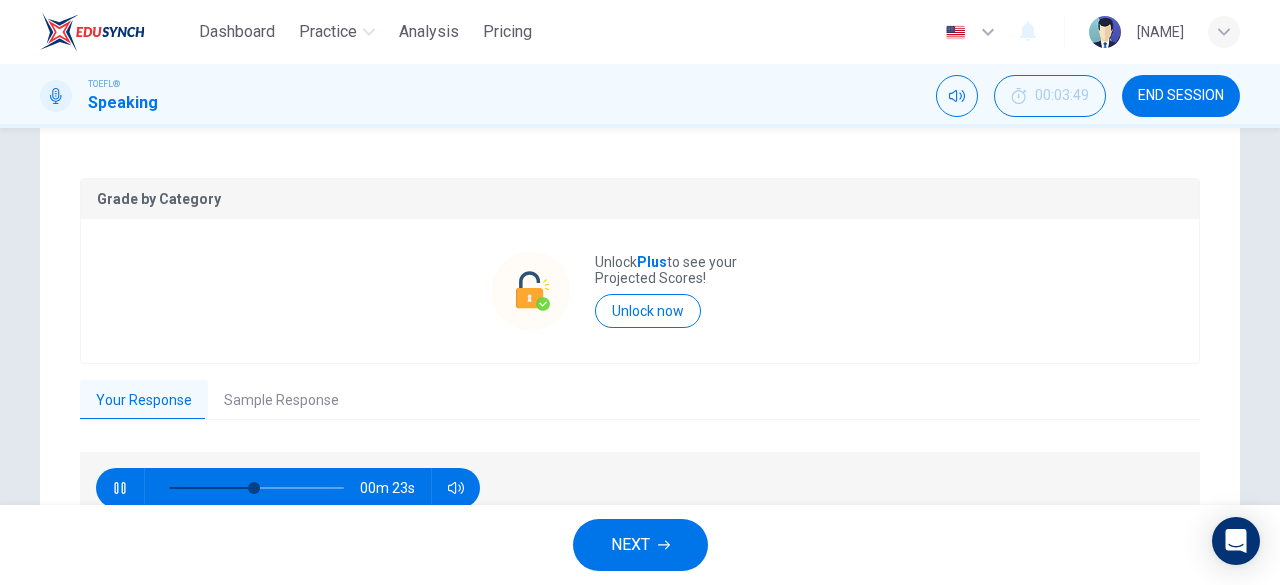 click on "Sample Response" at bounding box center (281, 401) 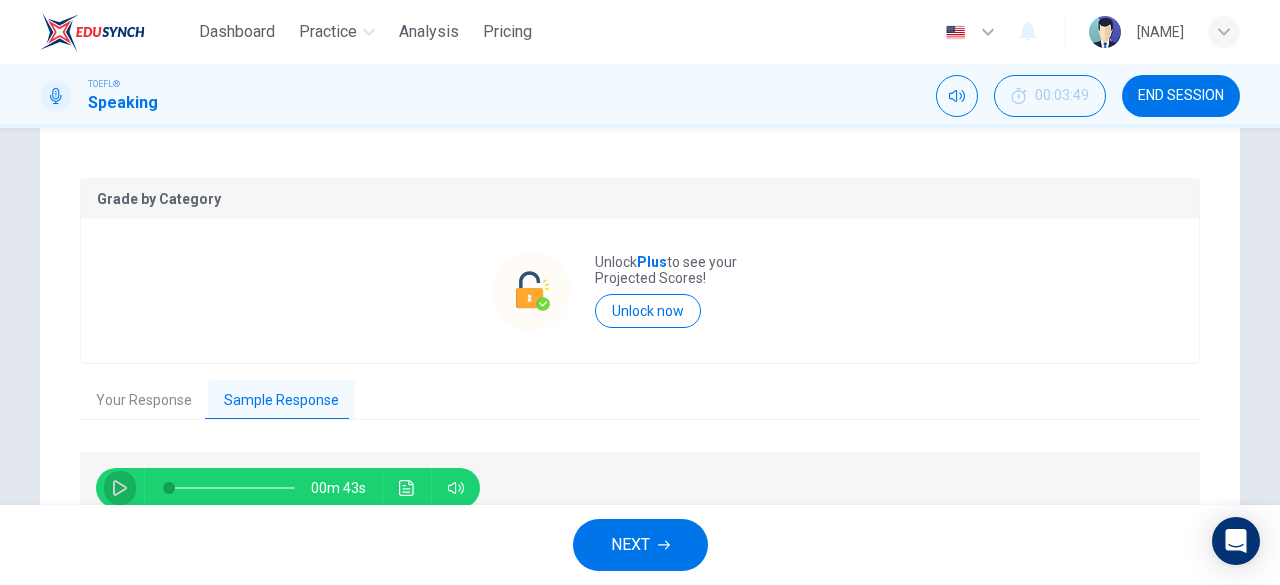 click 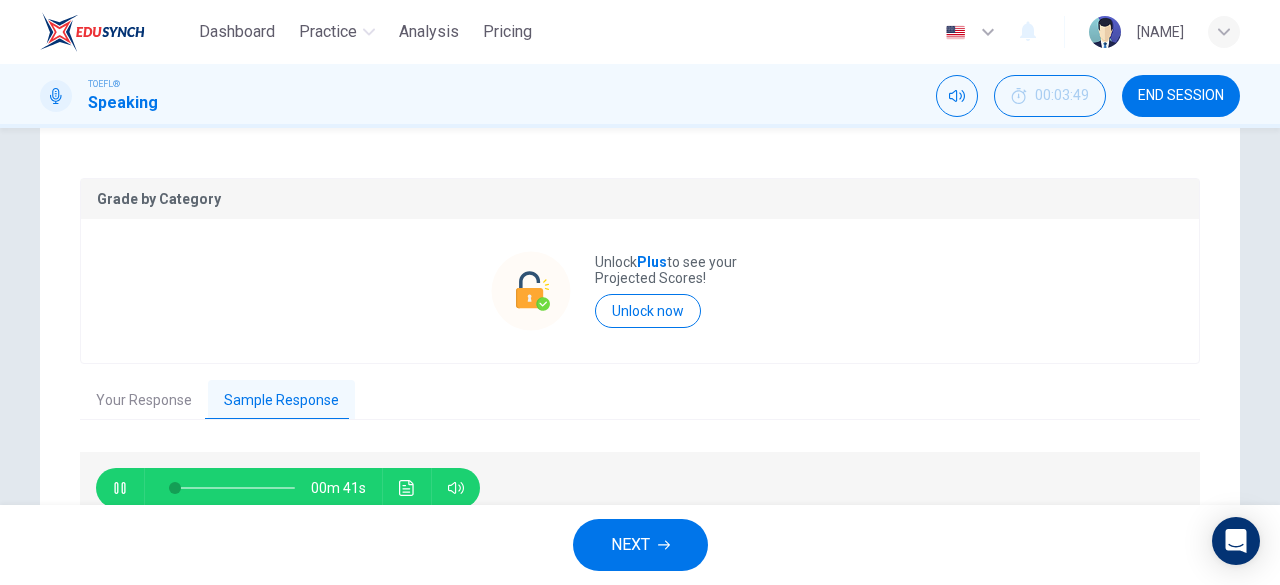 type on "7" 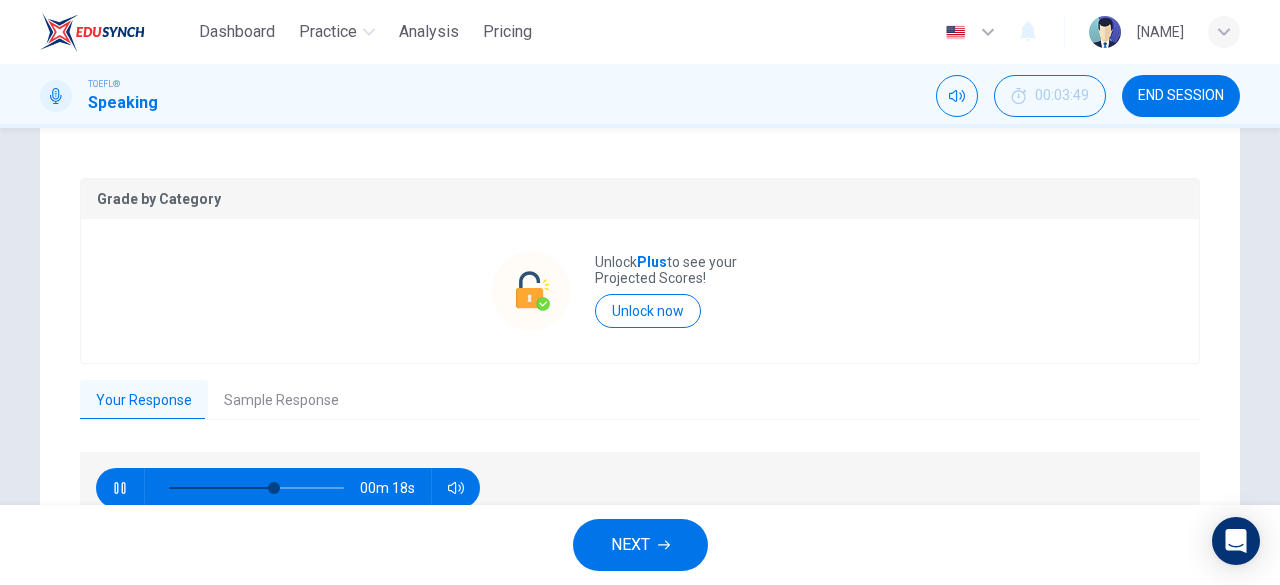 type on "62" 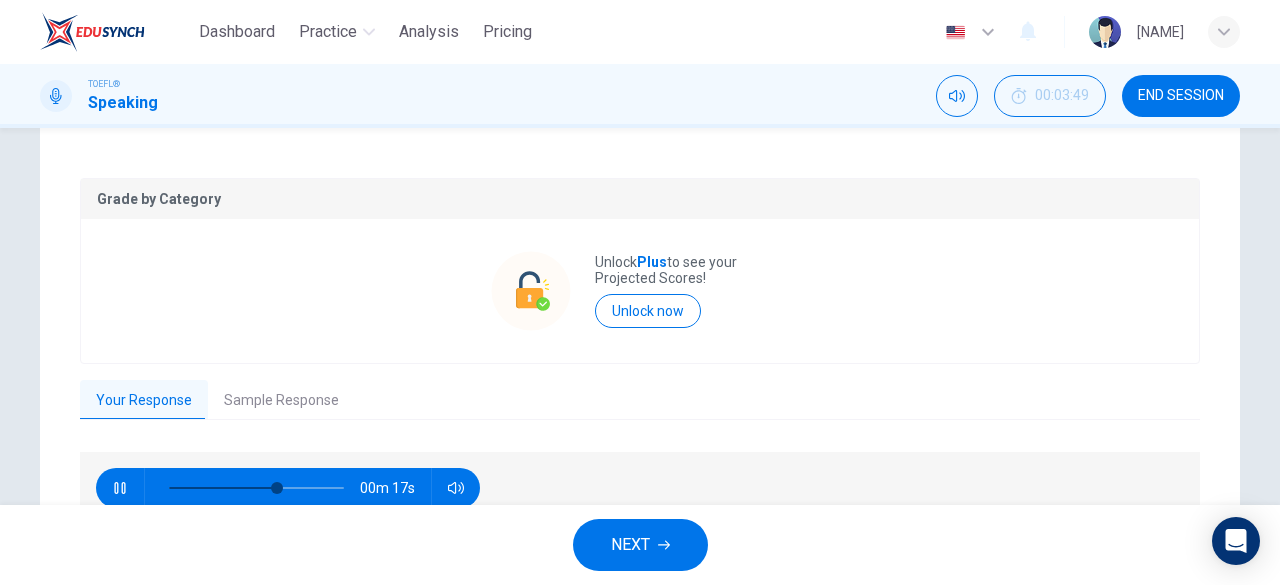 type on "9" 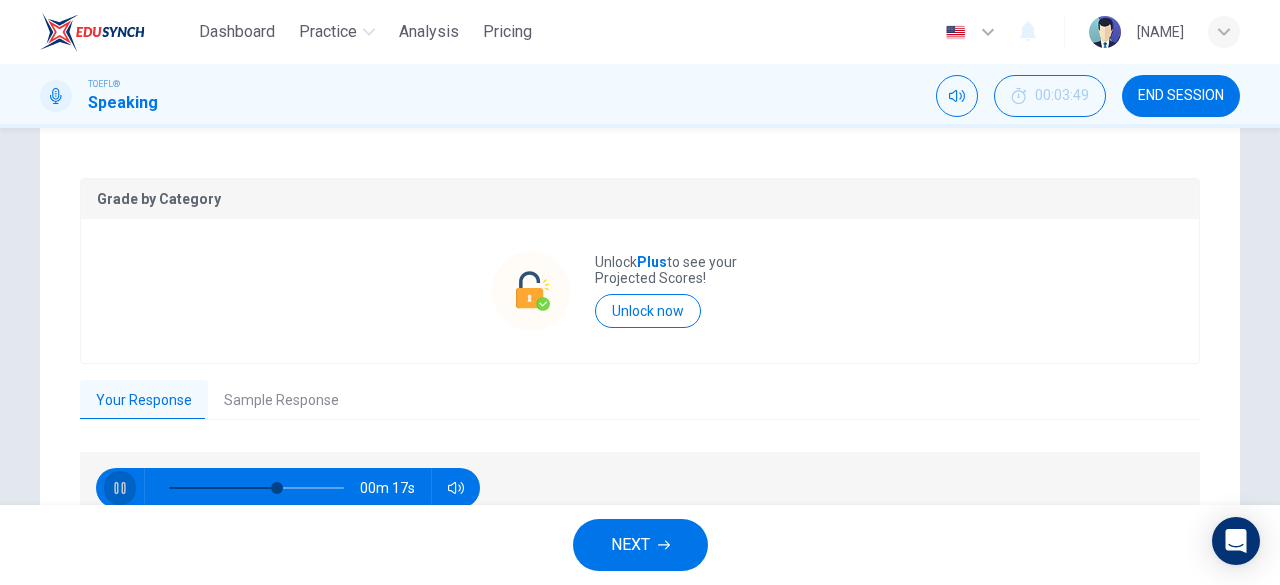 click 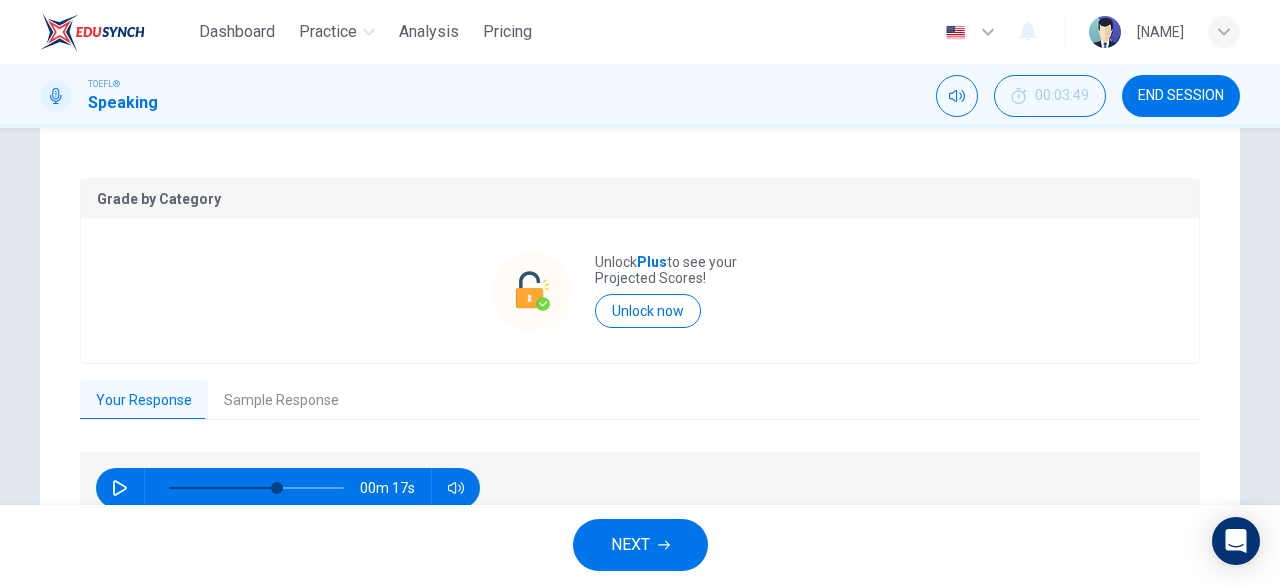 click on "Sample Response" at bounding box center [281, 401] 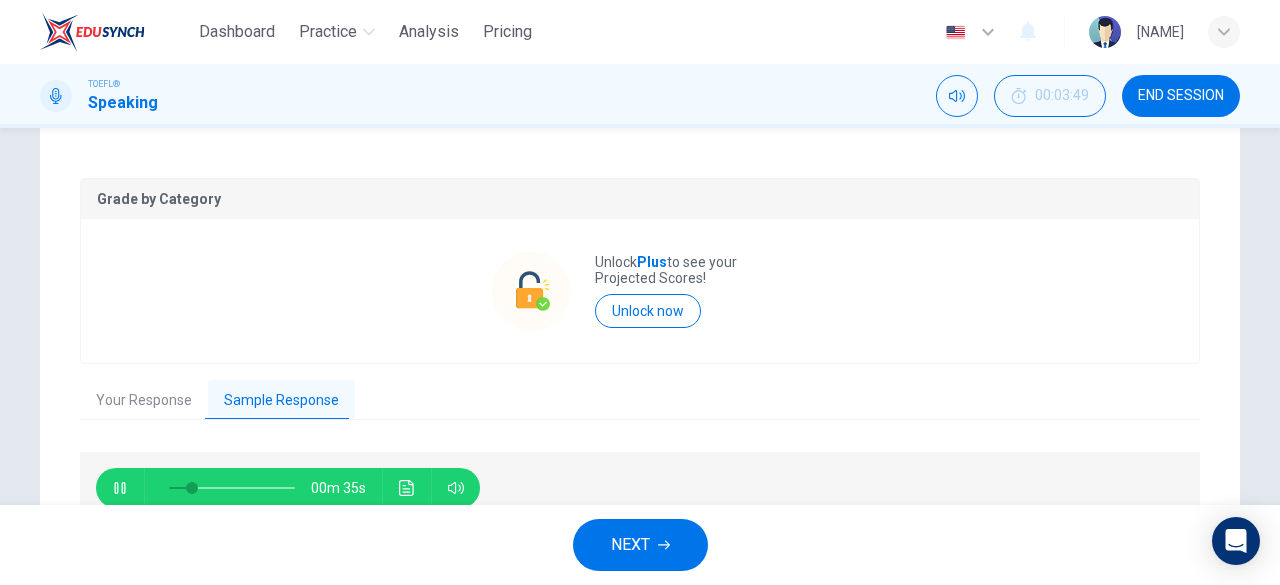type on "21" 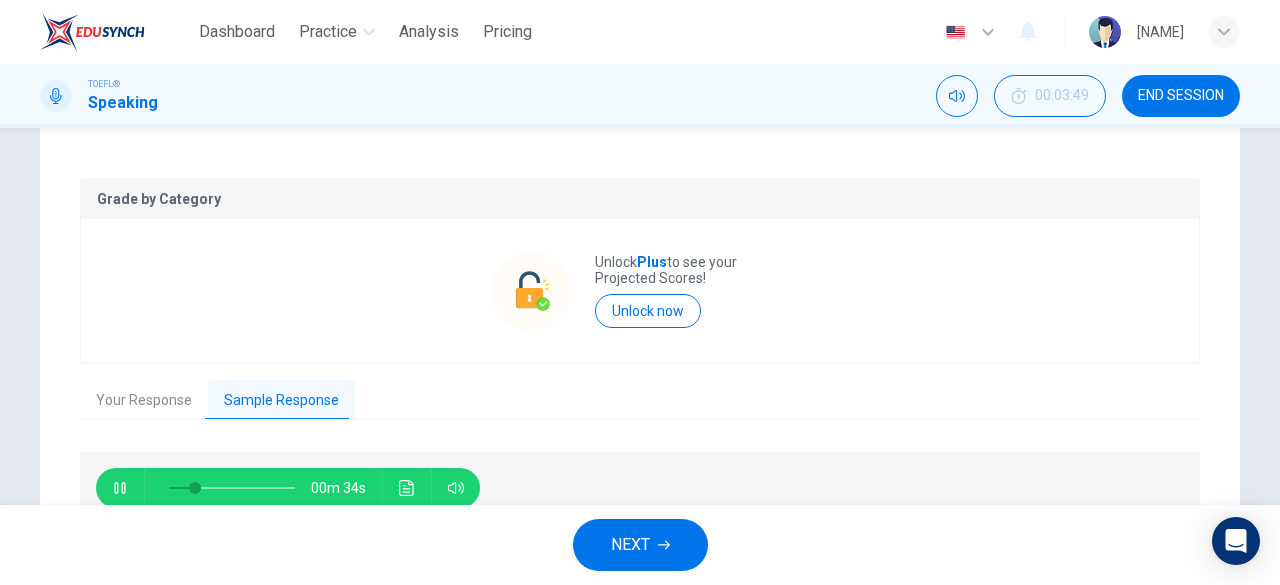 type 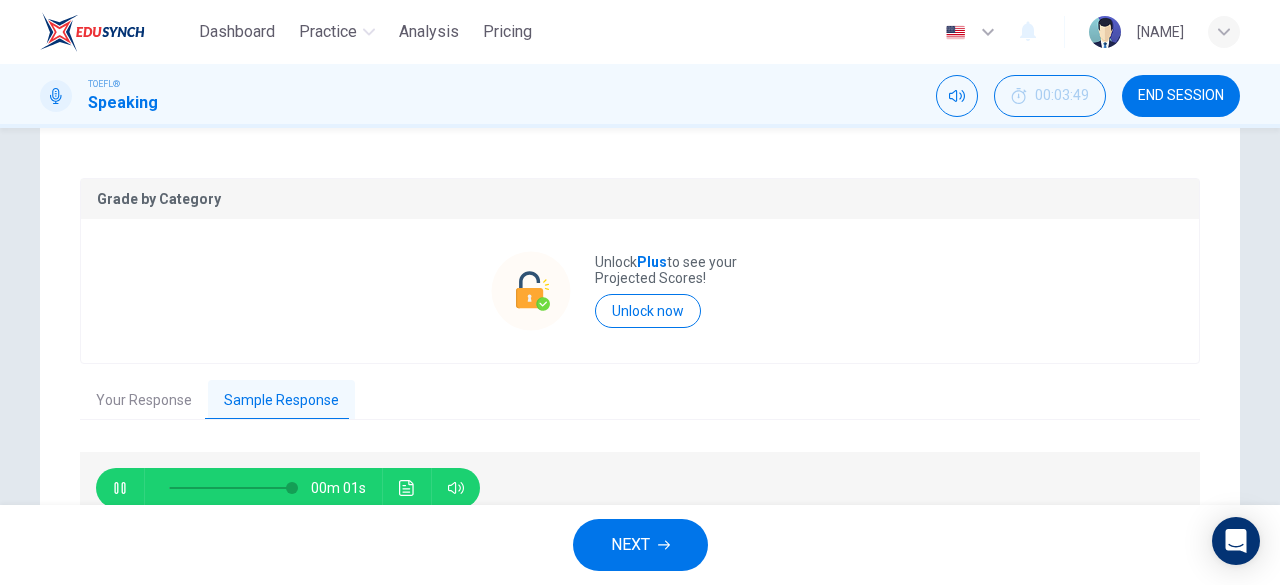 type on "0" 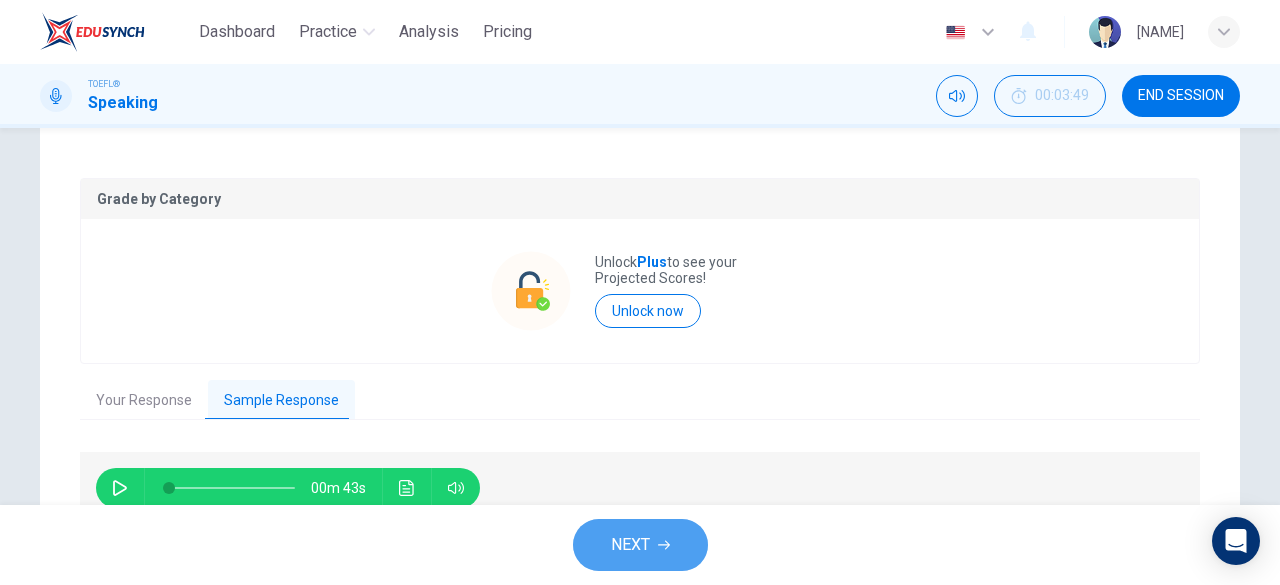 click on "NEXT" at bounding box center (640, 545) 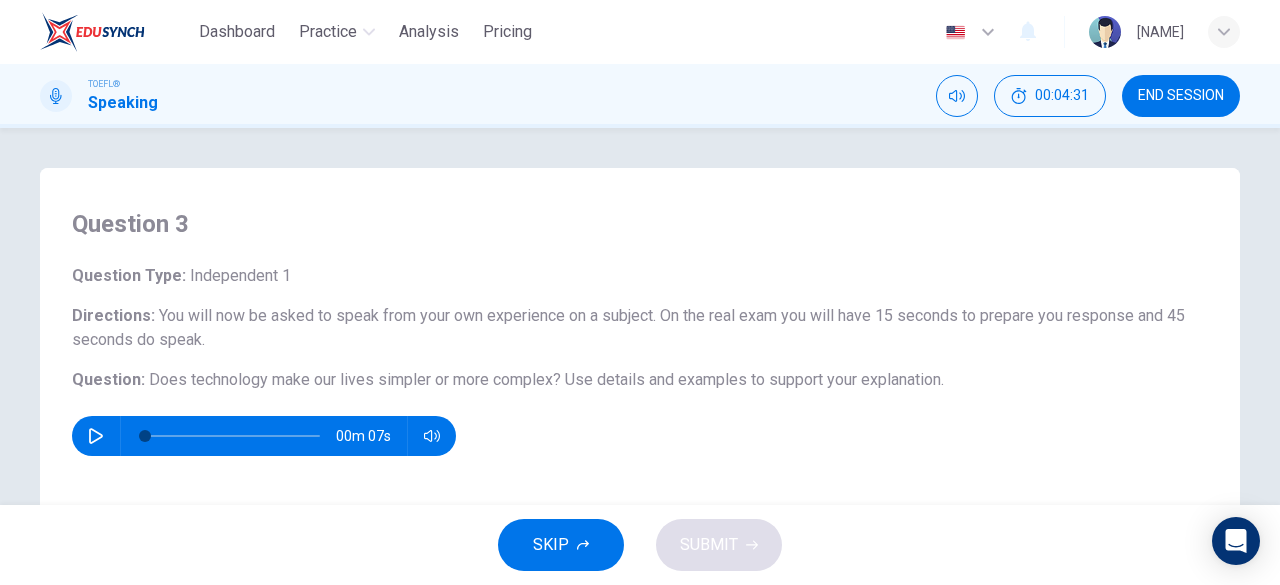 scroll, scrollTop: 300, scrollLeft: 0, axis: vertical 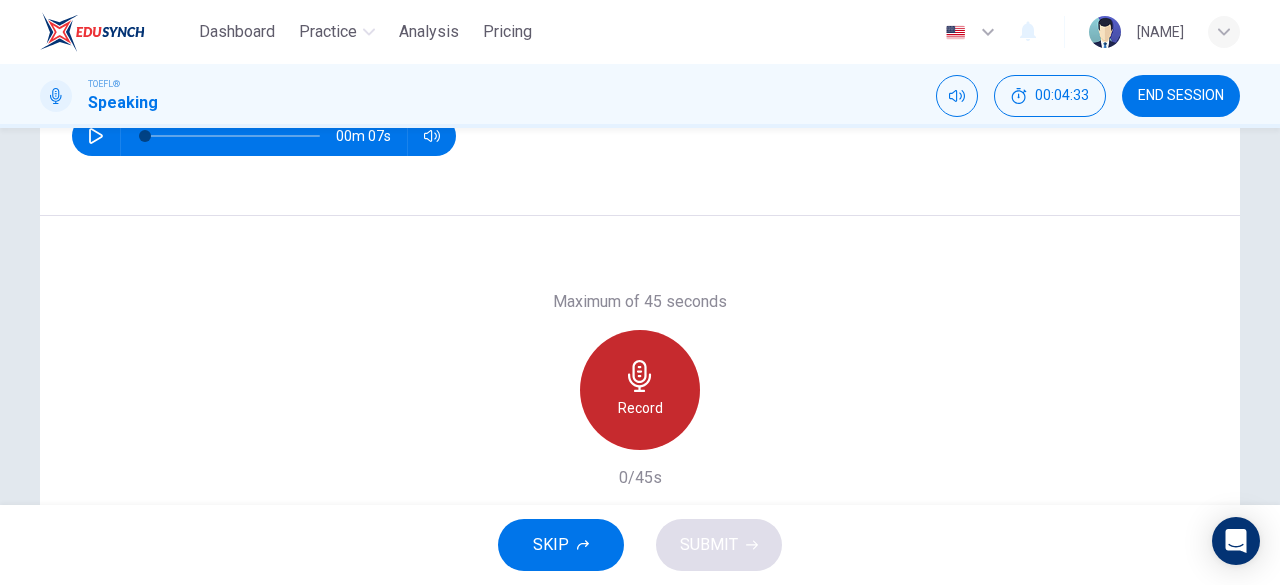 click on "Record" at bounding box center [640, 408] 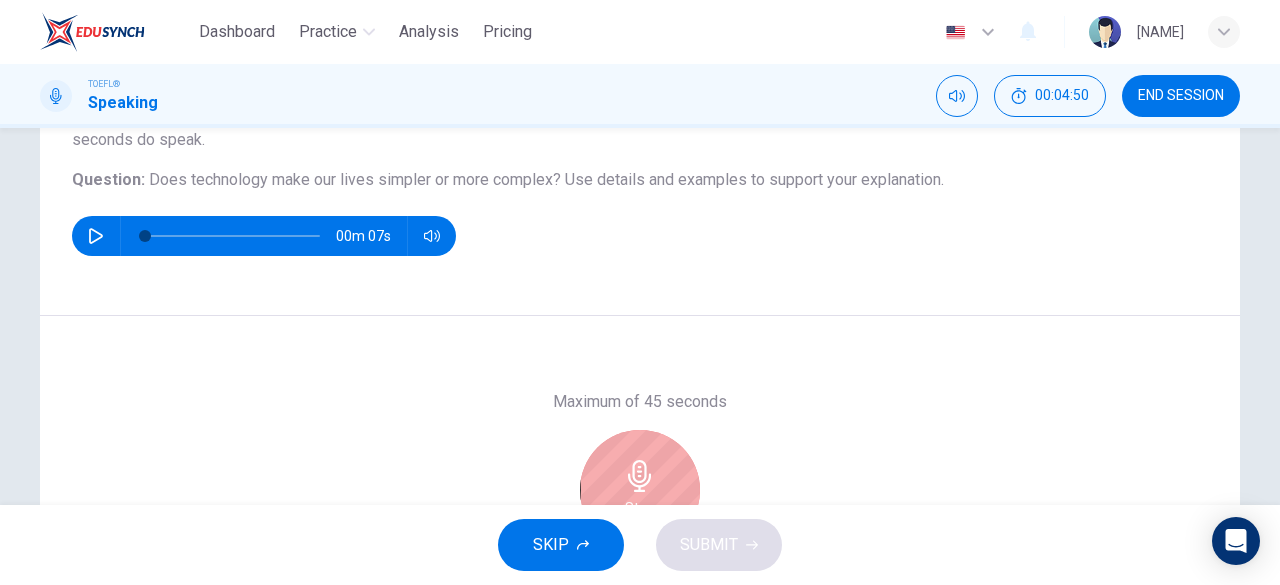 scroll, scrollTop: 398, scrollLeft: 0, axis: vertical 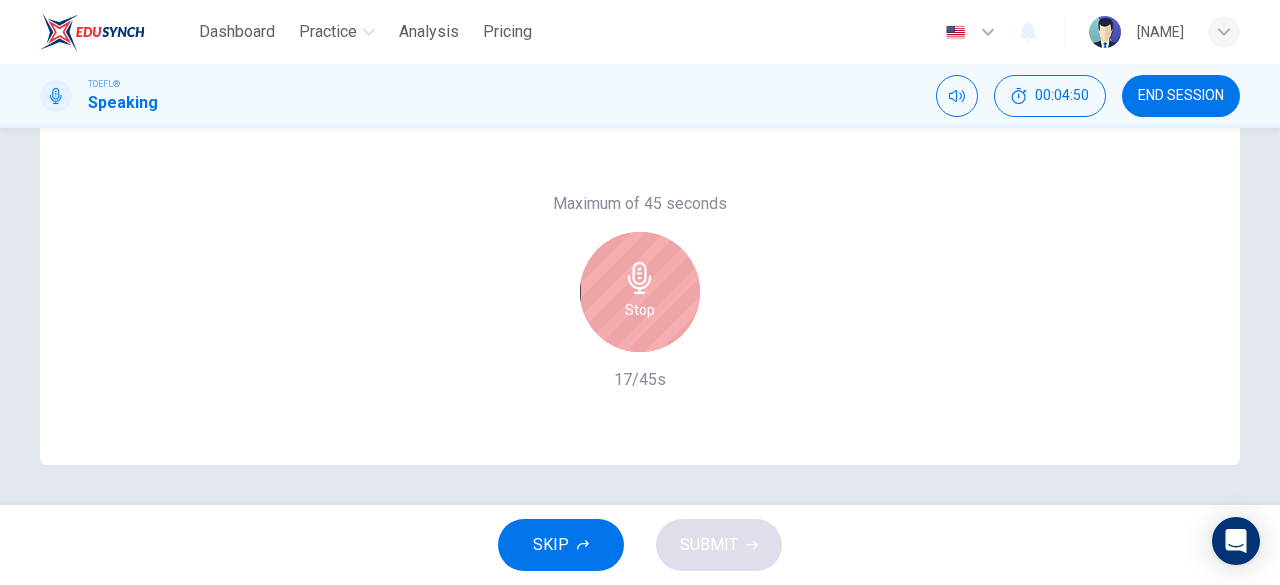 click 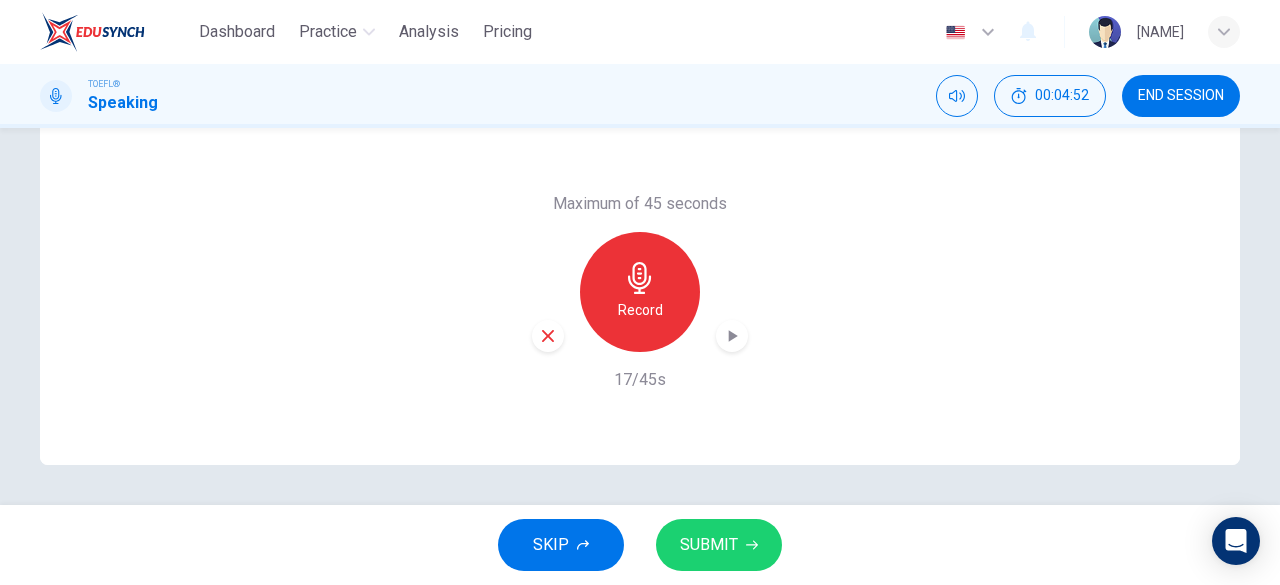 click 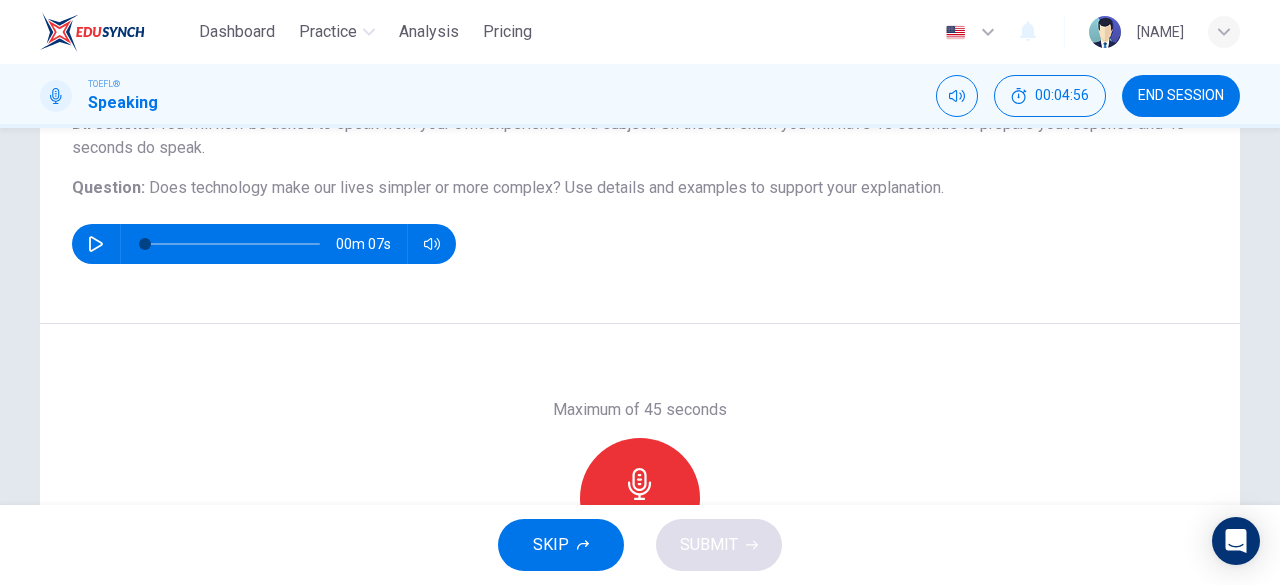 scroll, scrollTop: 200, scrollLeft: 0, axis: vertical 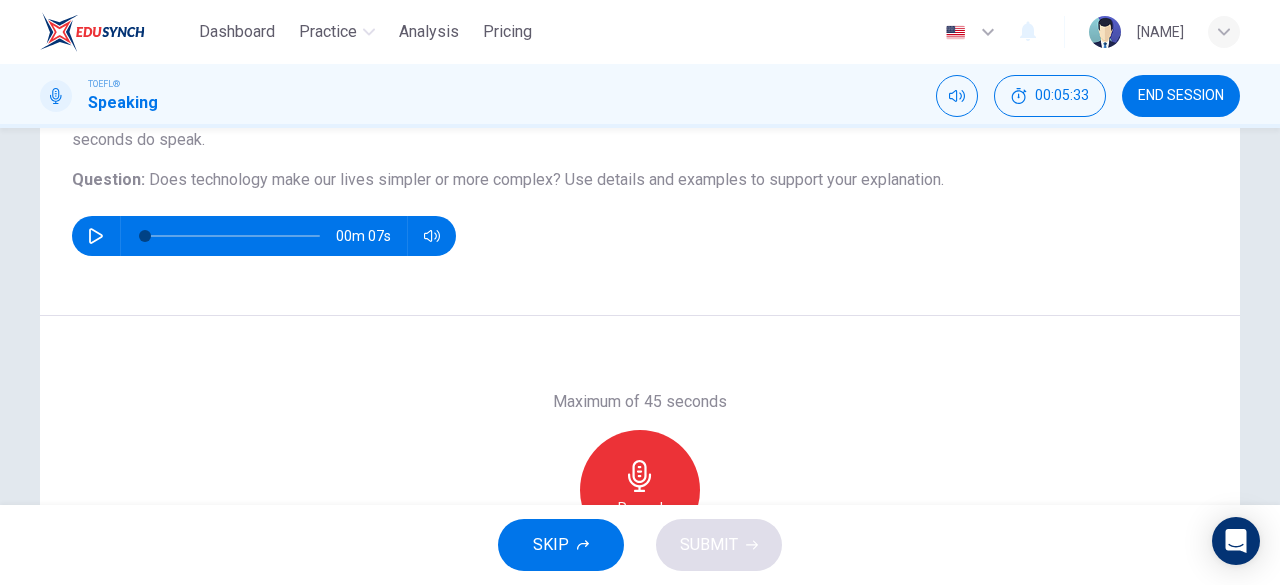 click 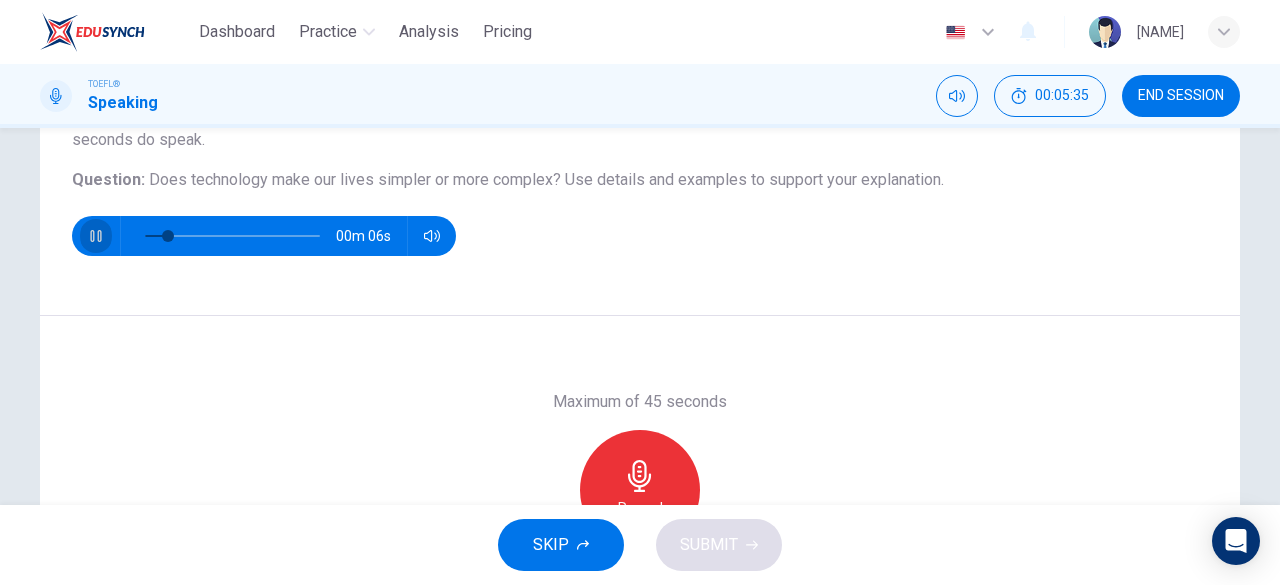 click at bounding box center [96, 236] 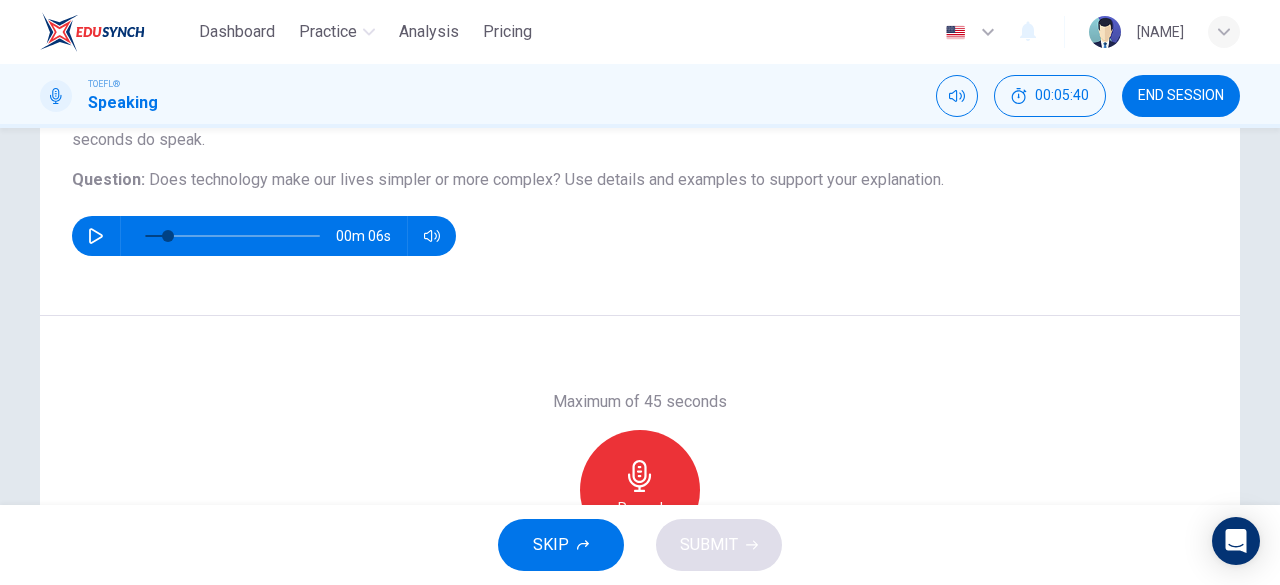click on "Record" at bounding box center [640, 490] 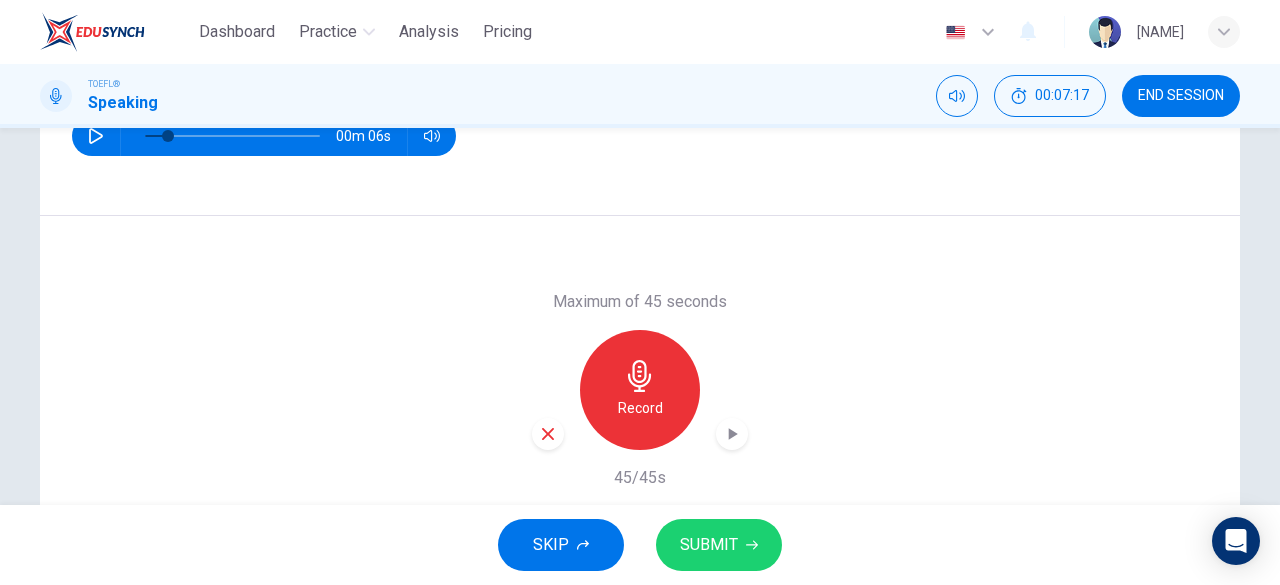 scroll, scrollTop: 398, scrollLeft: 0, axis: vertical 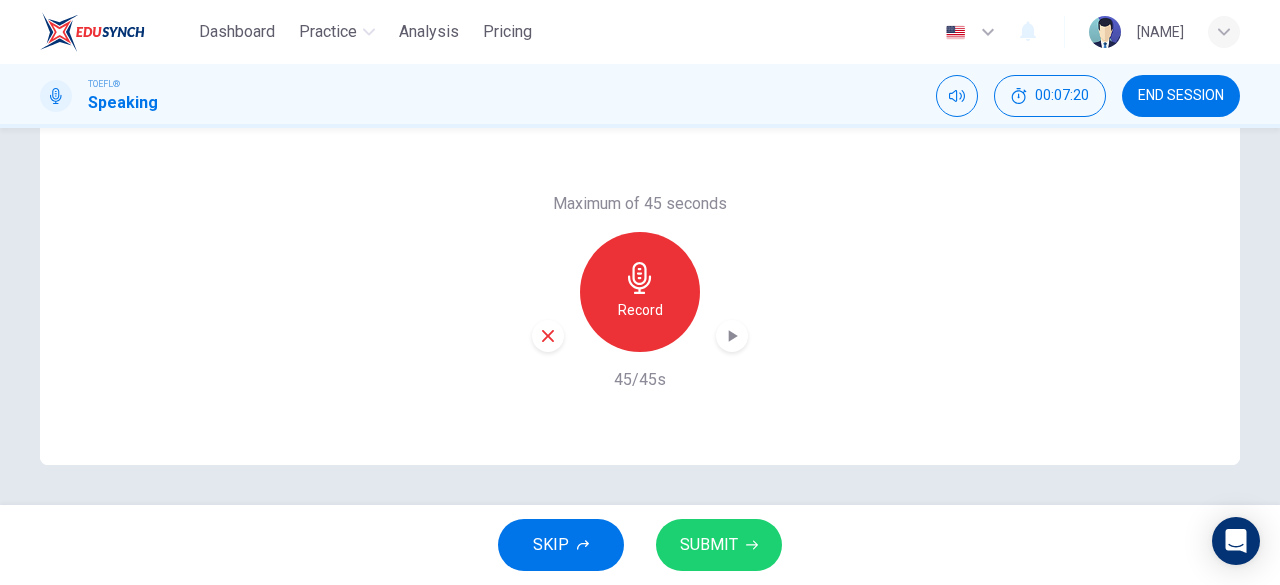 click 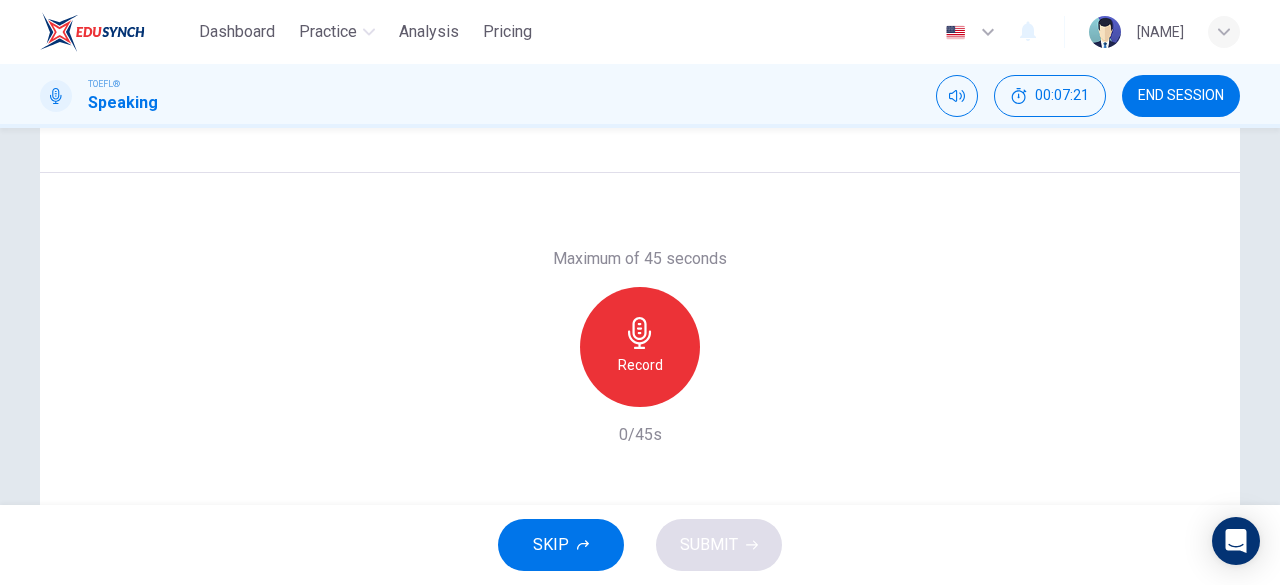 scroll, scrollTop: 298, scrollLeft: 0, axis: vertical 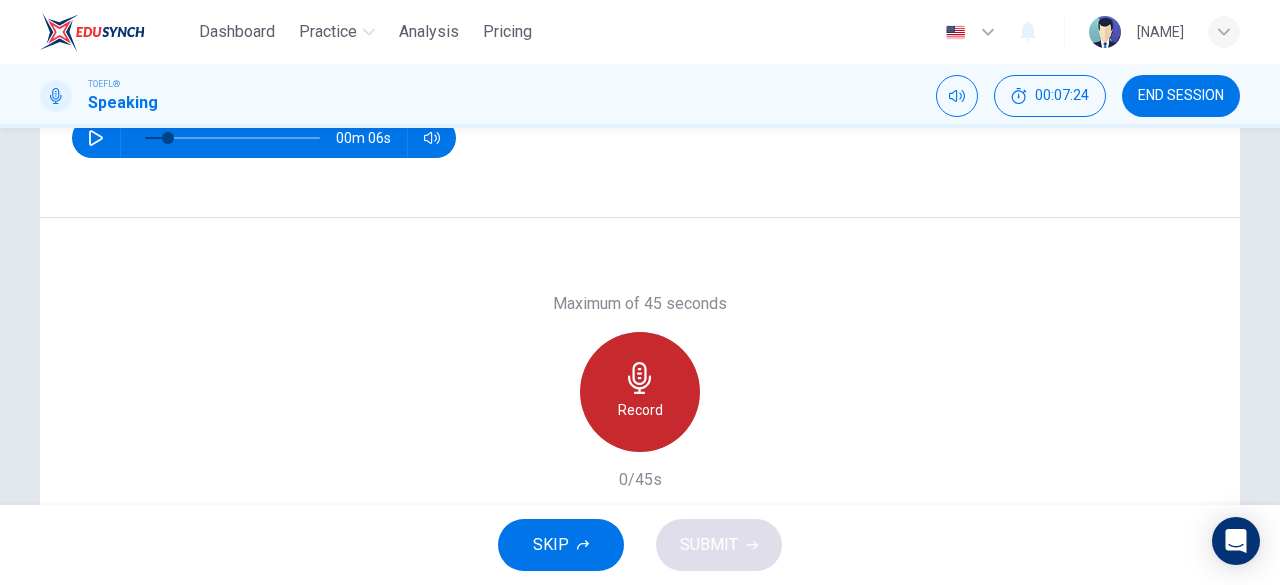 click on "Record" at bounding box center [640, 410] 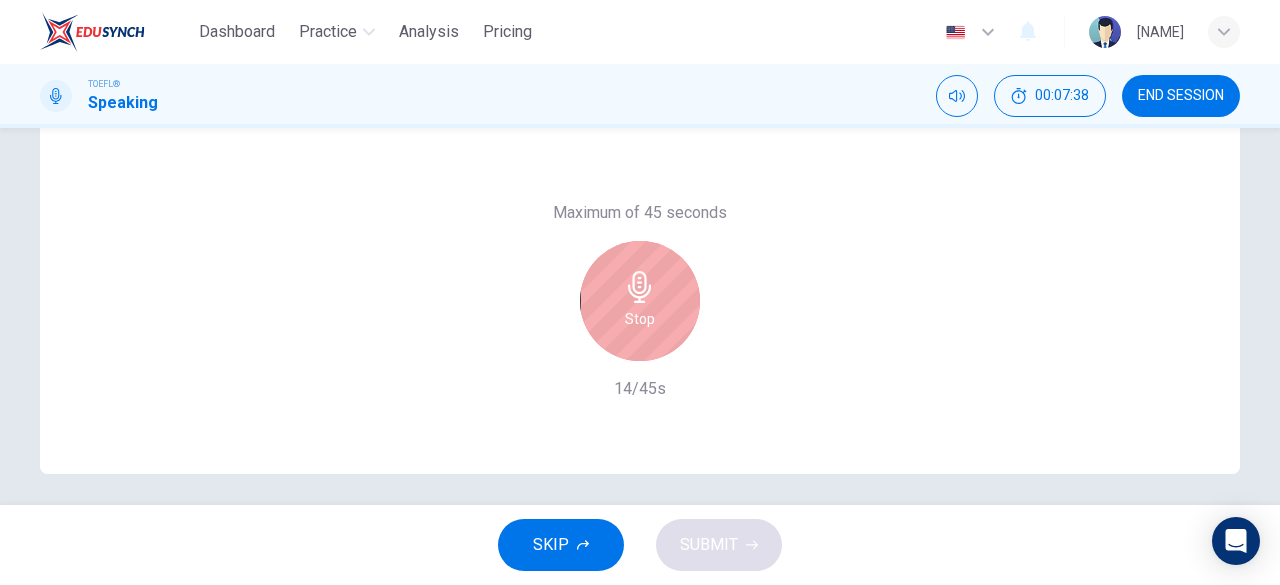 scroll, scrollTop: 398, scrollLeft: 0, axis: vertical 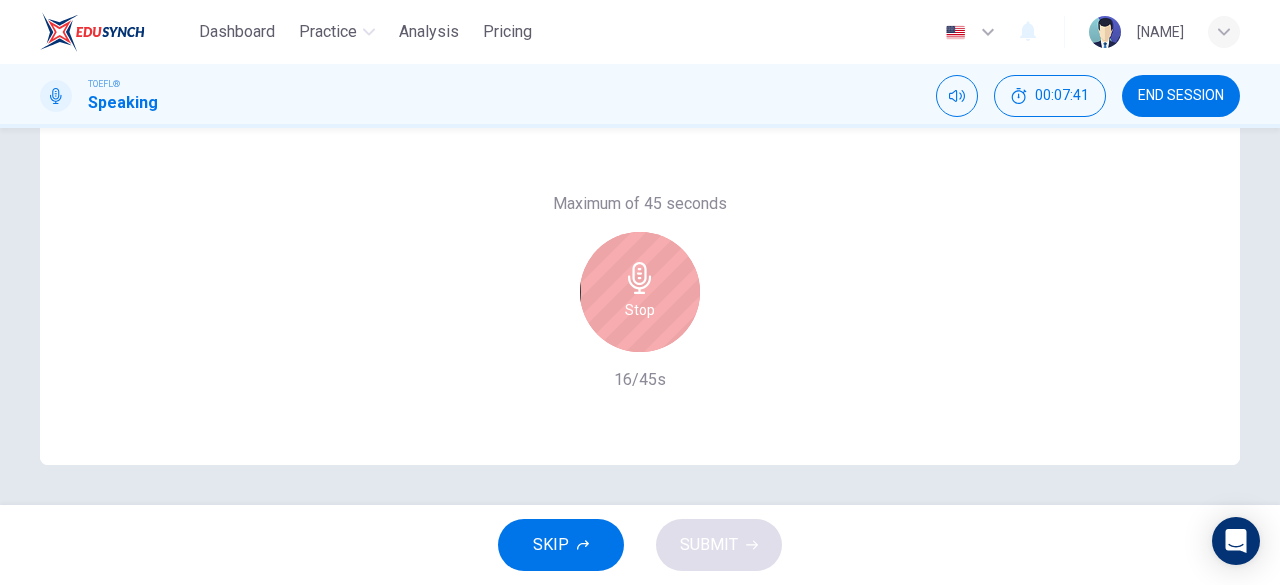 click on "16/45s" at bounding box center (640, 380) 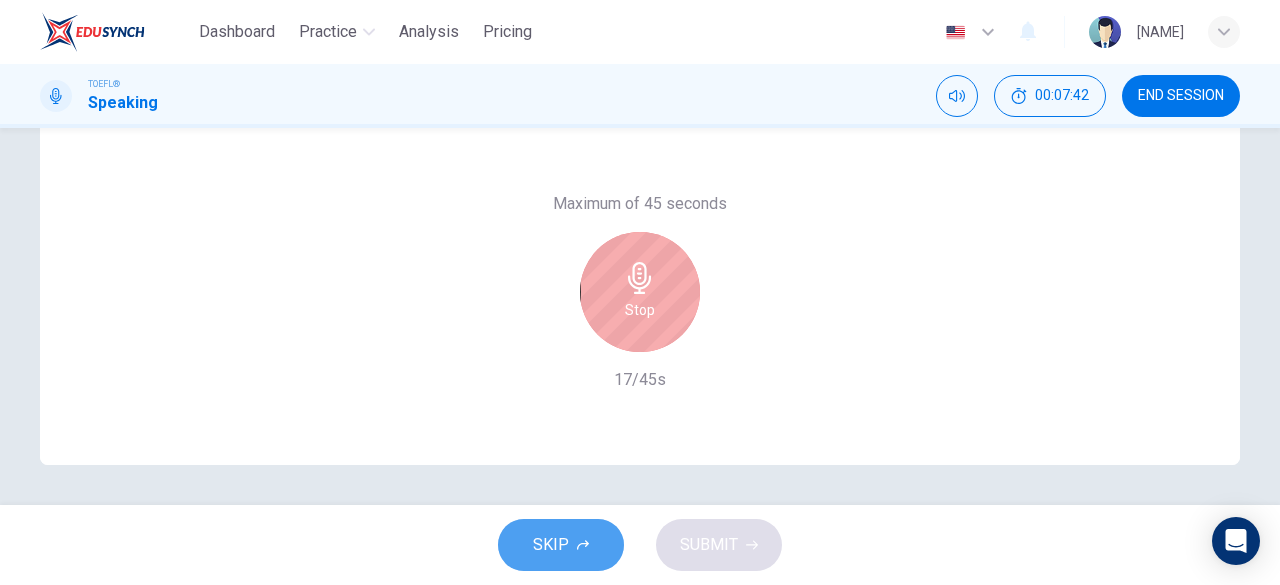 click on "SKIP" at bounding box center [551, 545] 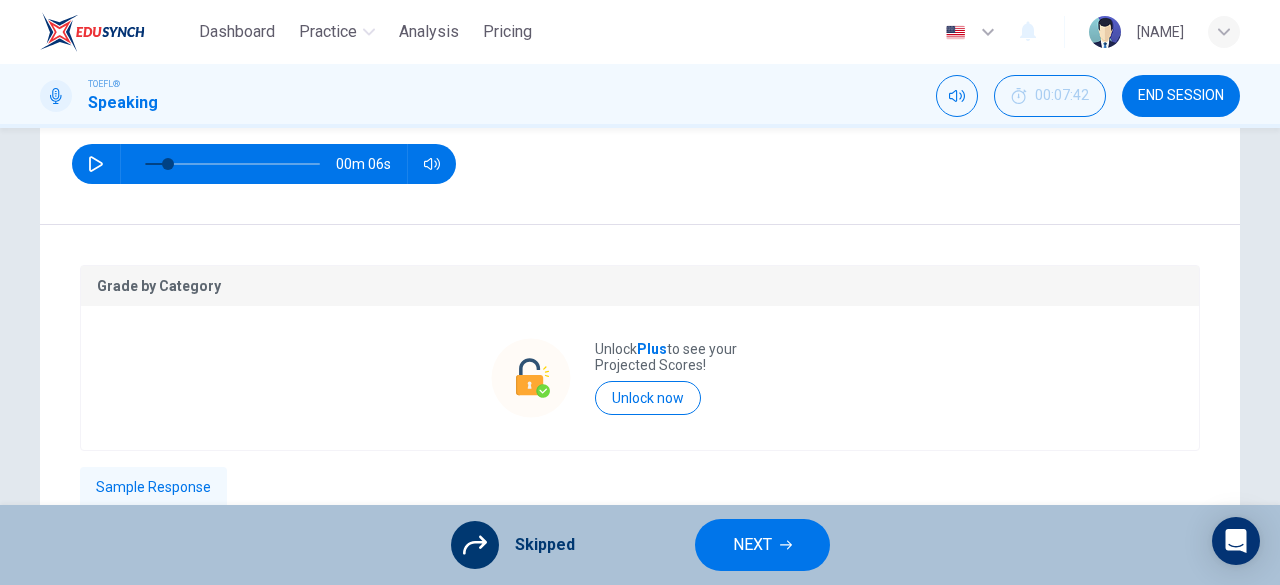 scroll, scrollTop: 398, scrollLeft: 0, axis: vertical 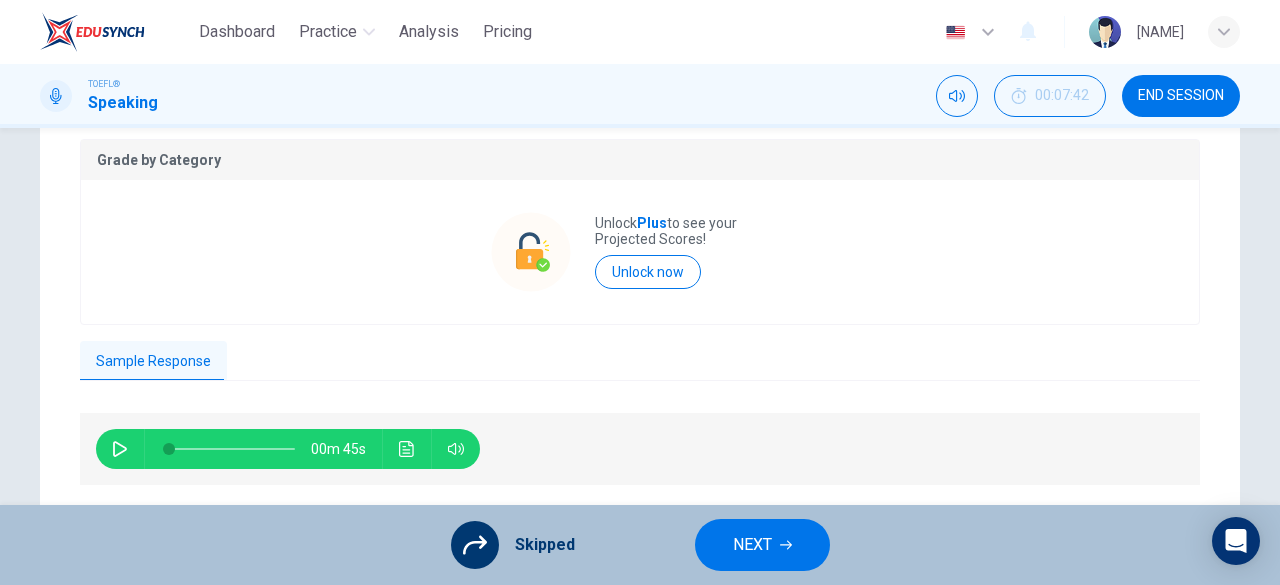 type on "13" 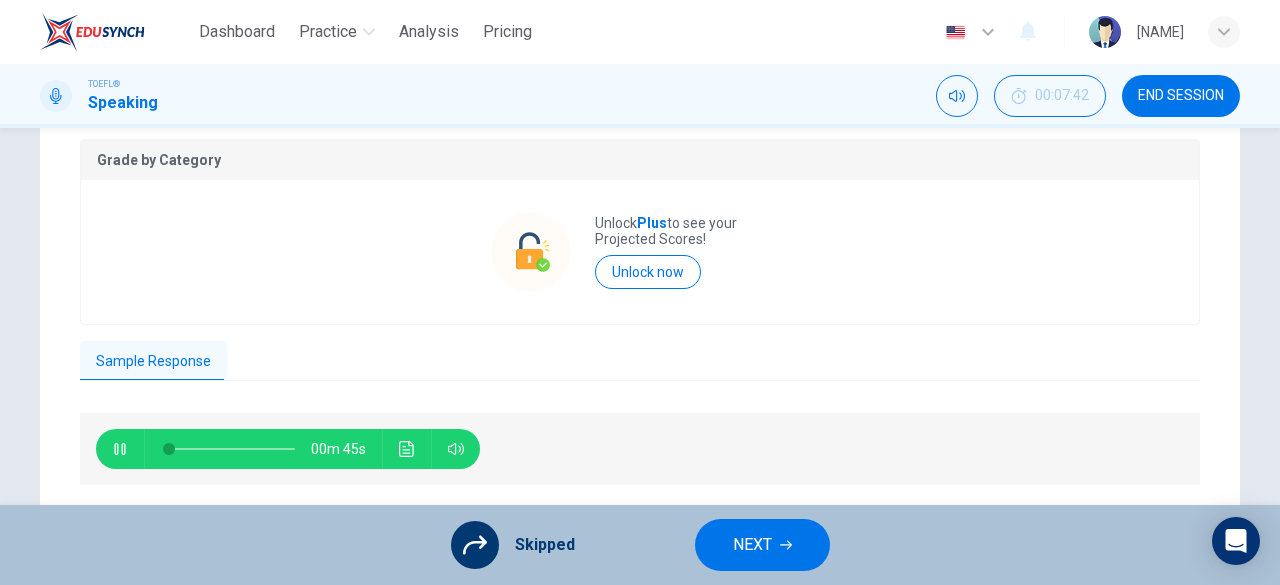 type on "13" 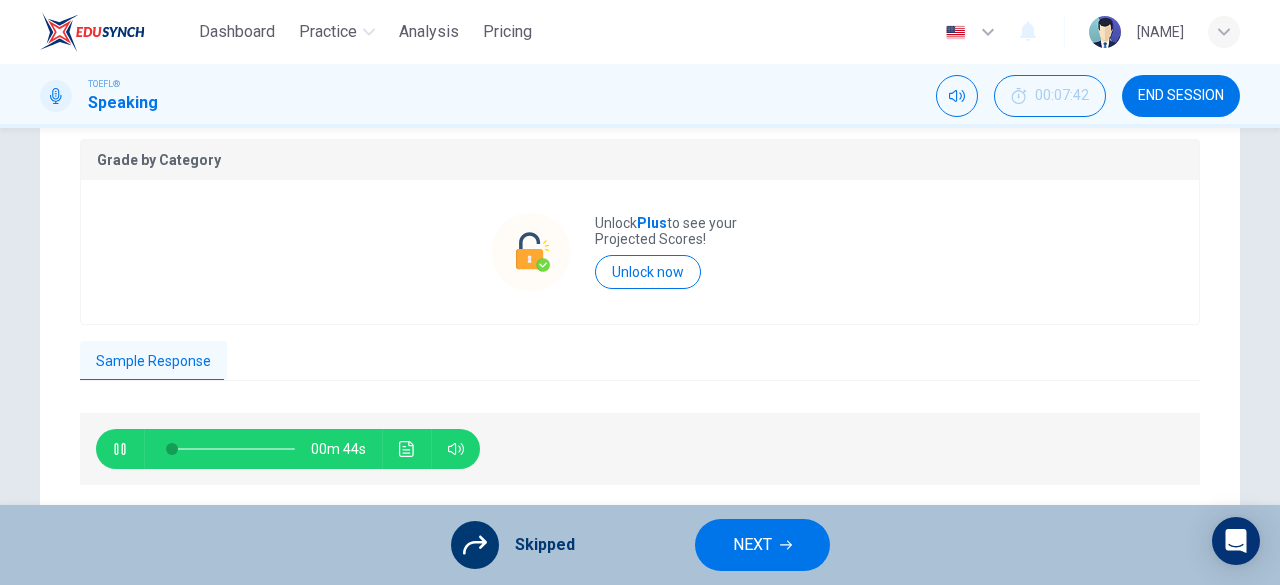 type on "13" 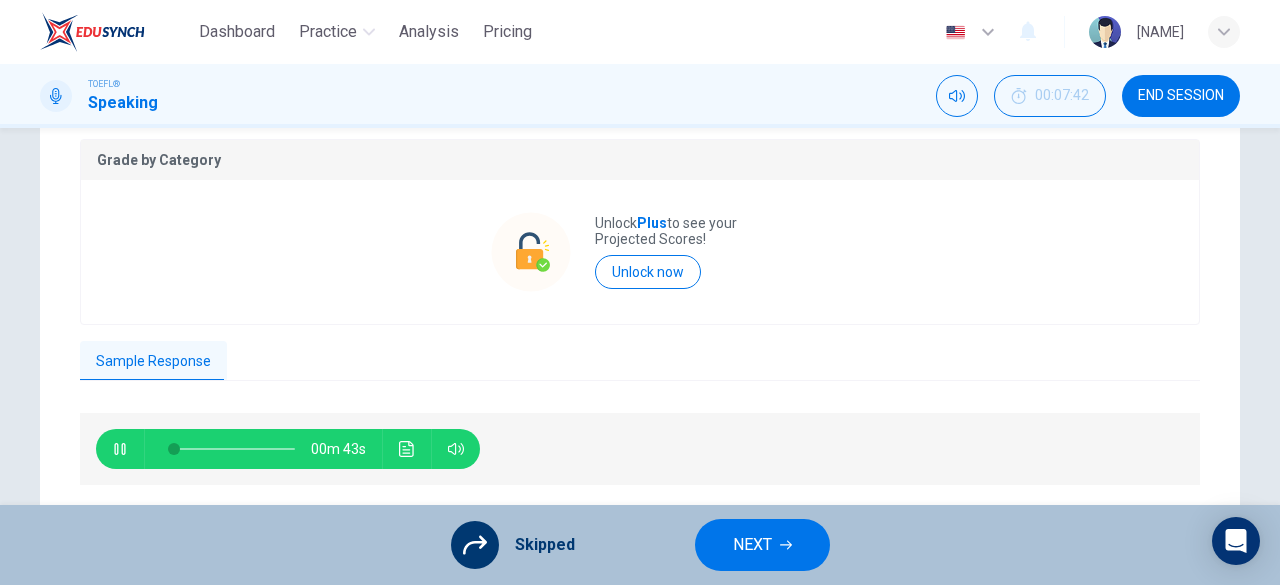 type on "13" 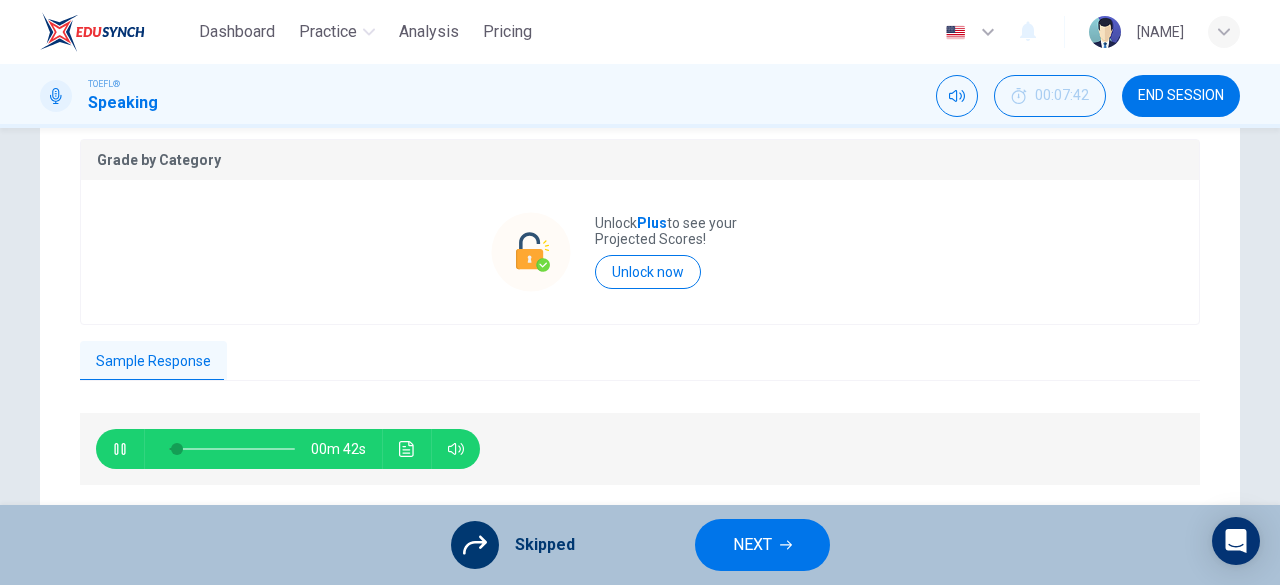 type on "13" 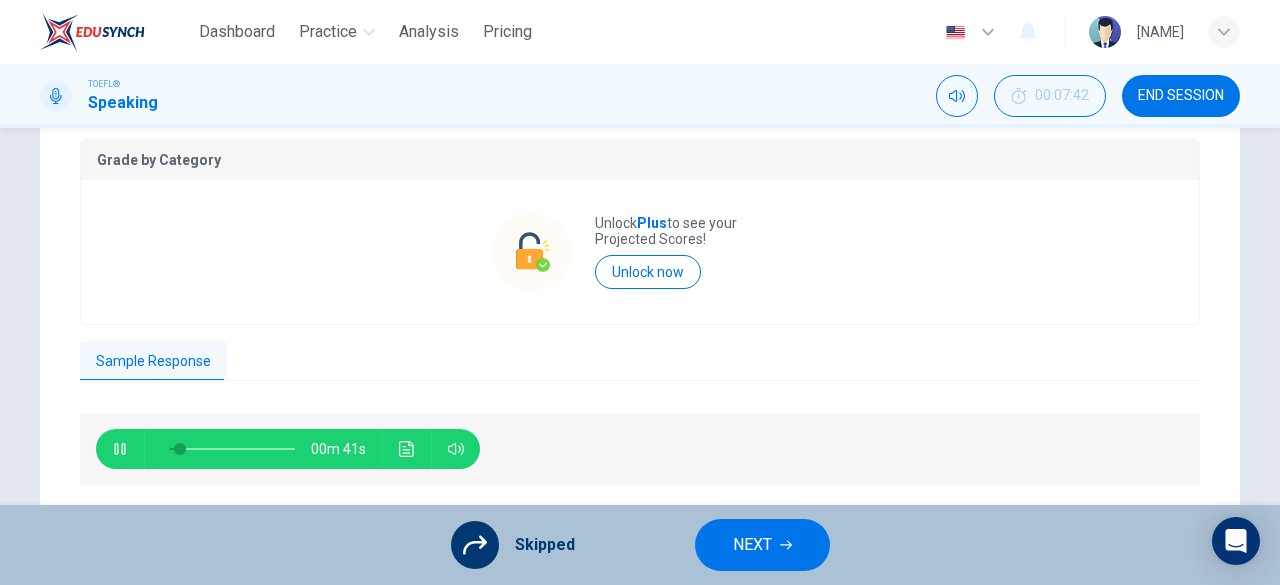 type on "13" 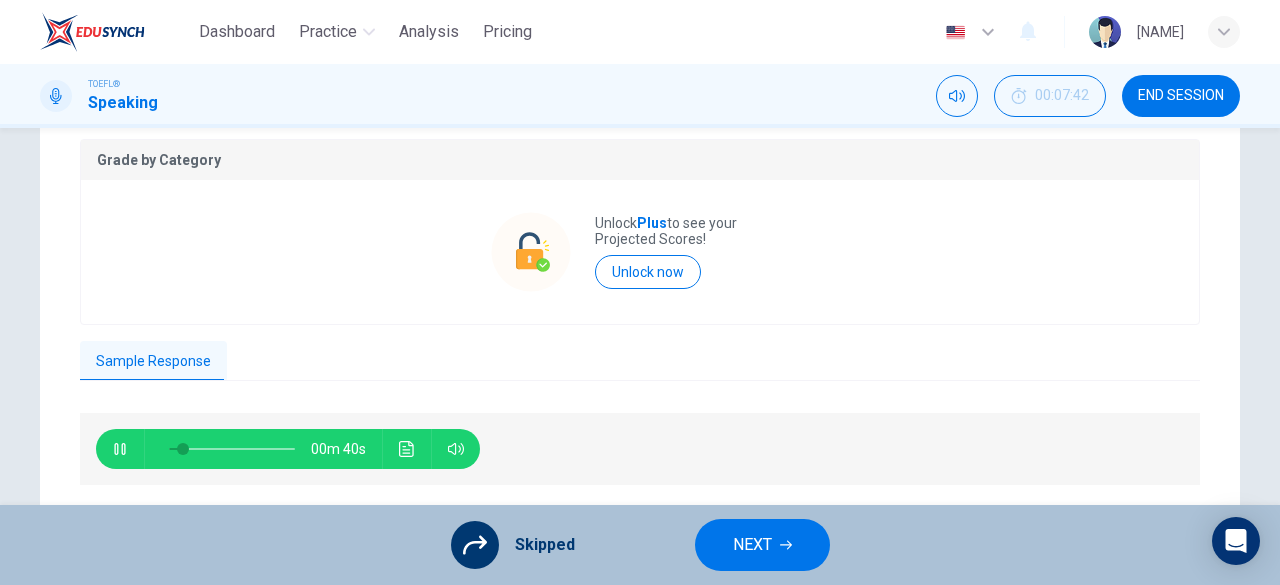 type on "13" 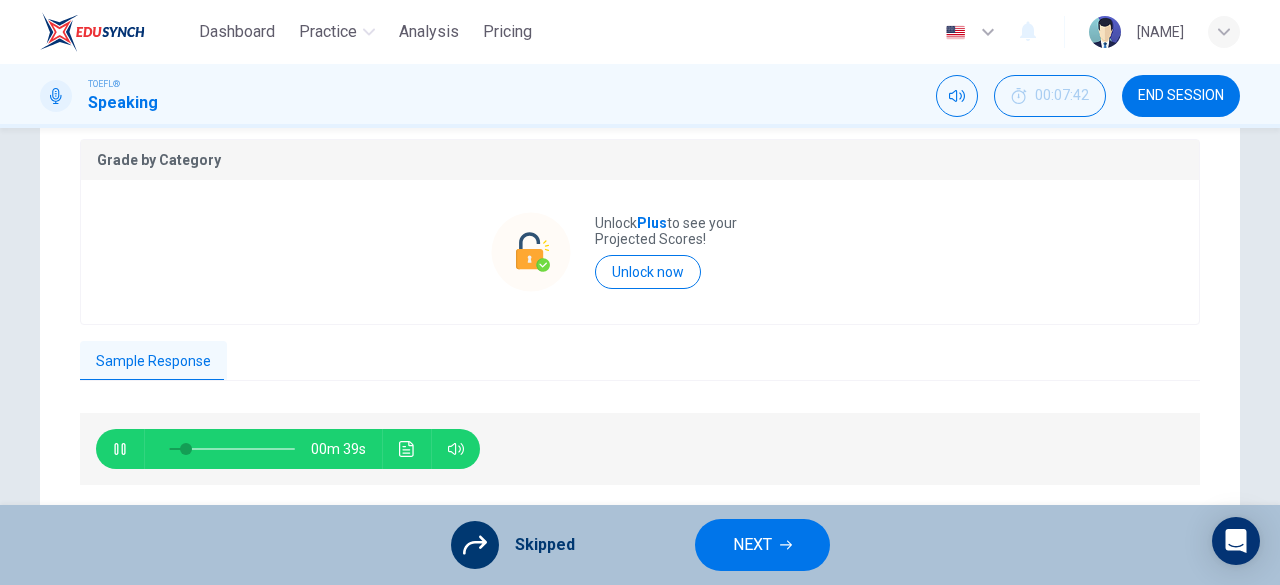 type on "13" 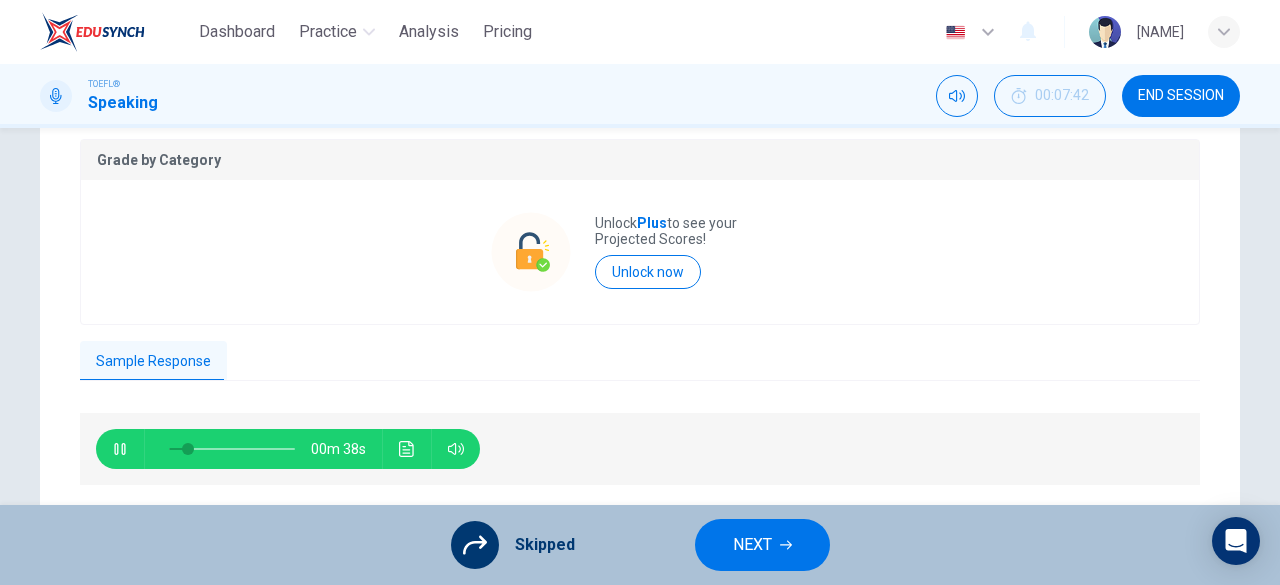 type on "13" 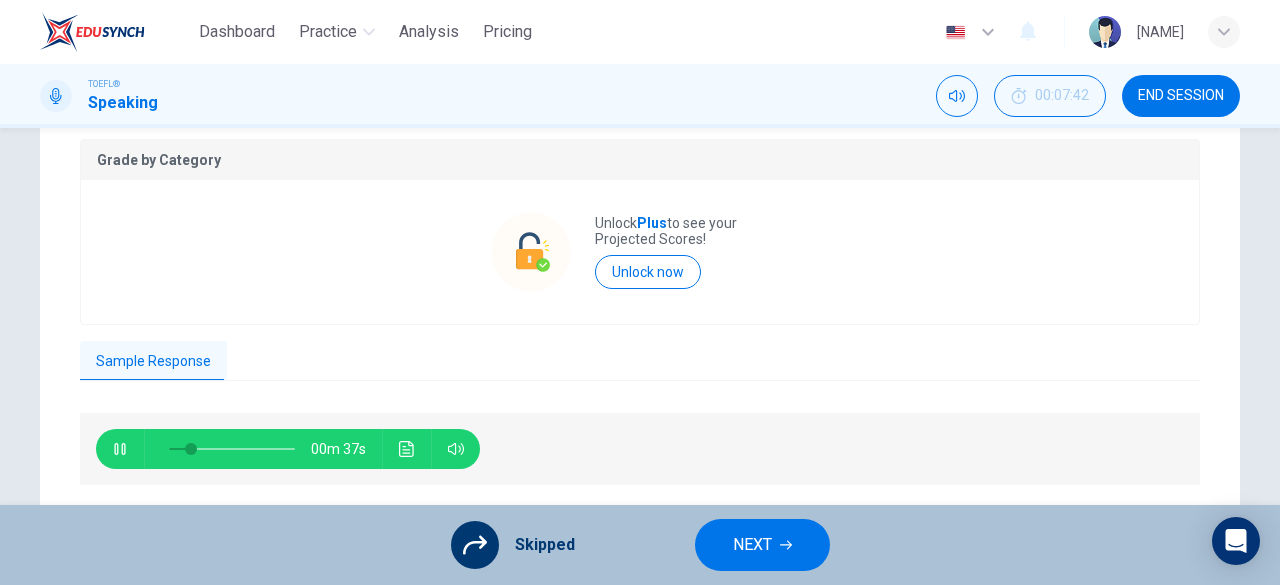 type on "13" 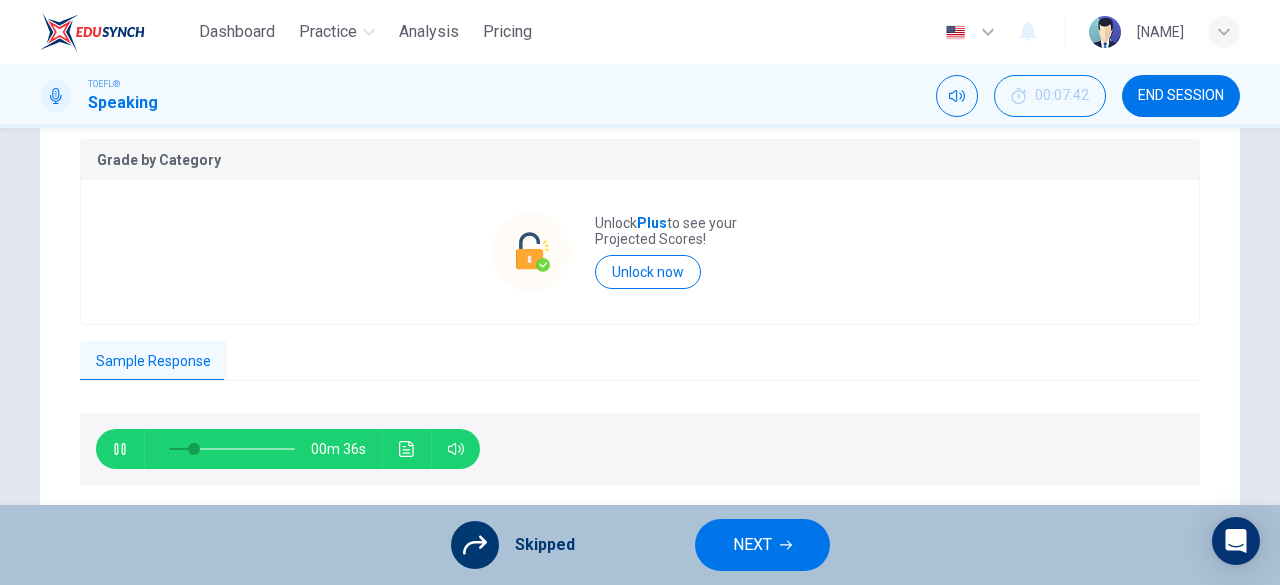 type on "13" 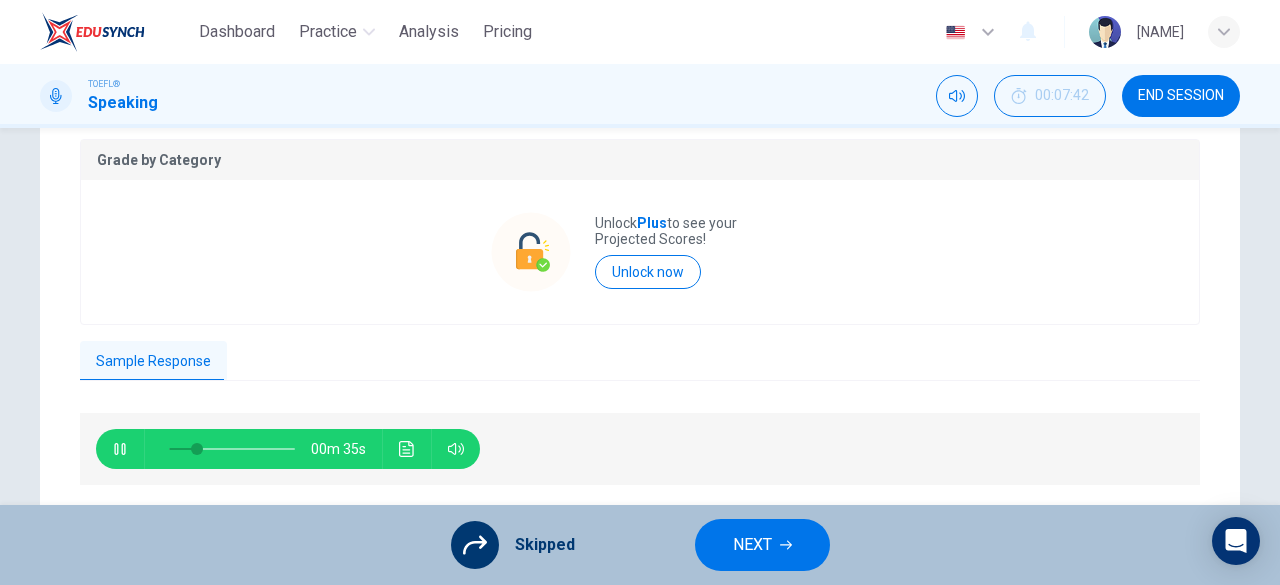 type on "13" 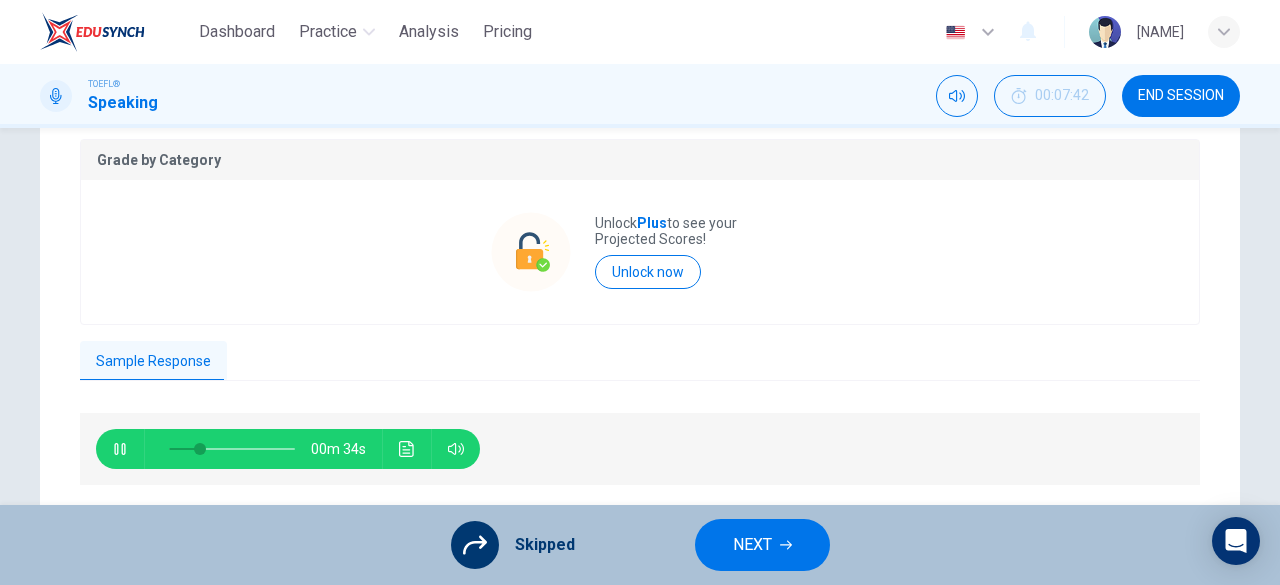 type on "13" 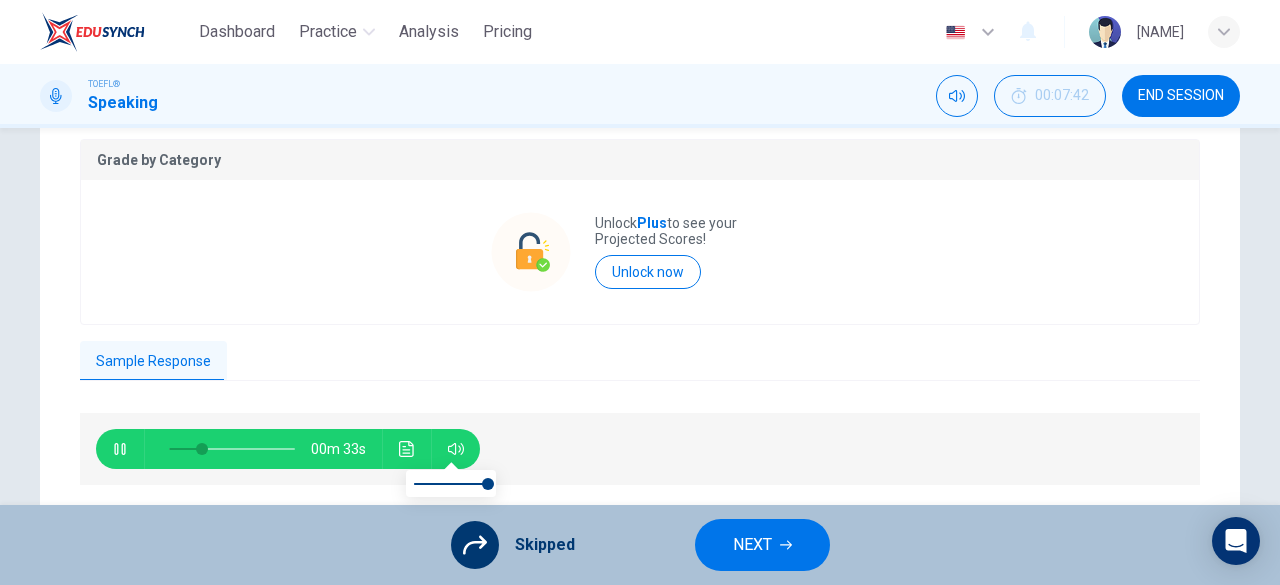 type on "13" 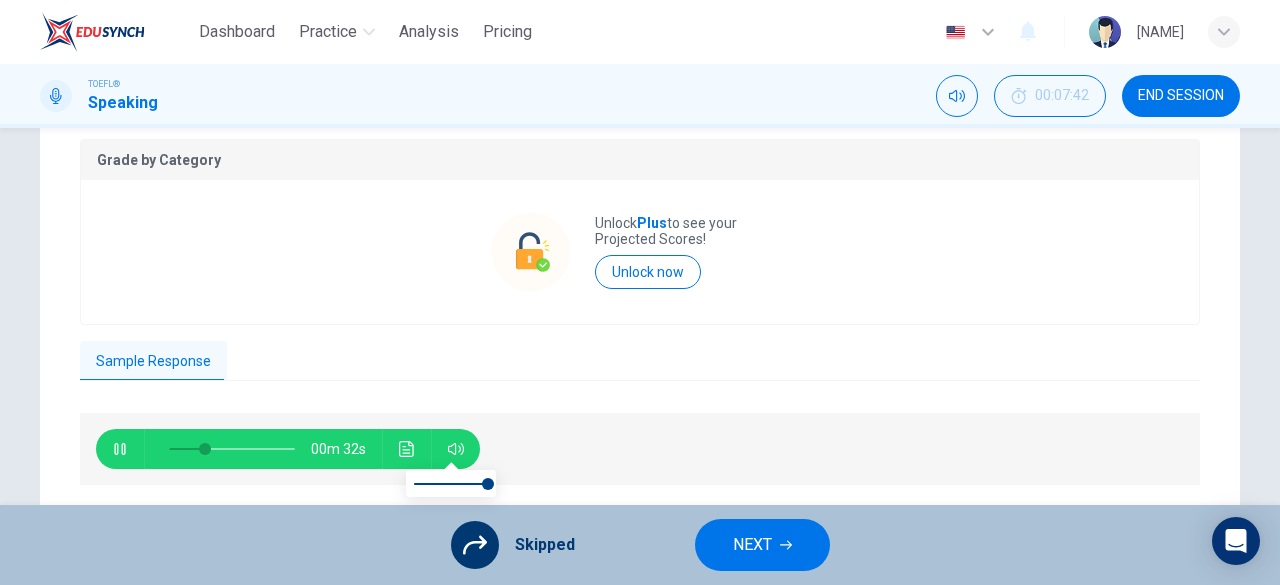type on "13" 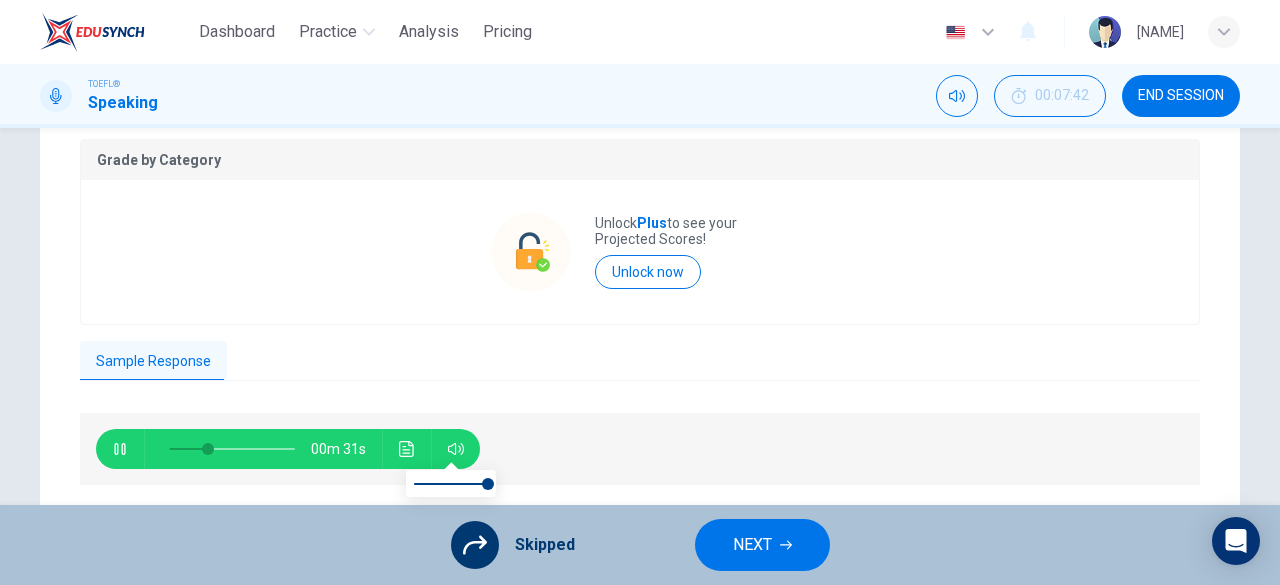 type on "13" 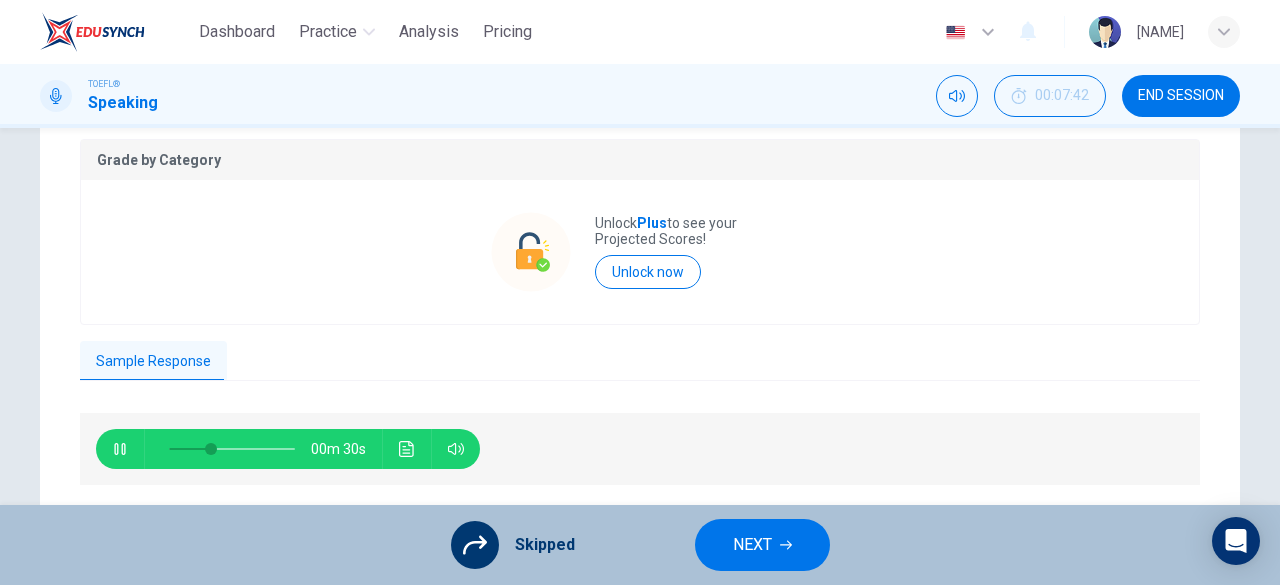 type on "13" 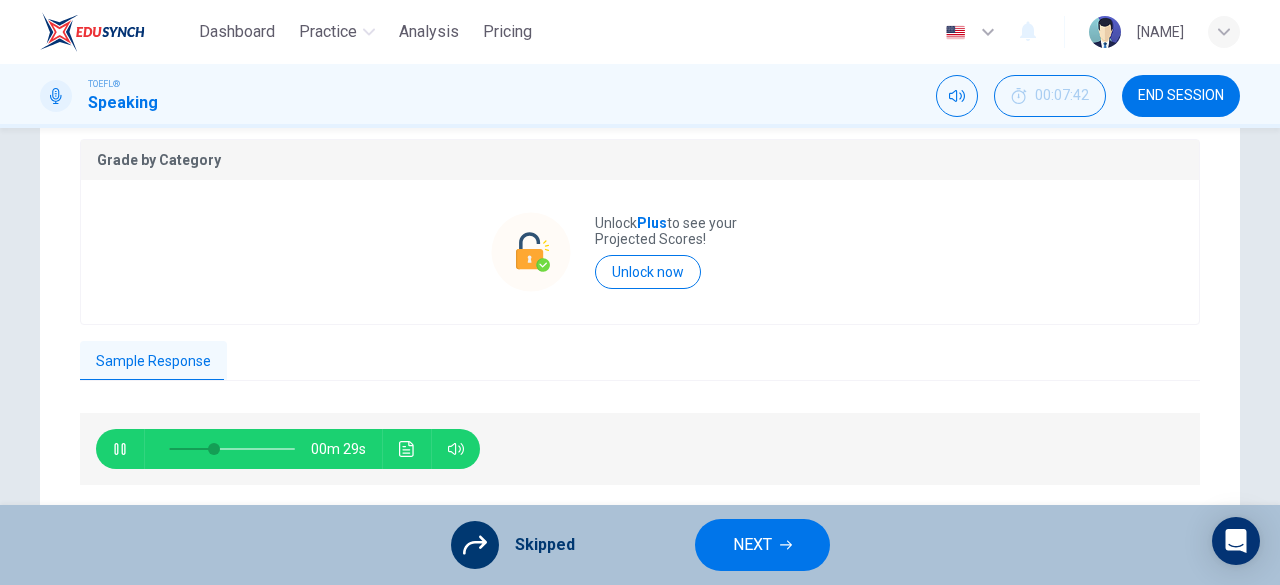 type on "13" 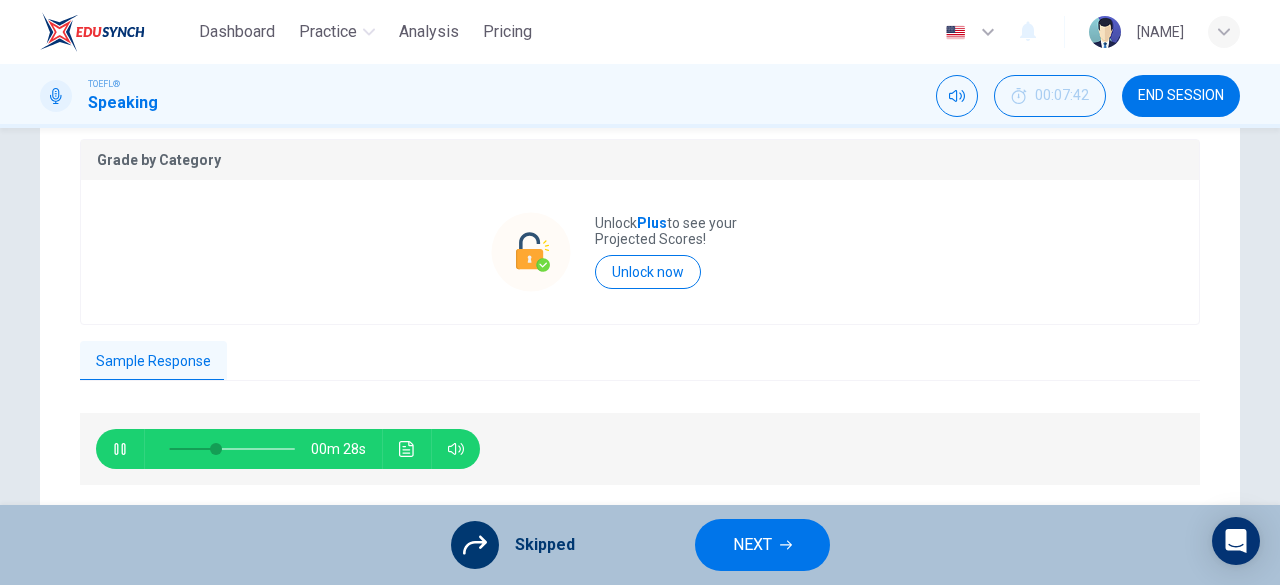 type on "13" 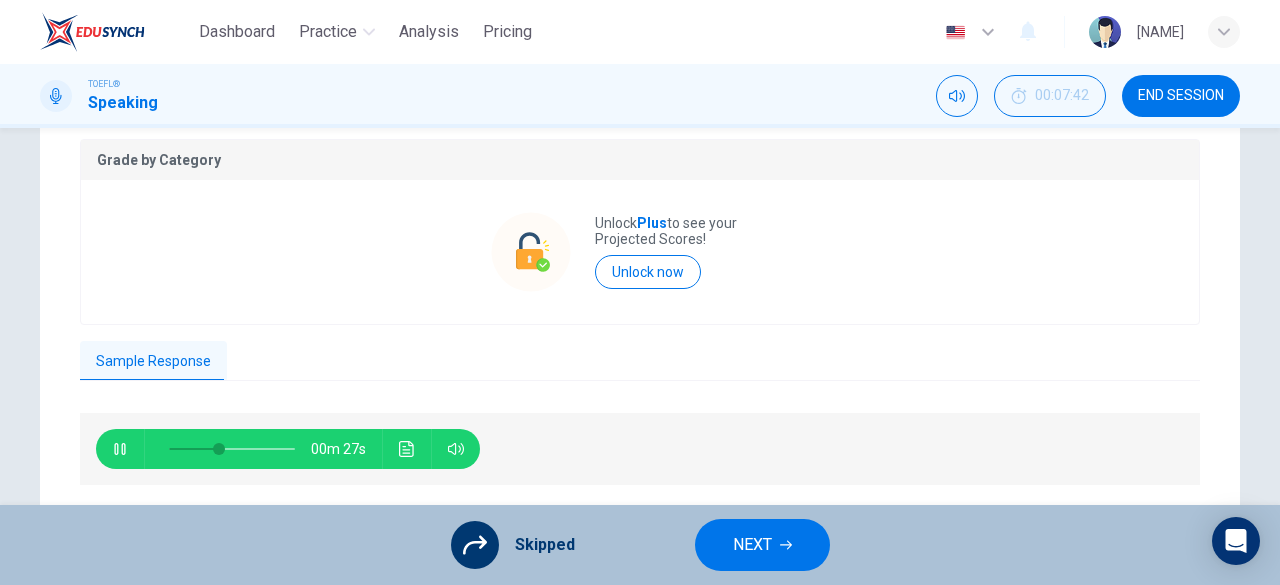 type on "13" 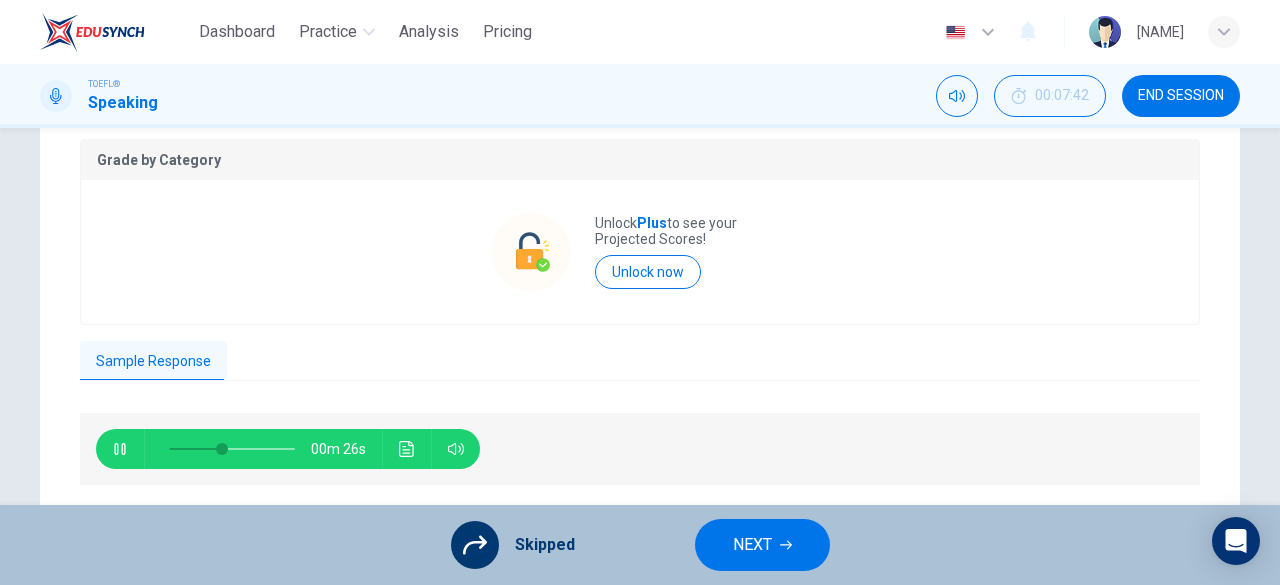 type on "13" 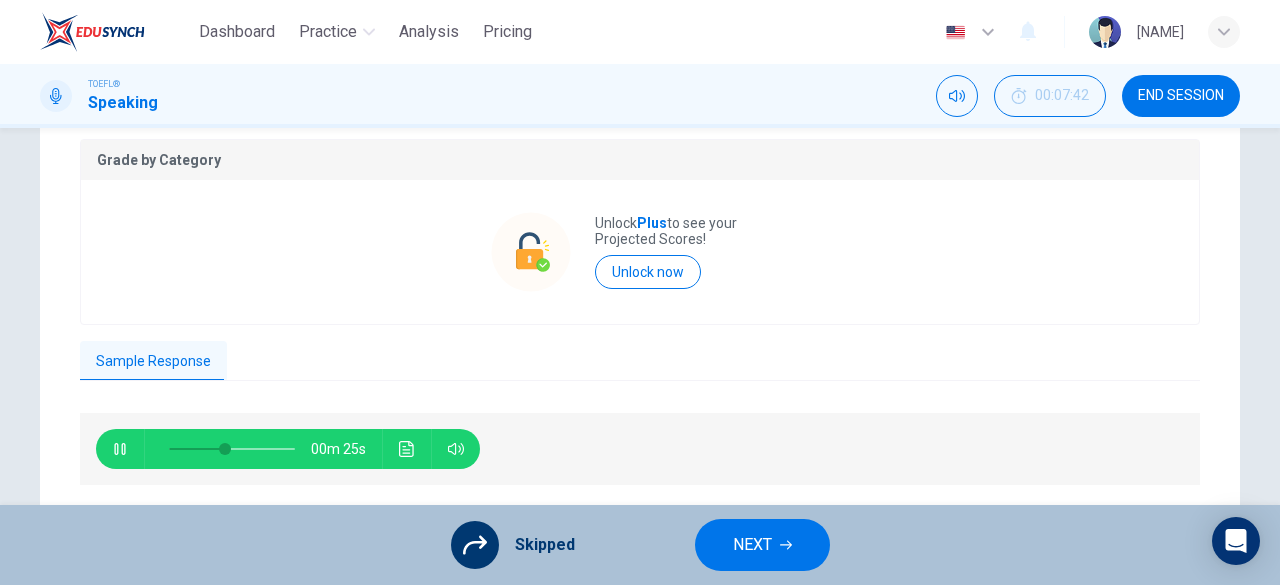 type on "13" 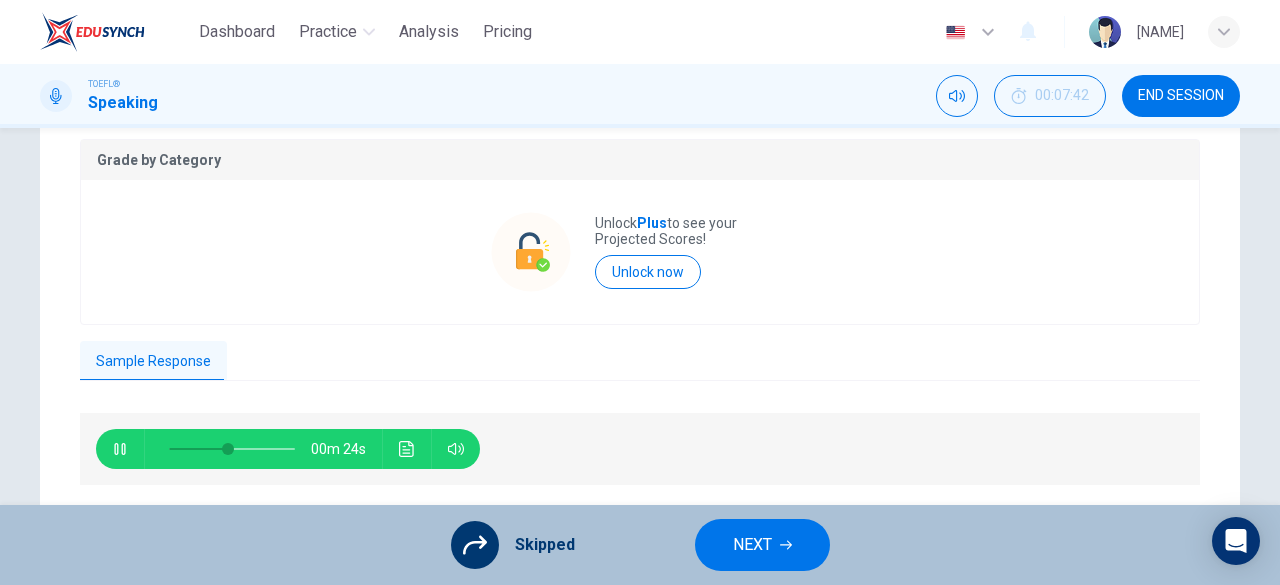 type on "13" 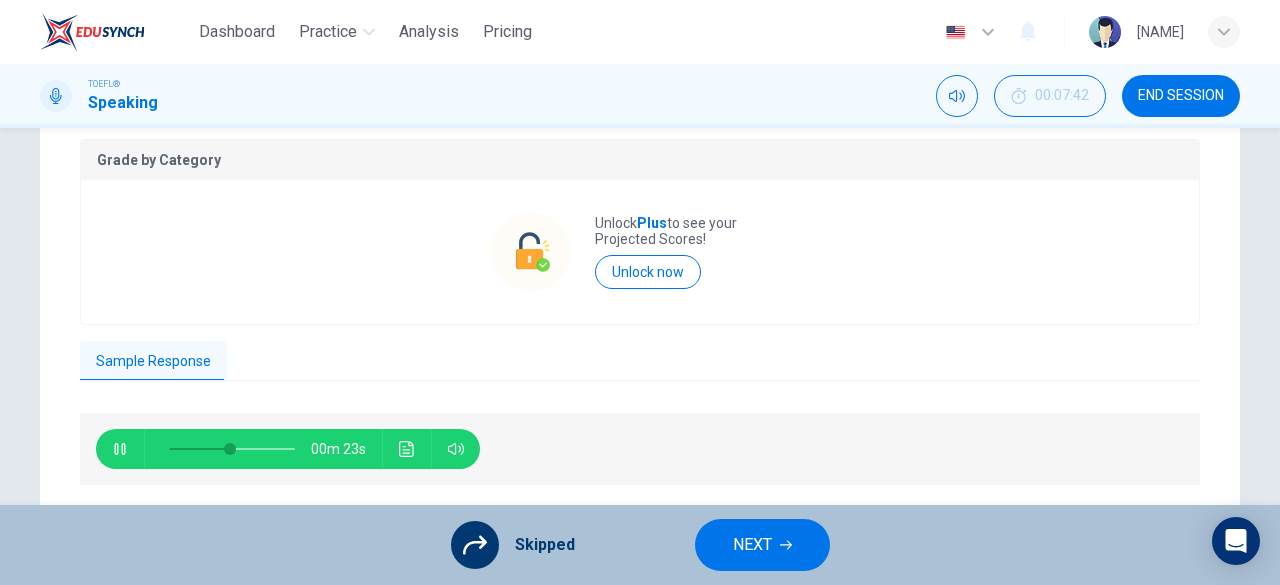 type on "13" 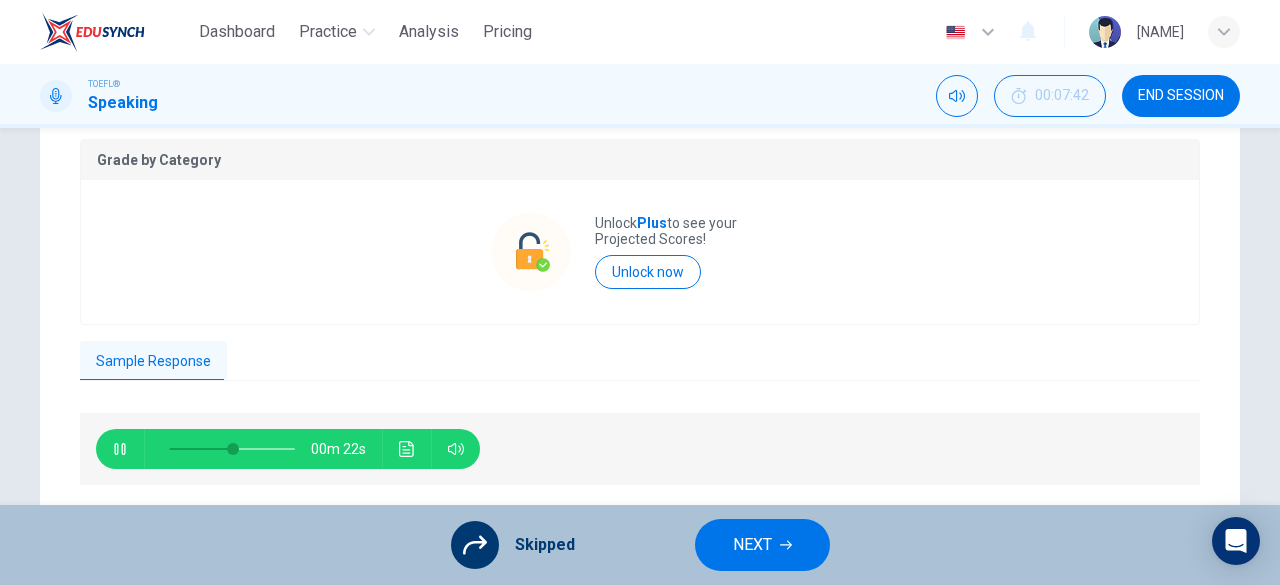 type on "13" 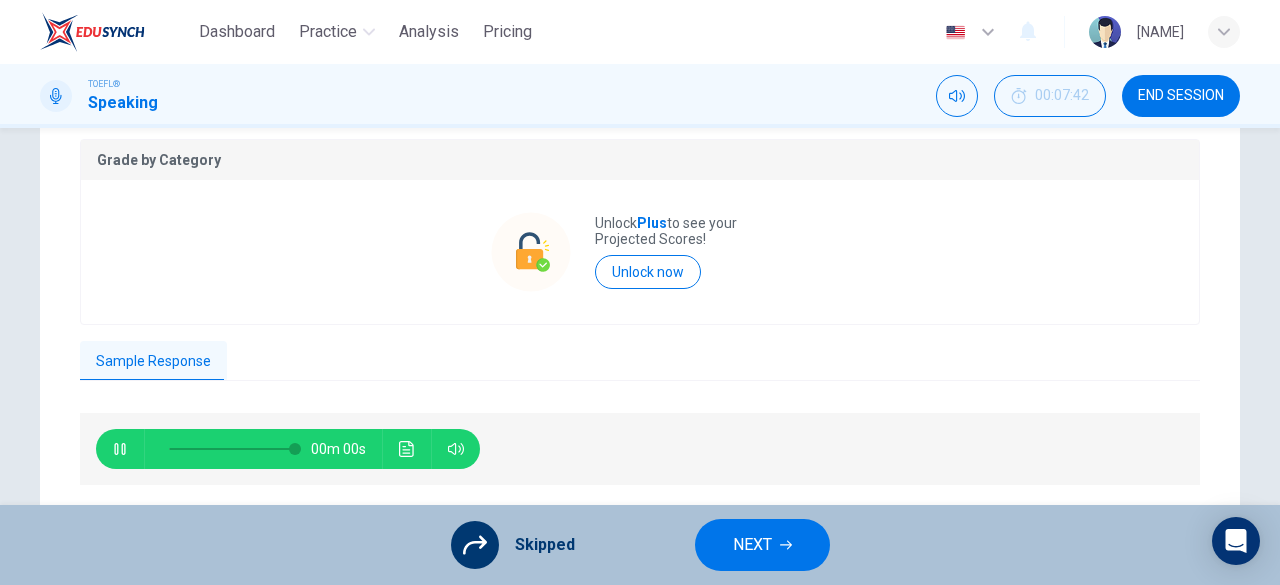 type on "0" 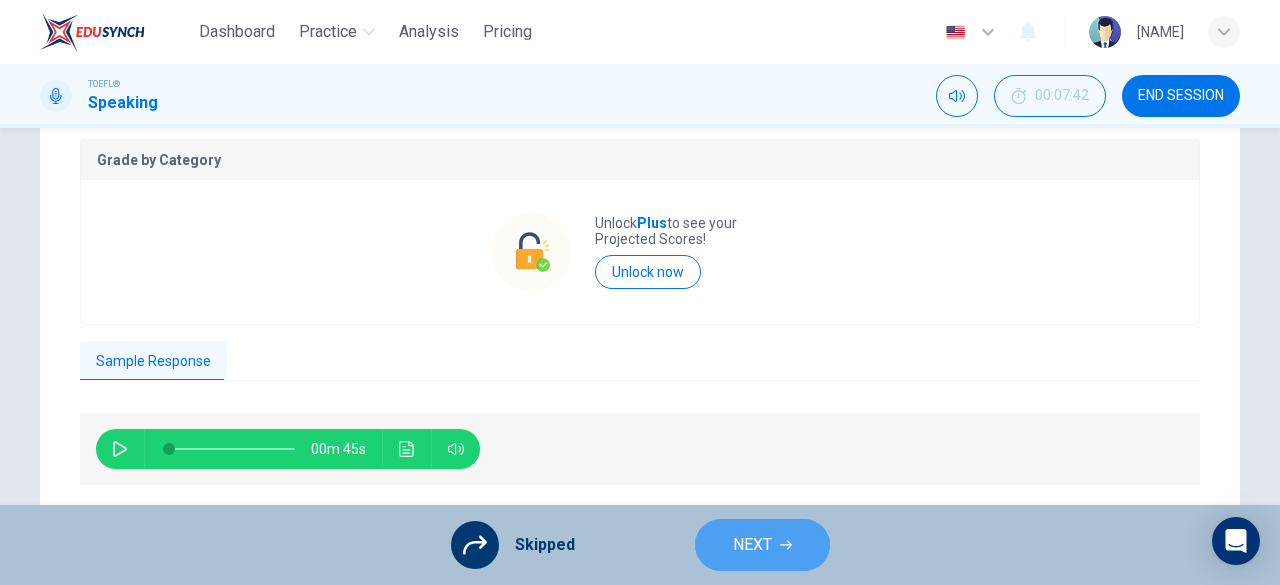 click on "NEXT" at bounding box center [762, 545] 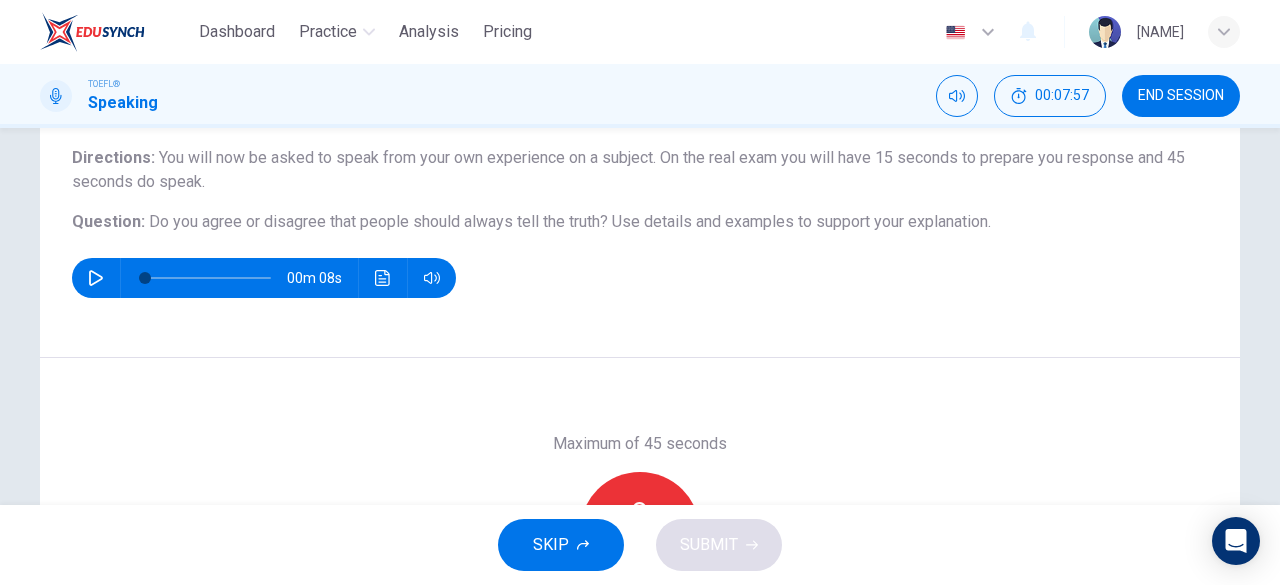 scroll, scrollTop: 200, scrollLeft: 0, axis: vertical 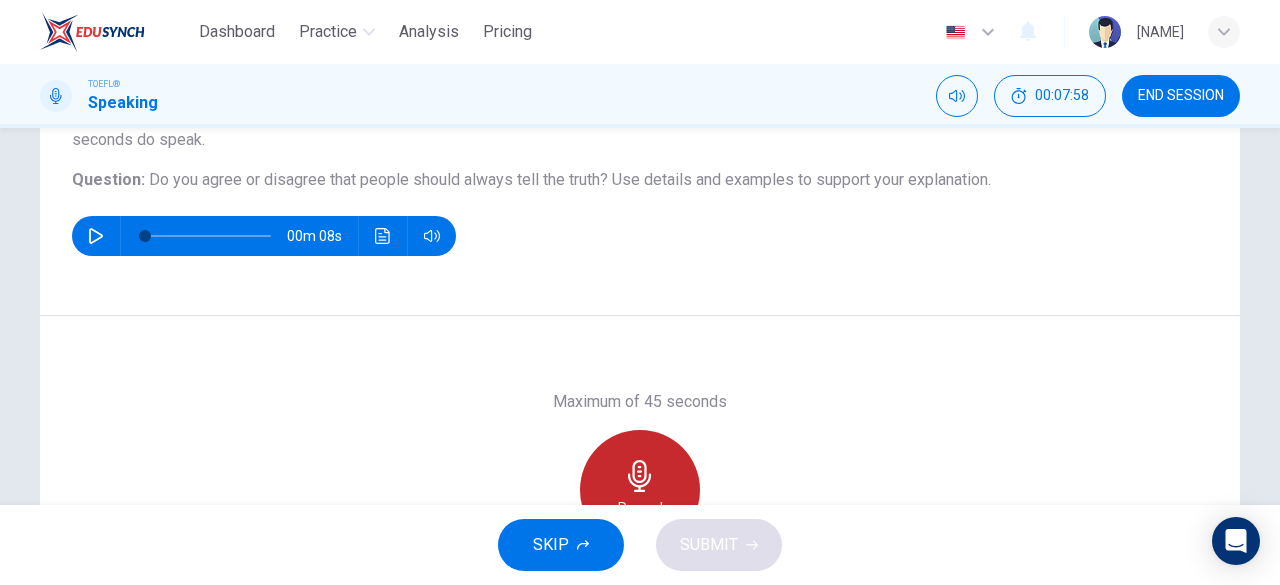 click 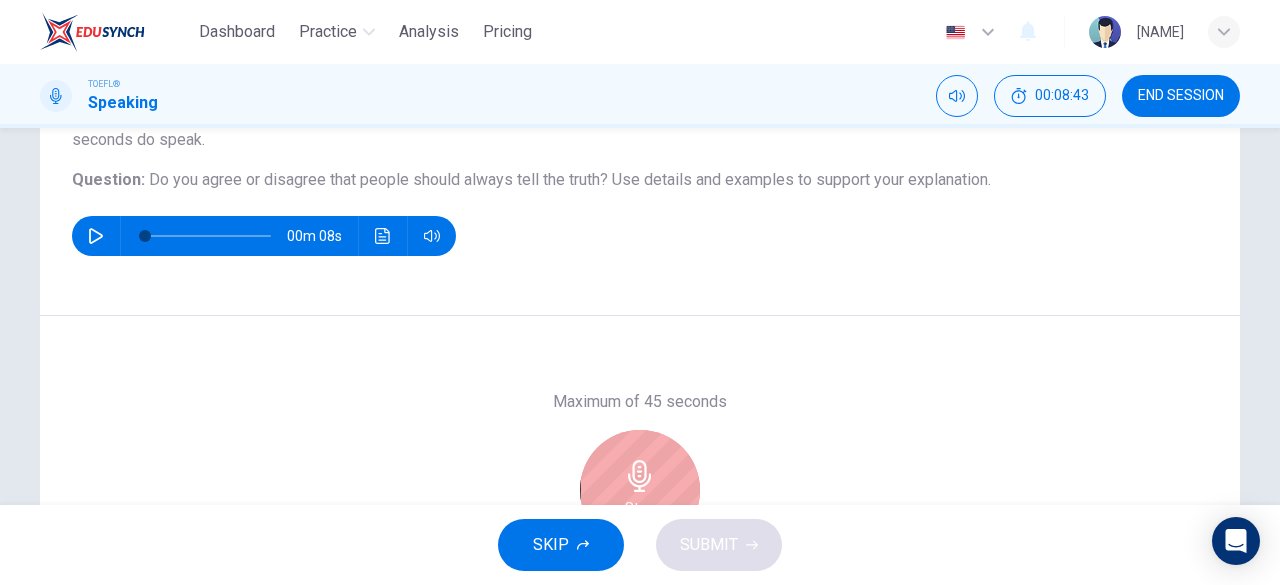 scroll, scrollTop: 300, scrollLeft: 0, axis: vertical 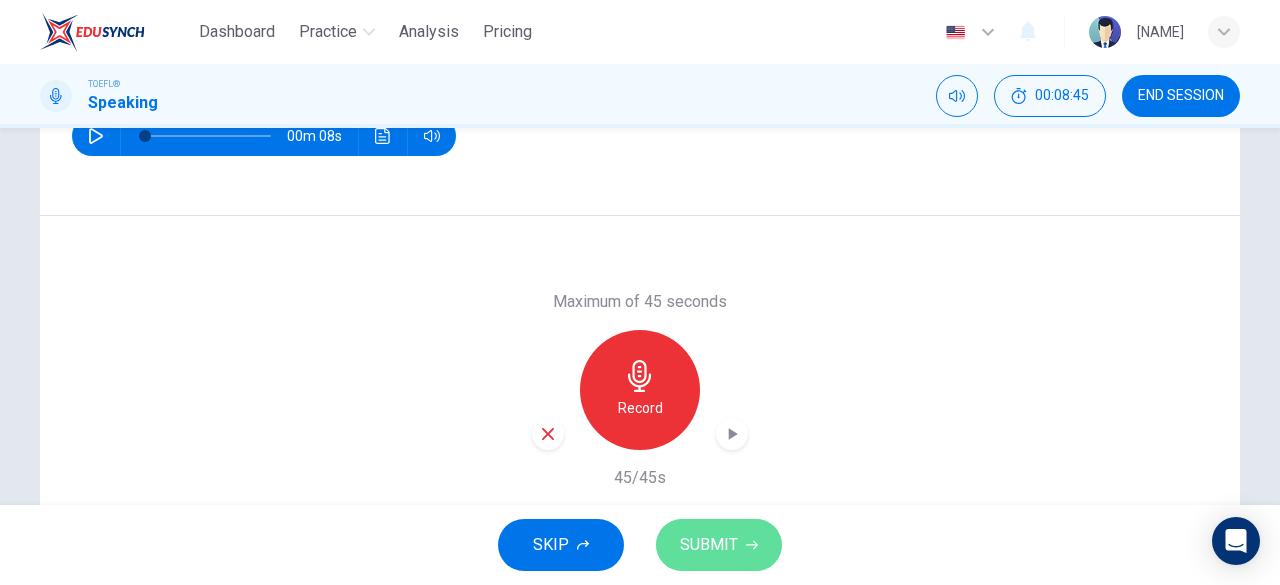 click on "SUBMIT" at bounding box center (709, 545) 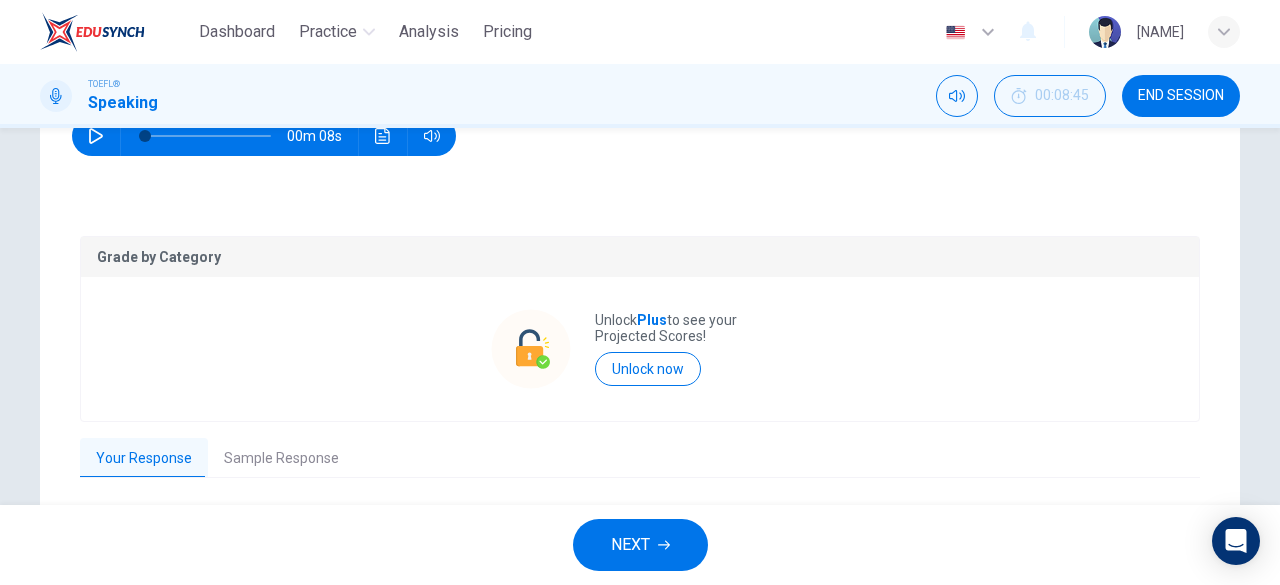 click on "Sample Response" at bounding box center [281, 459] 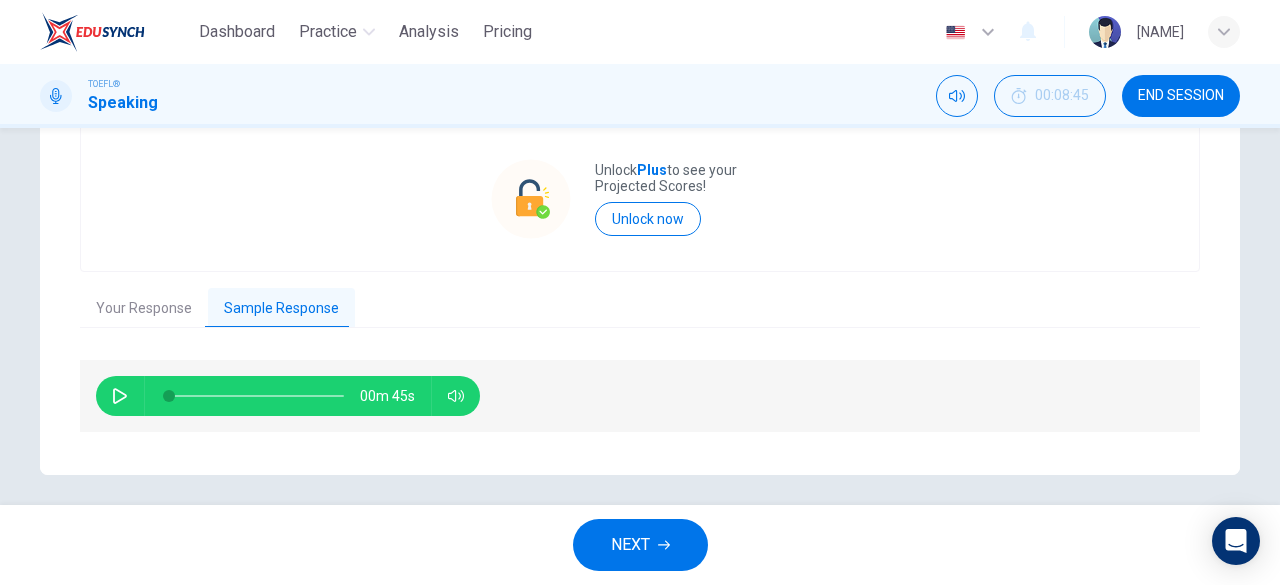 scroll, scrollTop: 458, scrollLeft: 0, axis: vertical 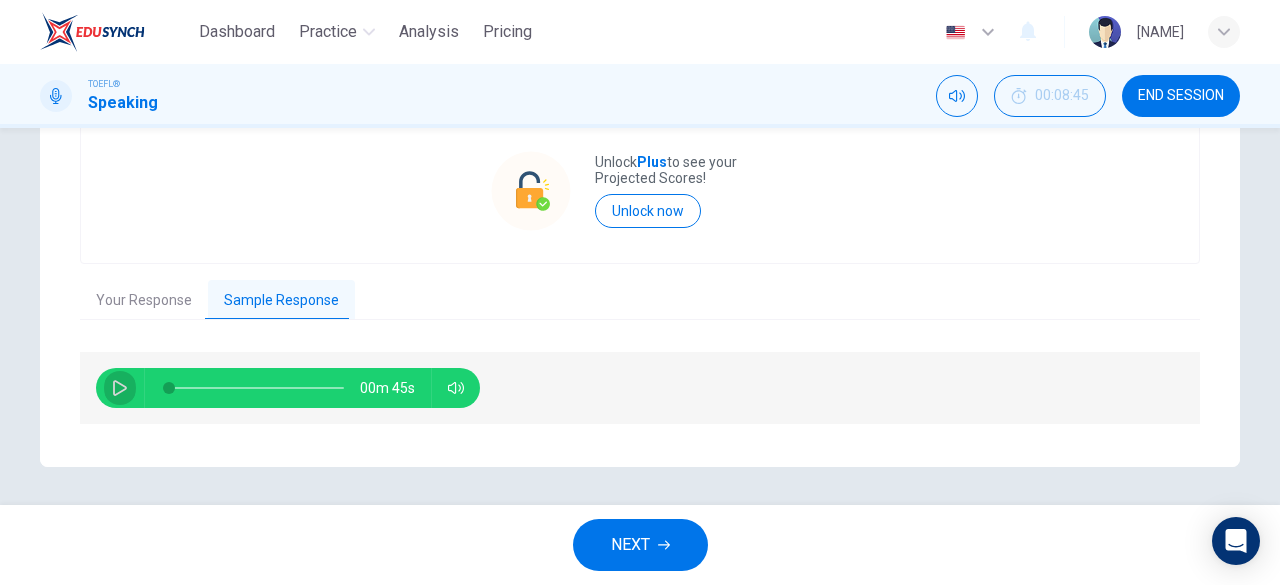click at bounding box center (120, 388) 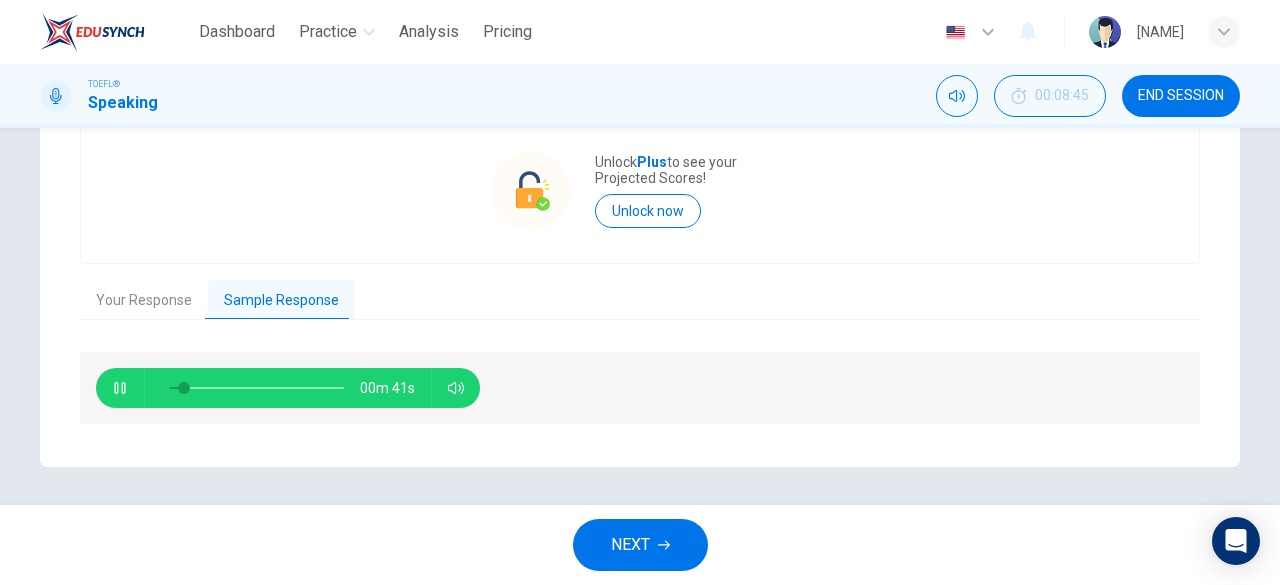 scroll, scrollTop: 358, scrollLeft: 0, axis: vertical 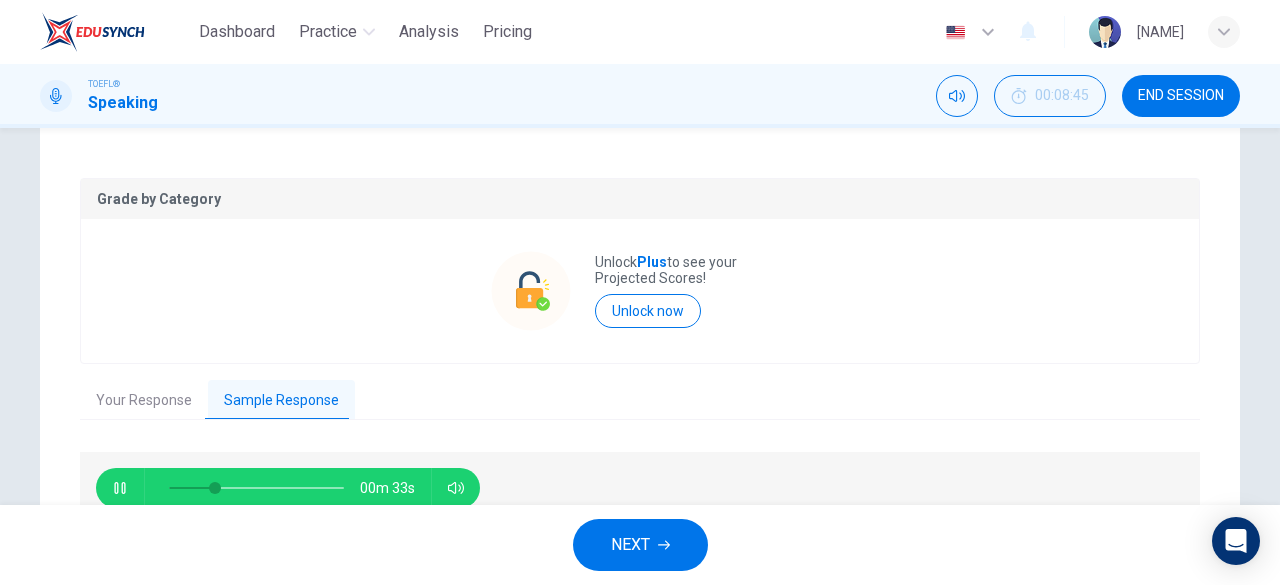 type on "29" 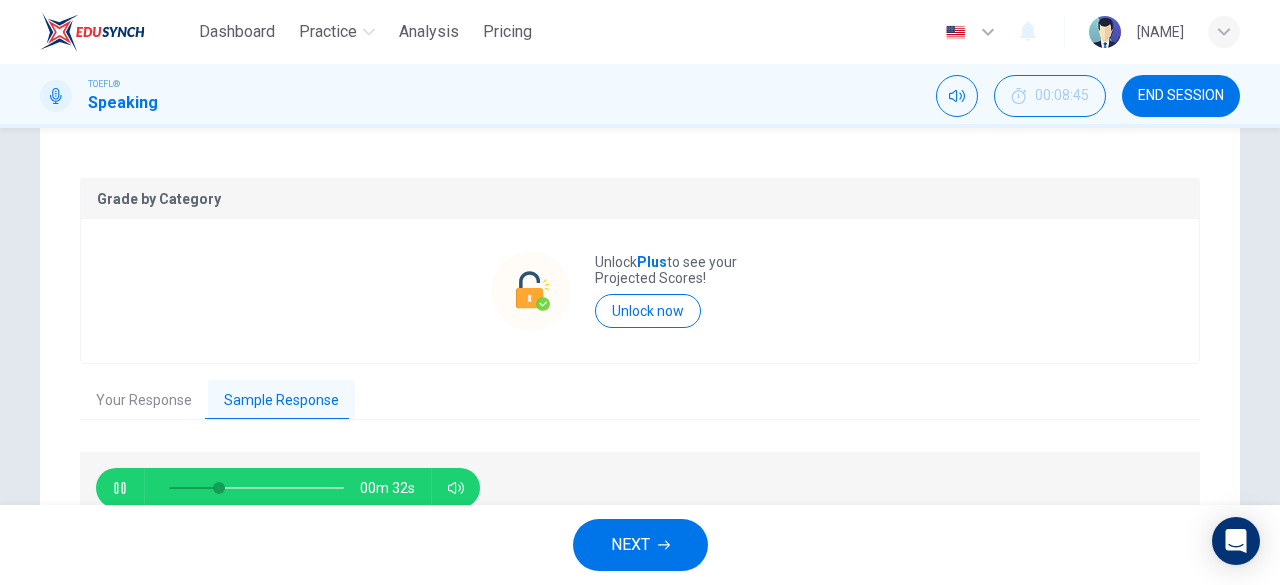 type 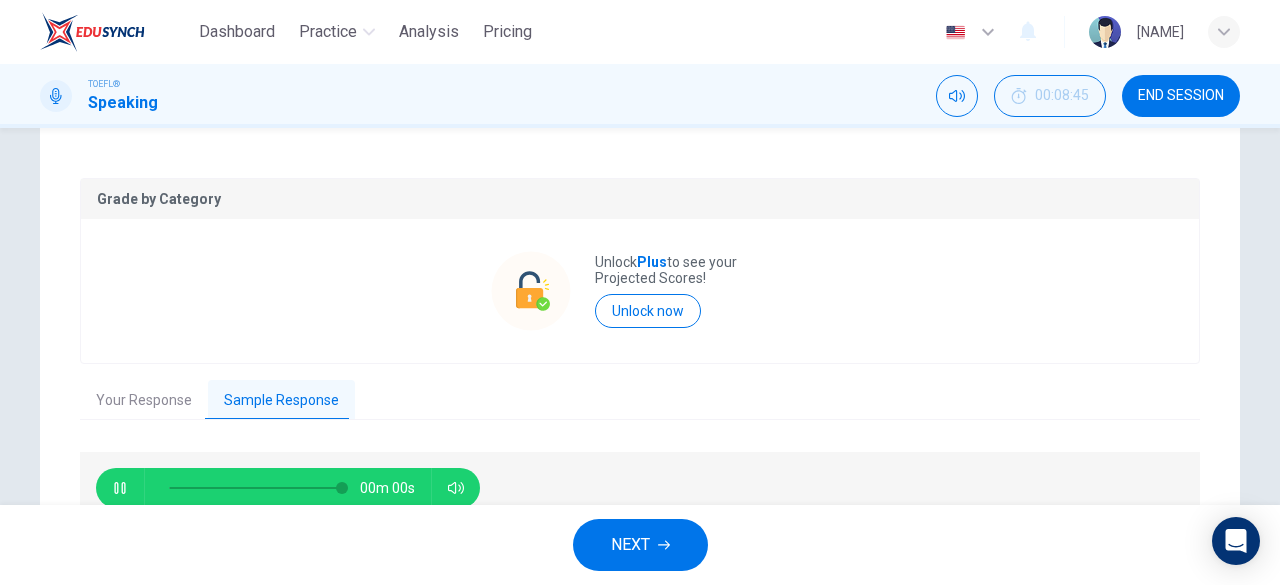 type on "0" 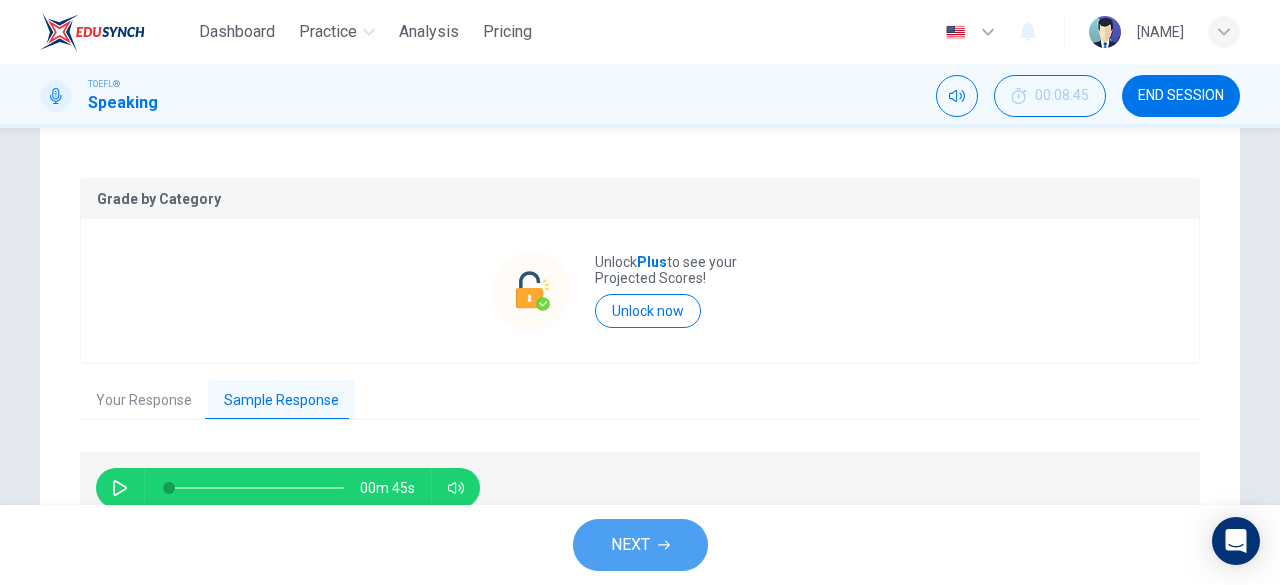 click on "NEXT" at bounding box center [640, 545] 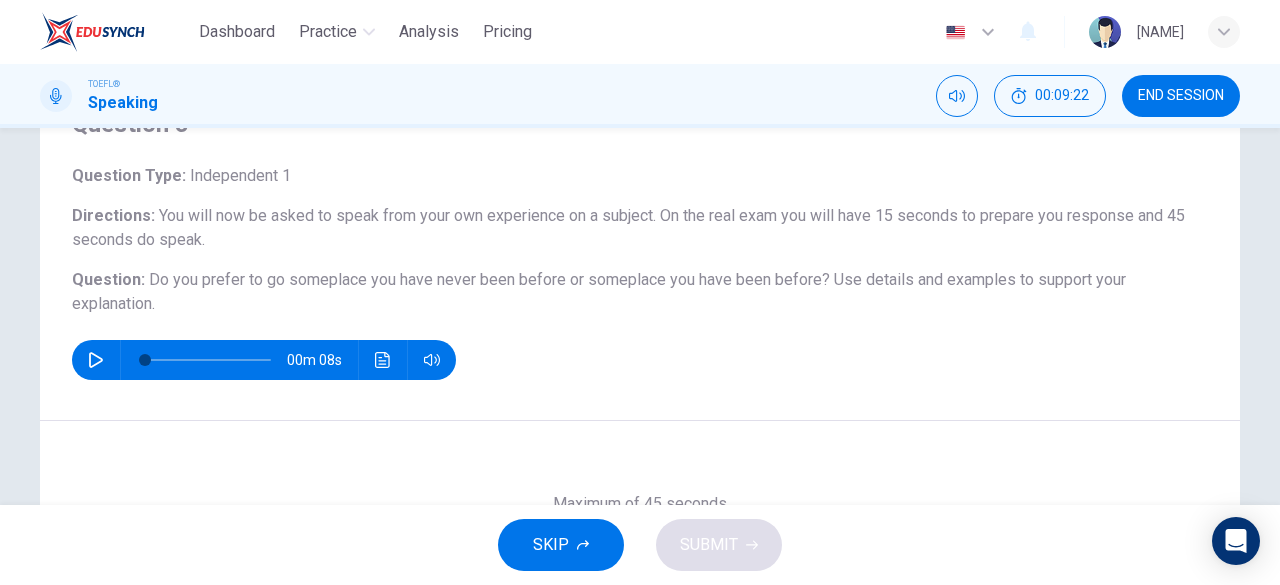 scroll, scrollTop: 200, scrollLeft: 0, axis: vertical 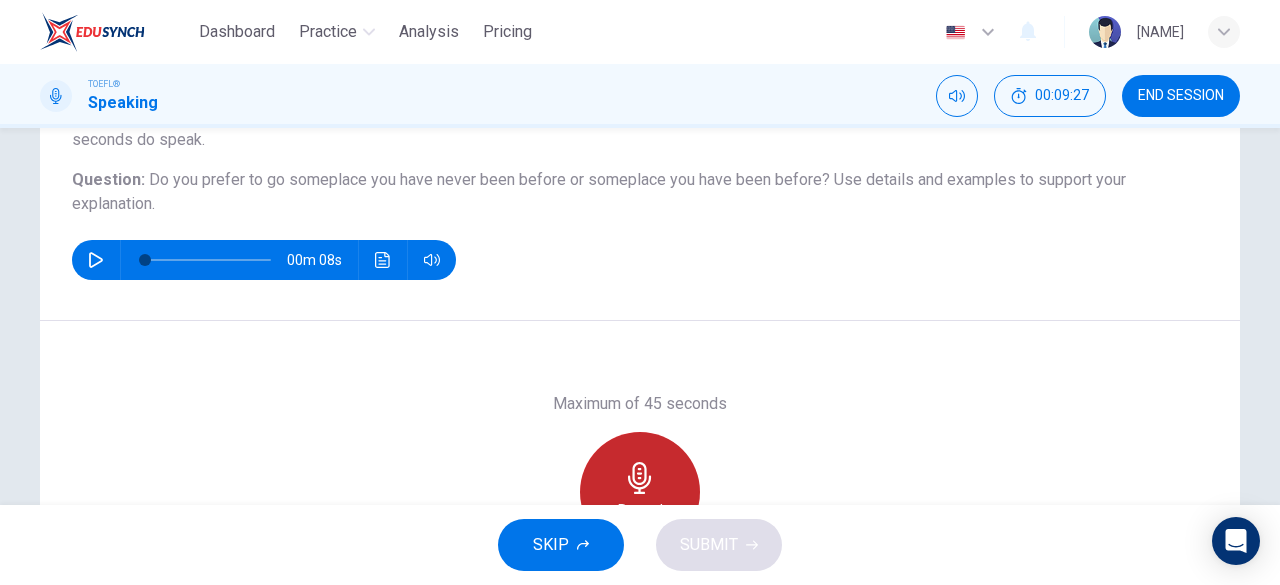 click 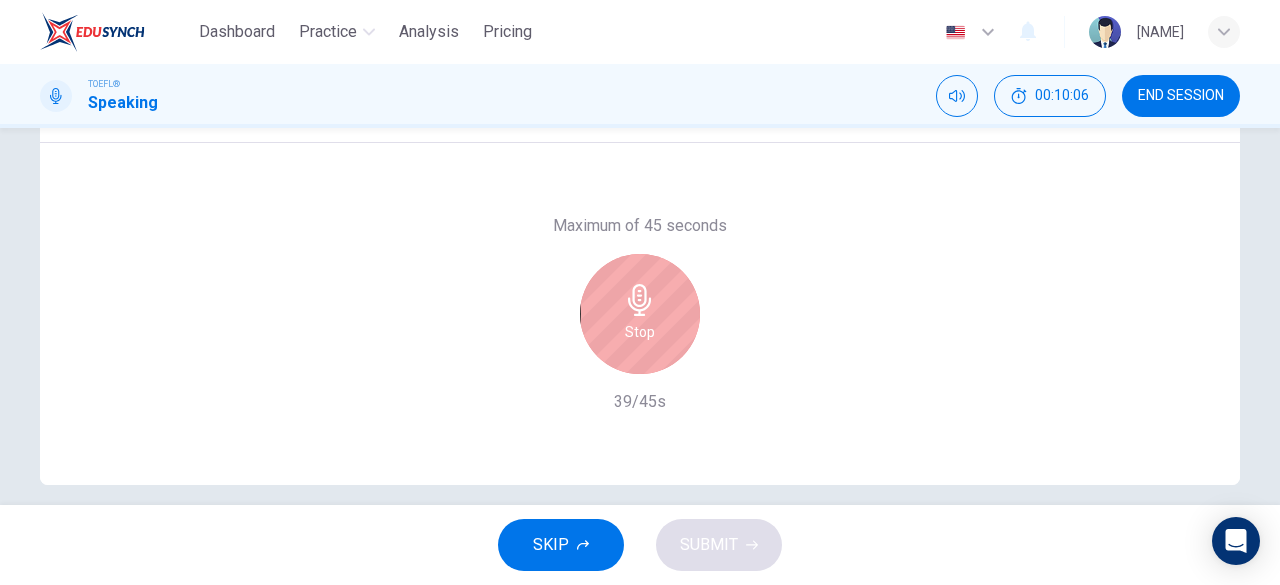 scroll, scrollTop: 398, scrollLeft: 0, axis: vertical 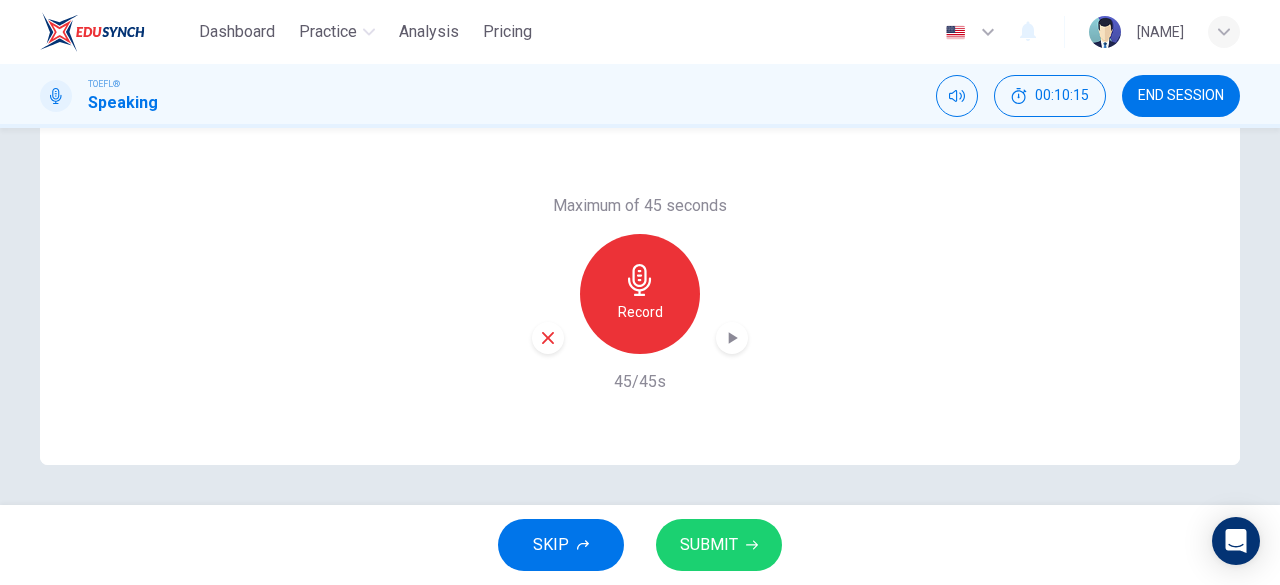 click on "SUBMIT" at bounding box center [719, 545] 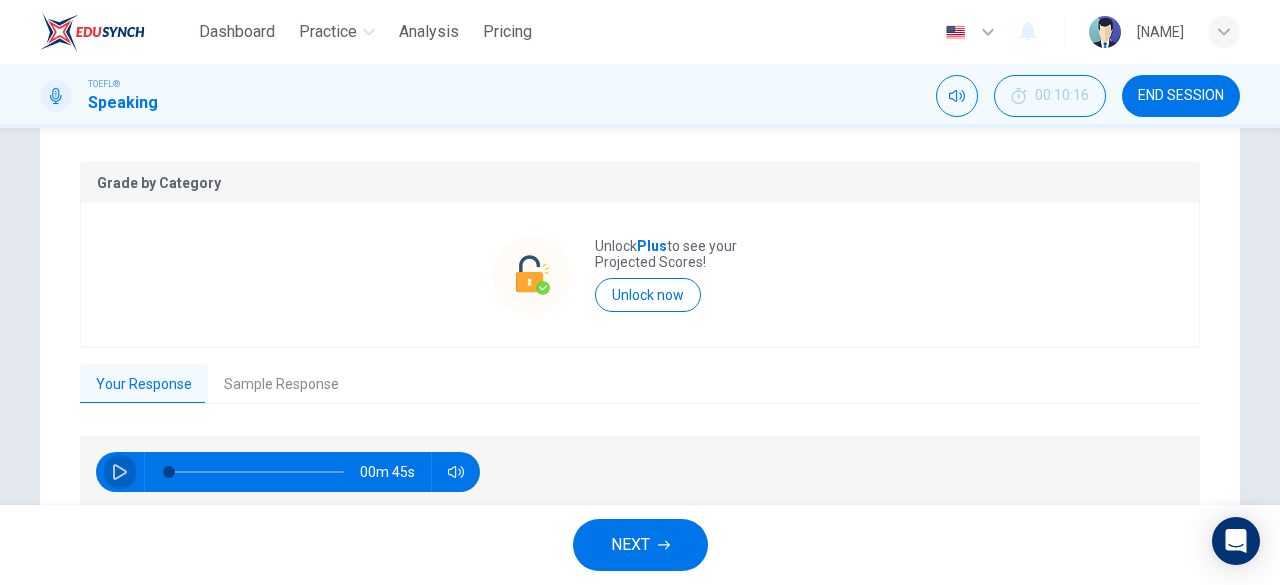 click 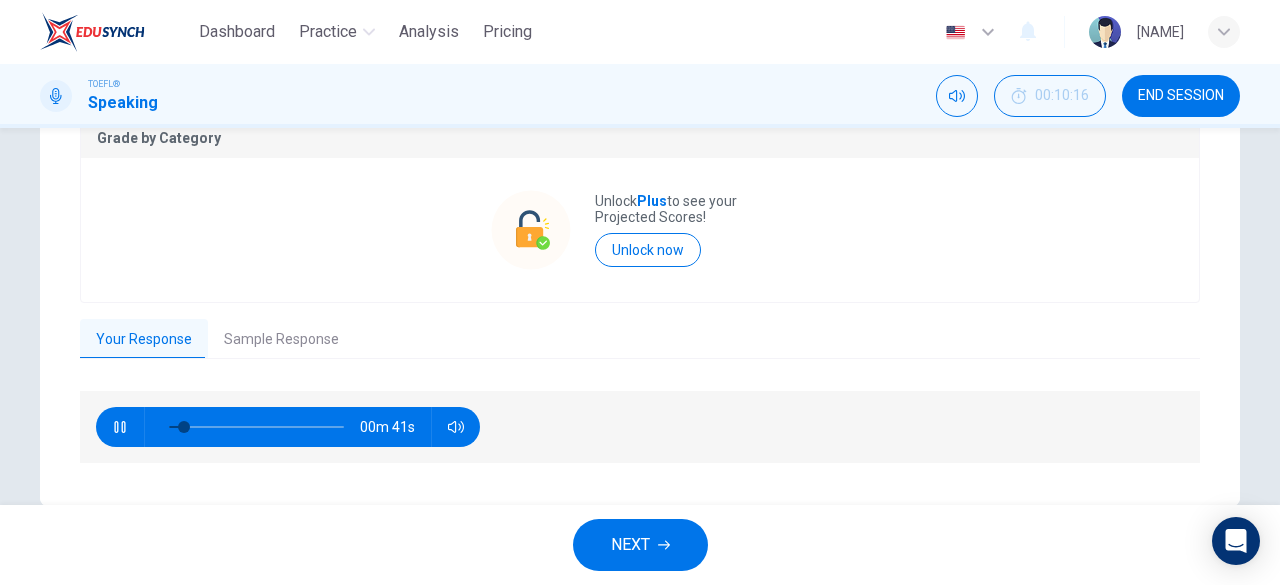 scroll, scrollTop: 482, scrollLeft: 0, axis: vertical 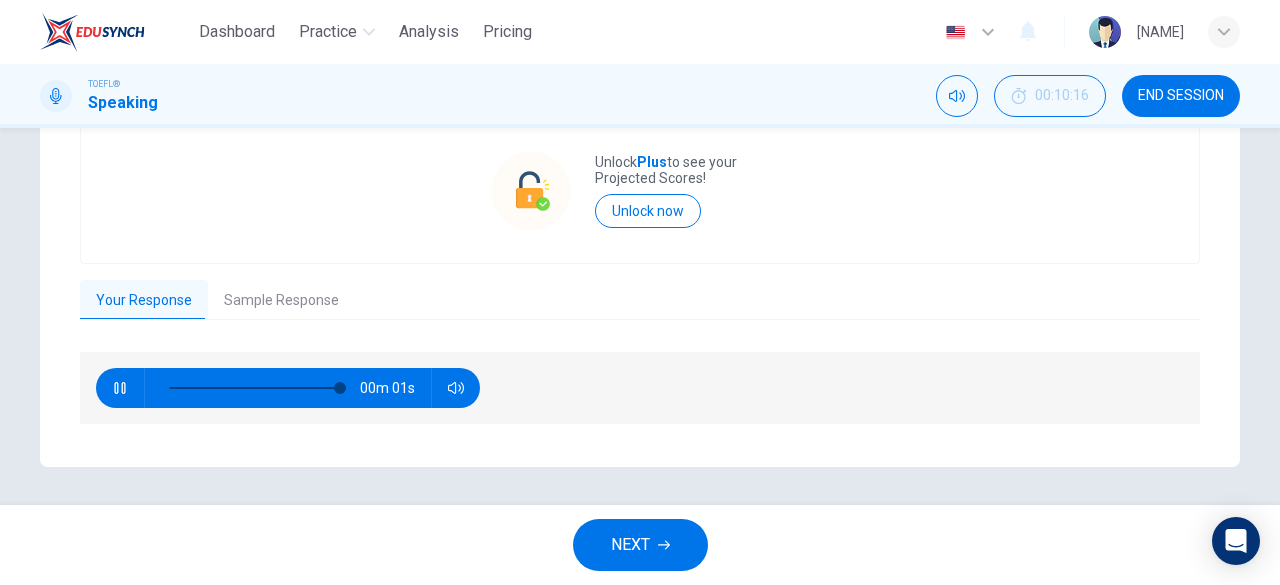type on "0" 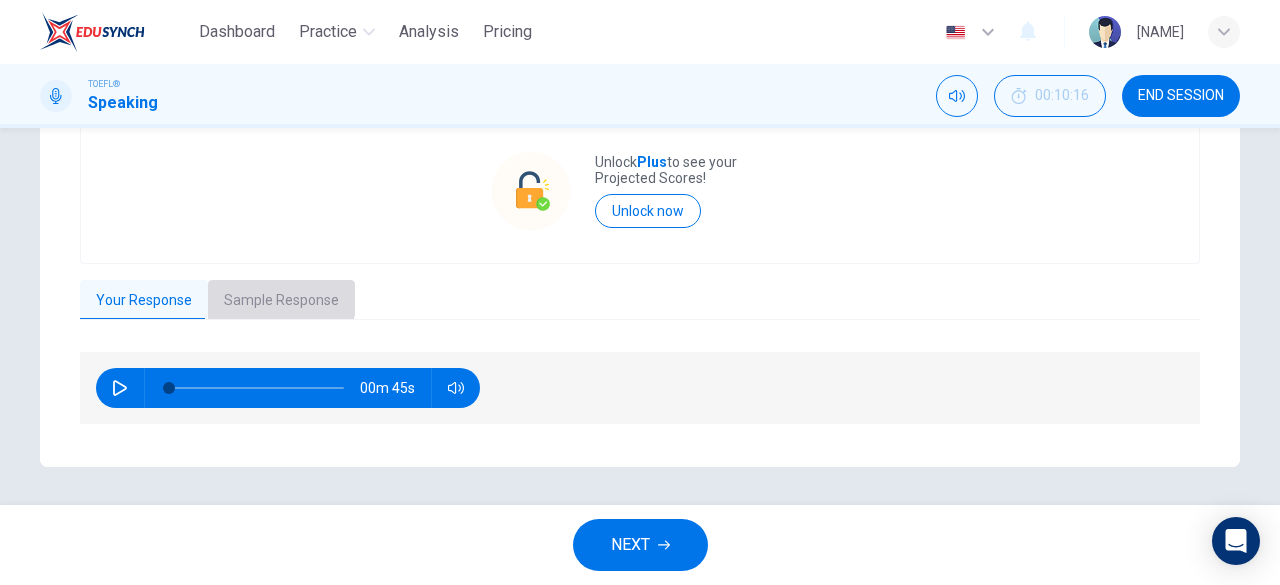 click on "Sample Response" at bounding box center [281, 301] 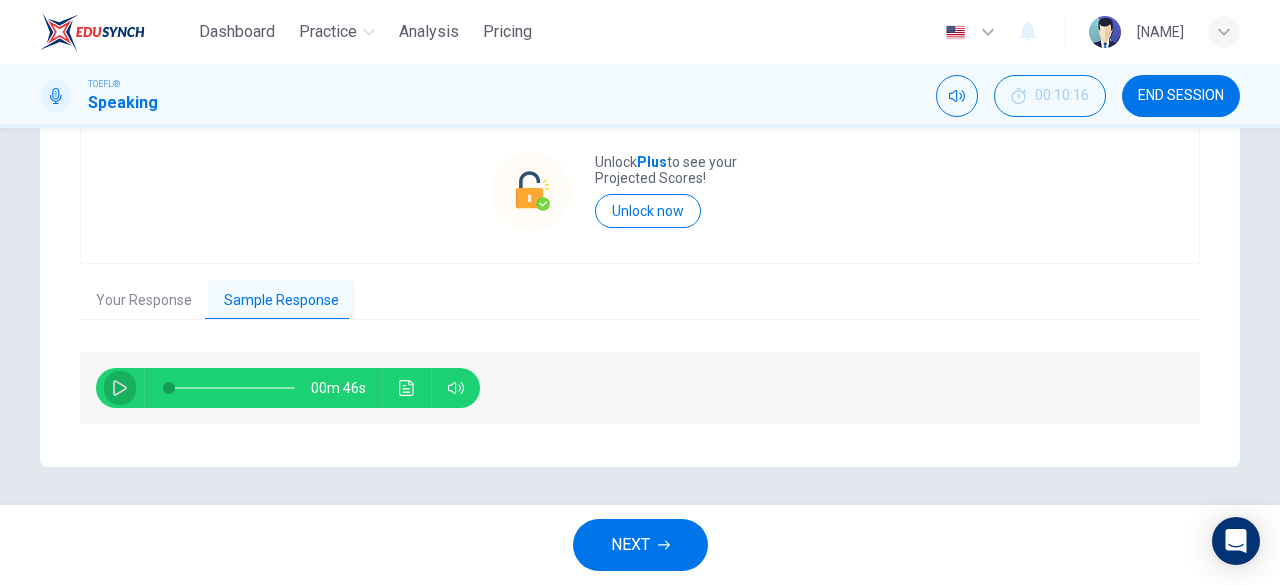 click 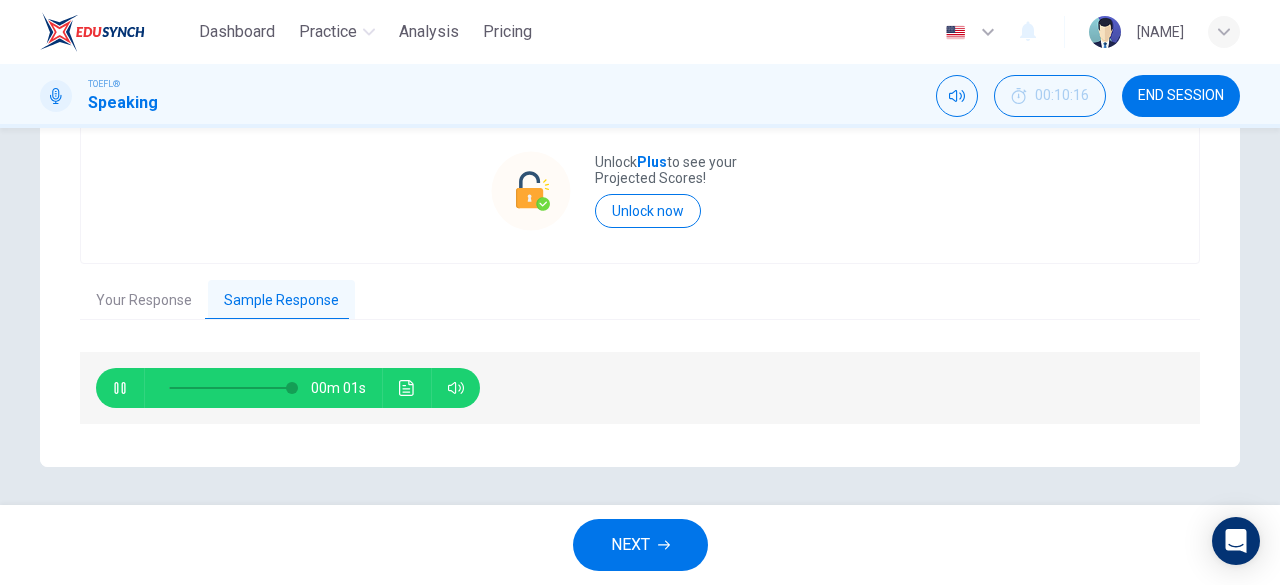 type on "0" 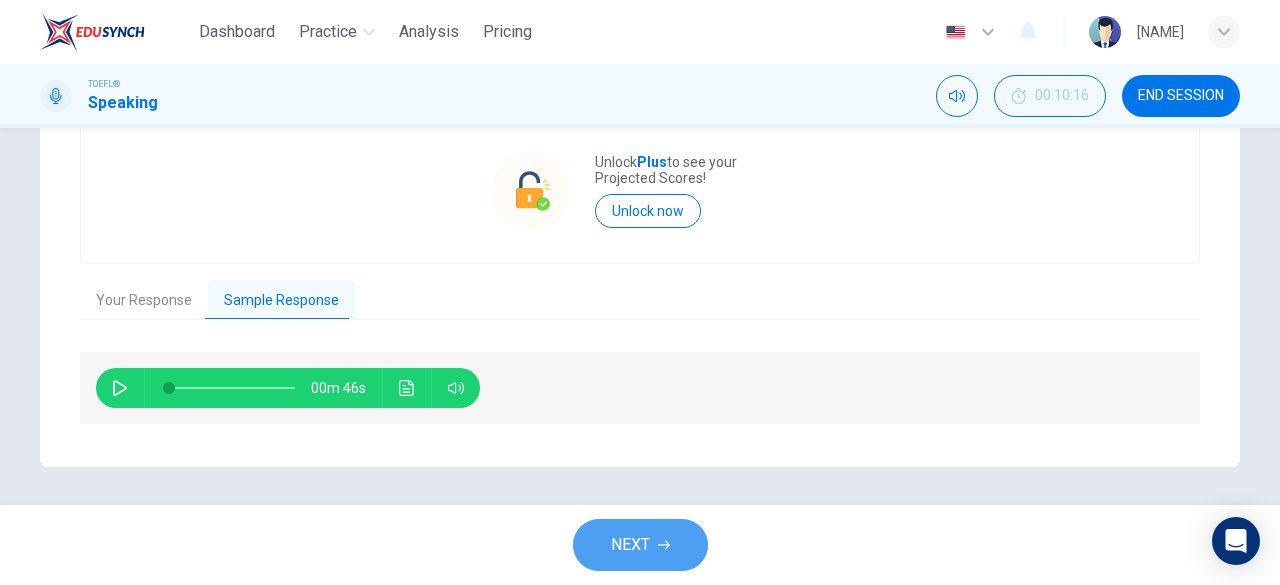 click on "NEXT" at bounding box center [630, 545] 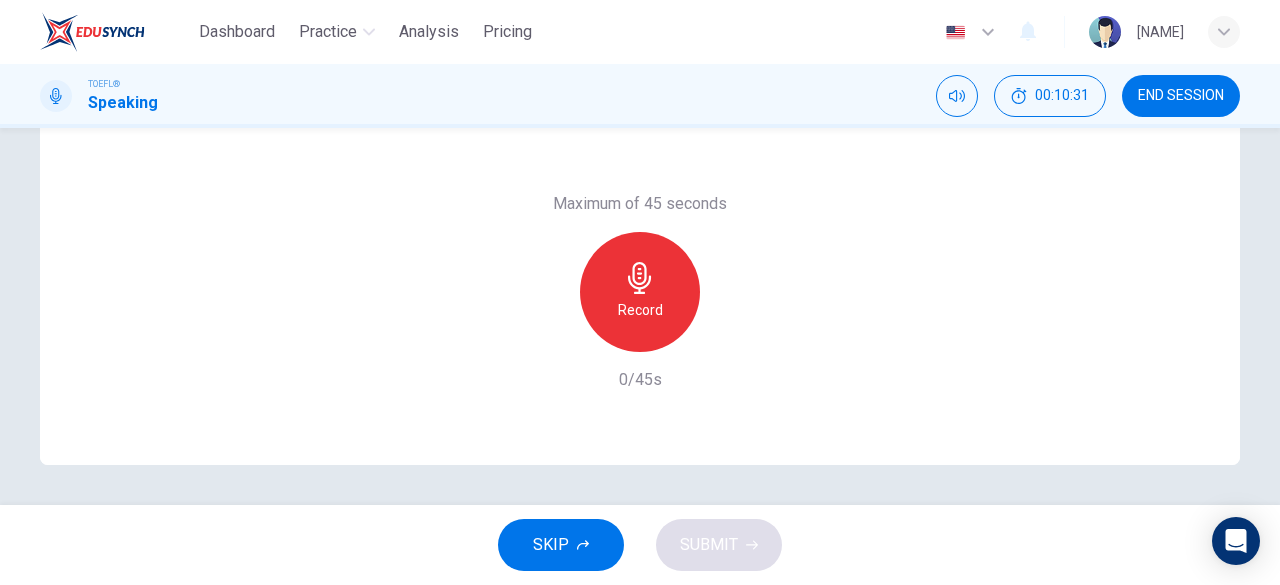 scroll, scrollTop: 198, scrollLeft: 0, axis: vertical 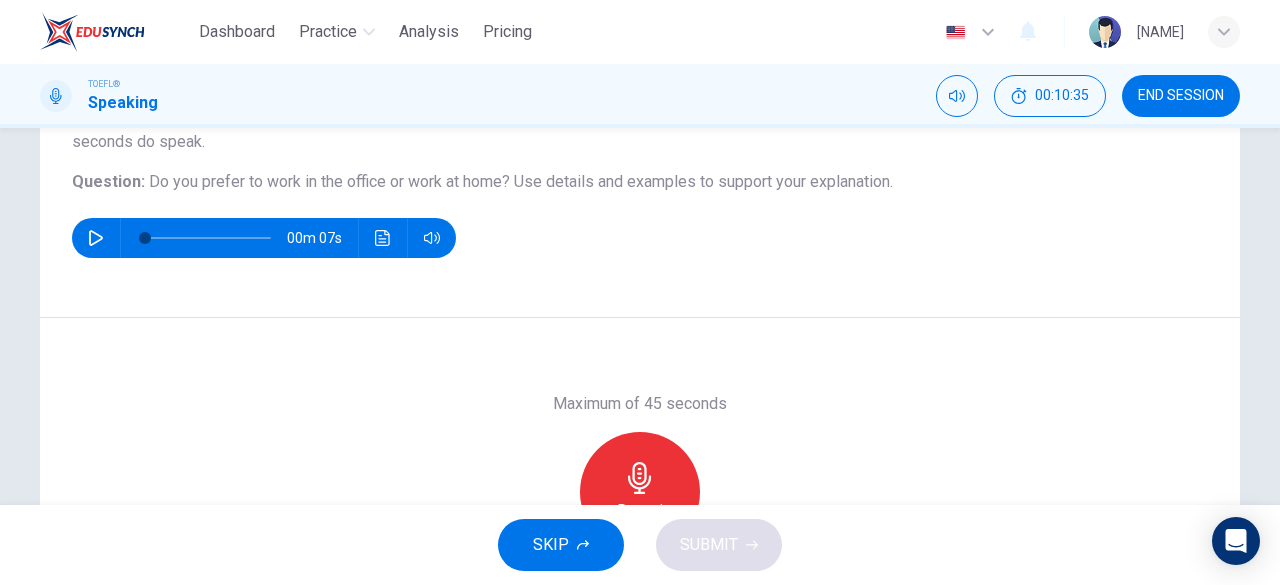 click on "Record" at bounding box center (640, 492) 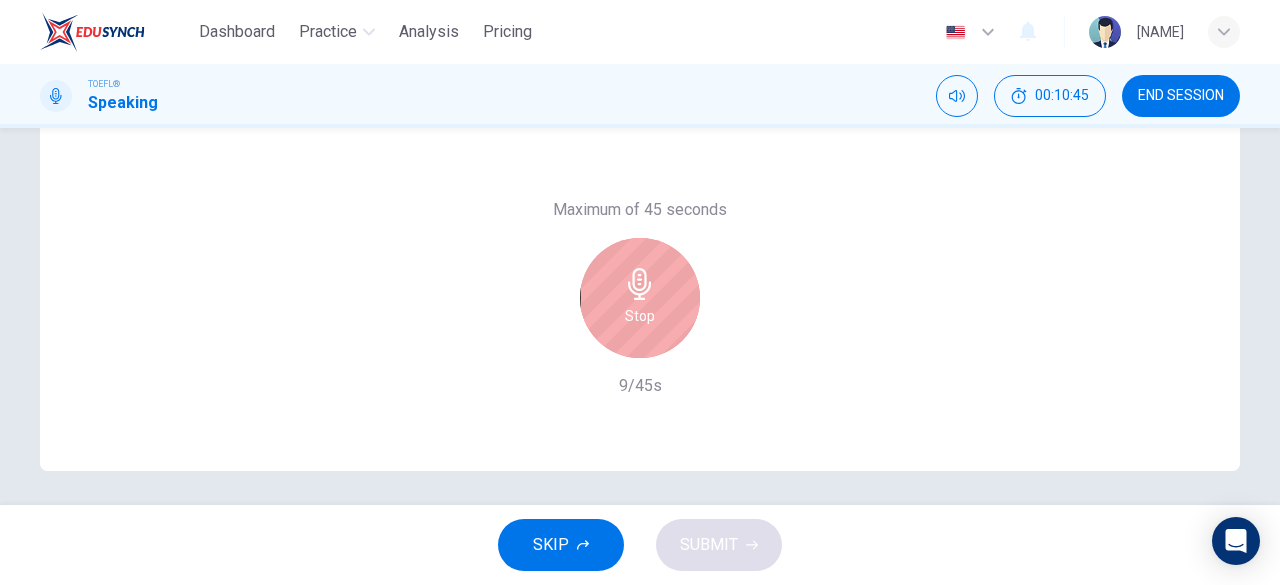 scroll, scrollTop: 398, scrollLeft: 0, axis: vertical 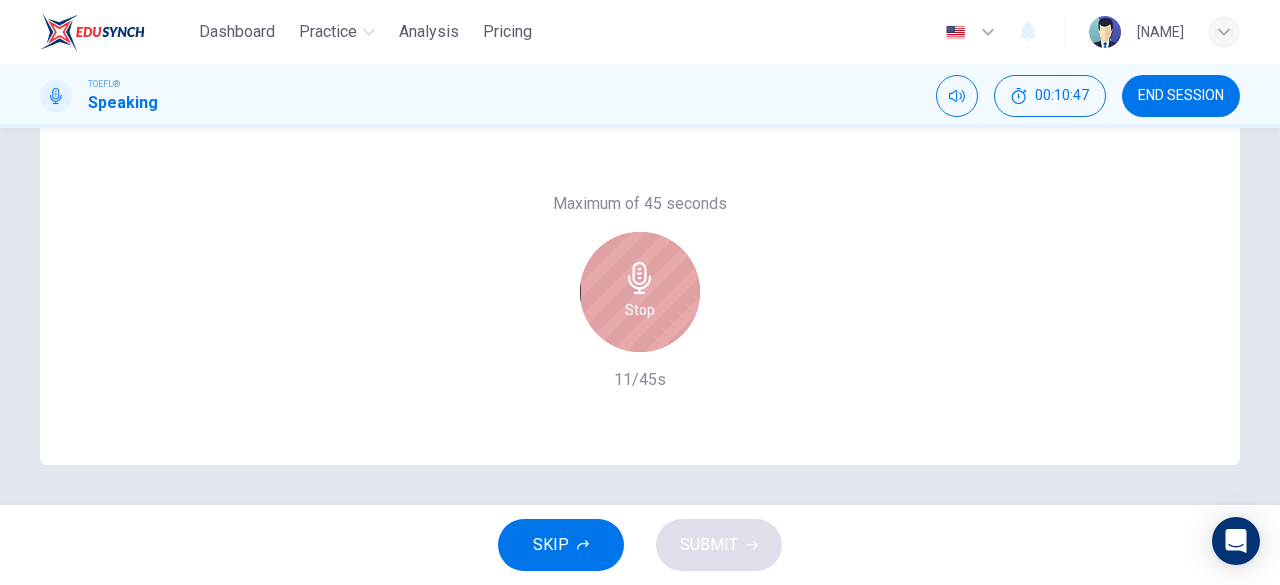 click on "Stop" at bounding box center [640, 292] 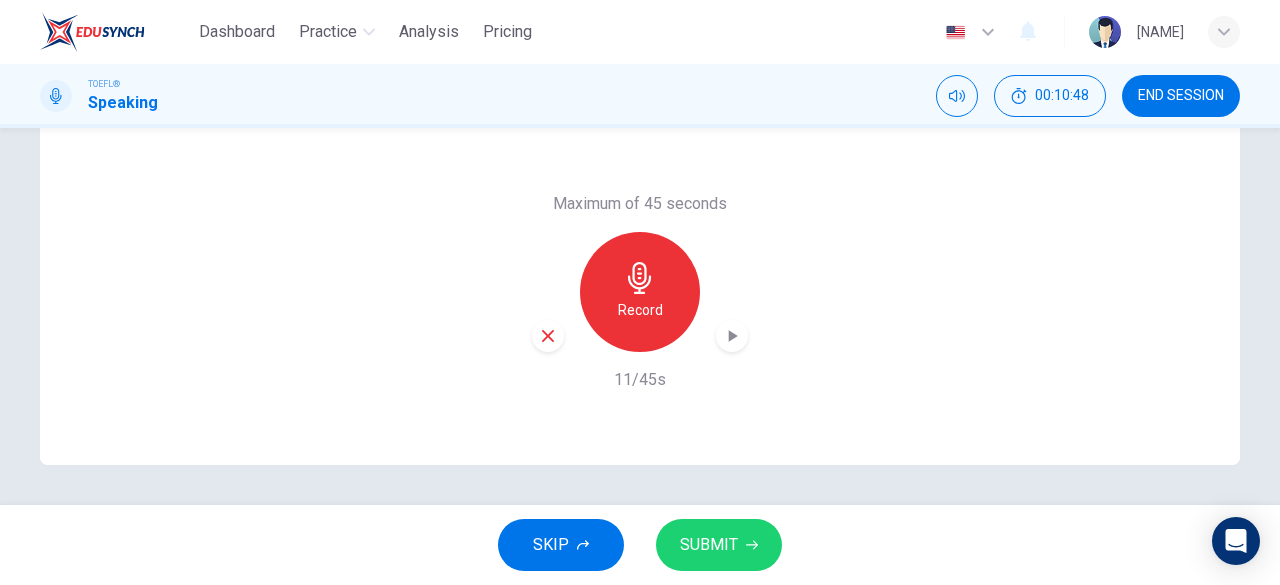 click at bounding box center (548, 336) 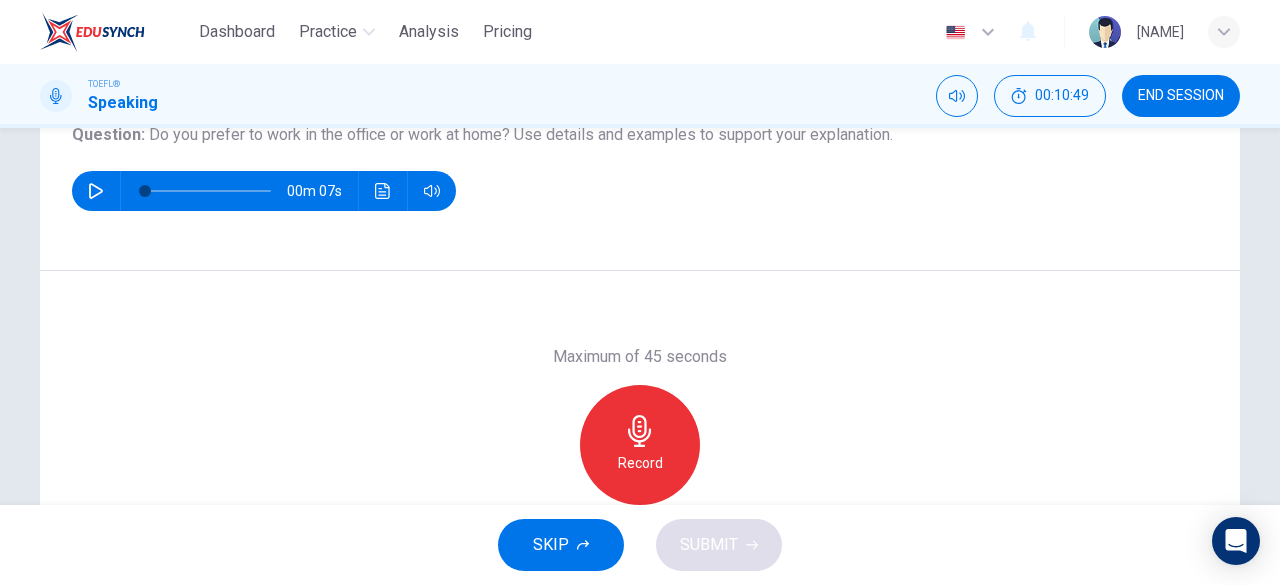 scroll, scrollTop: 198, scrollLeft: 0, axis: vertical 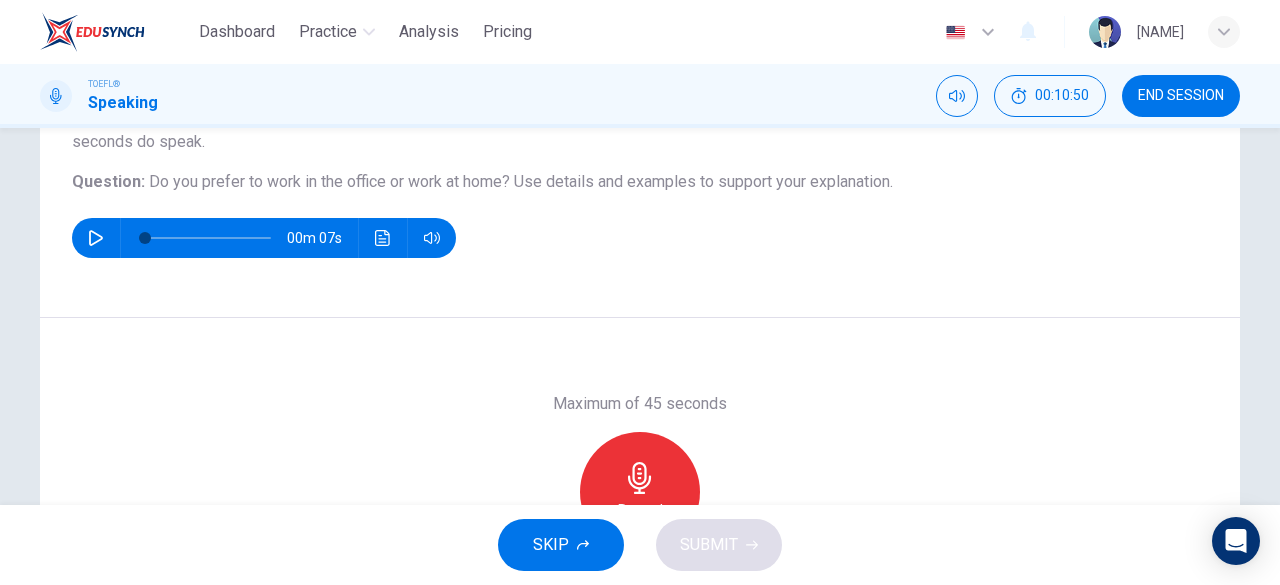 click on "Record" at bounding box center (640, 492) 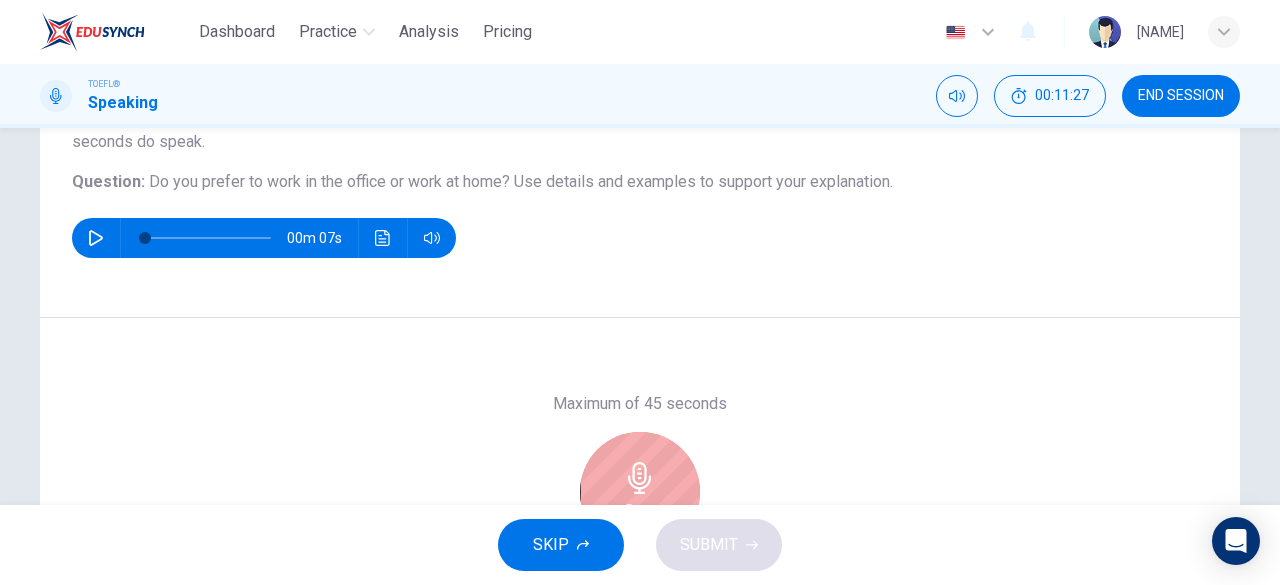 scroll, scrollTop: 298, scrollLeft: 0, axis: vertical 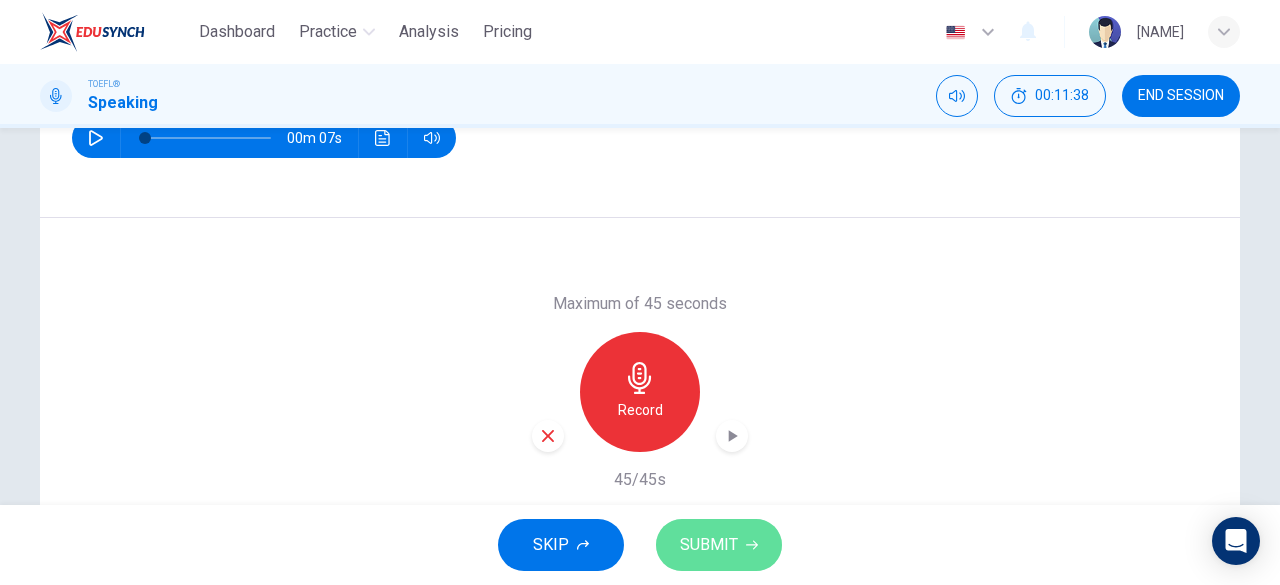 click on "SUBMIT" at bounding box center [709, 545] 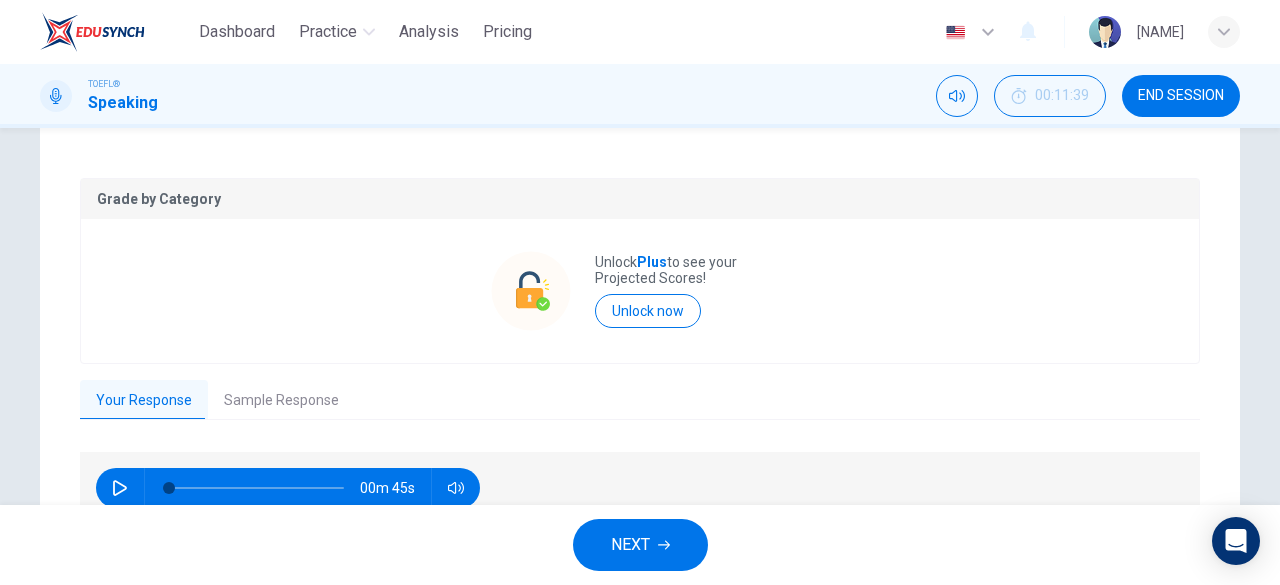 scroll, scrollTop: 458, scrollLeft: 0, axis: vertical 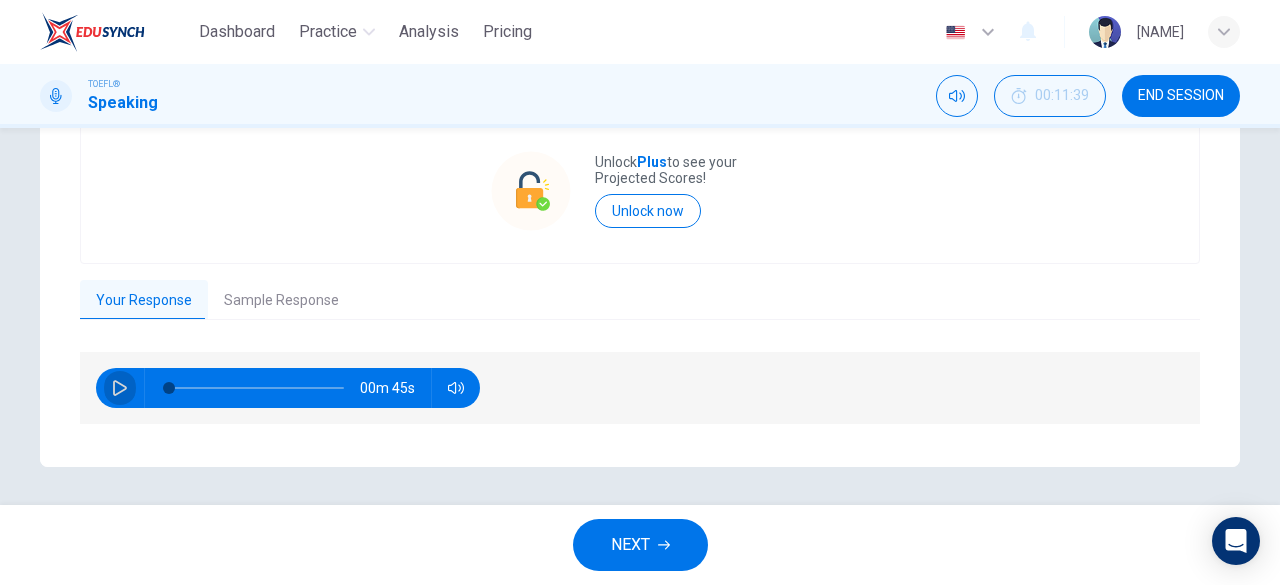 click 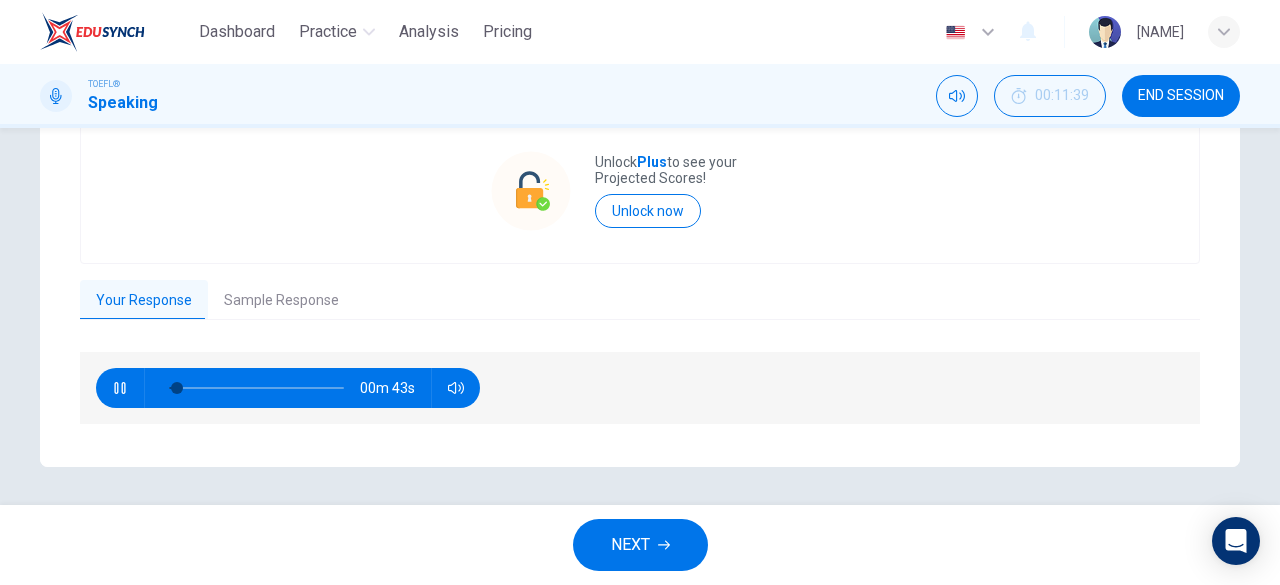 click at bounding box center (120, 388) 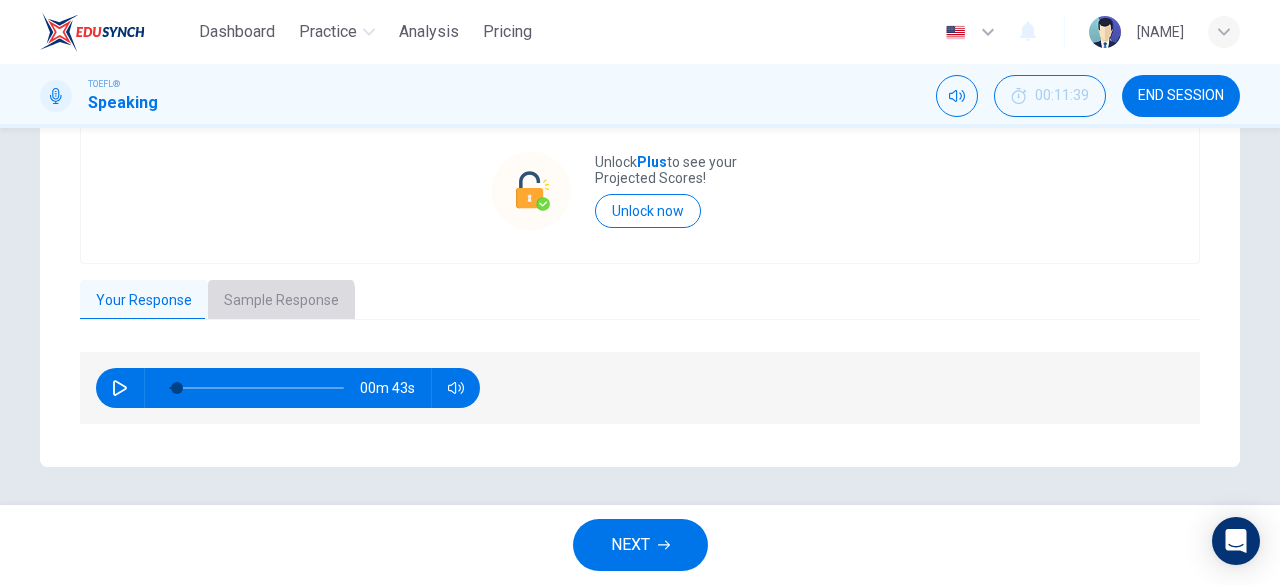 click on "Sample Response" at bounding box center (281, 301) 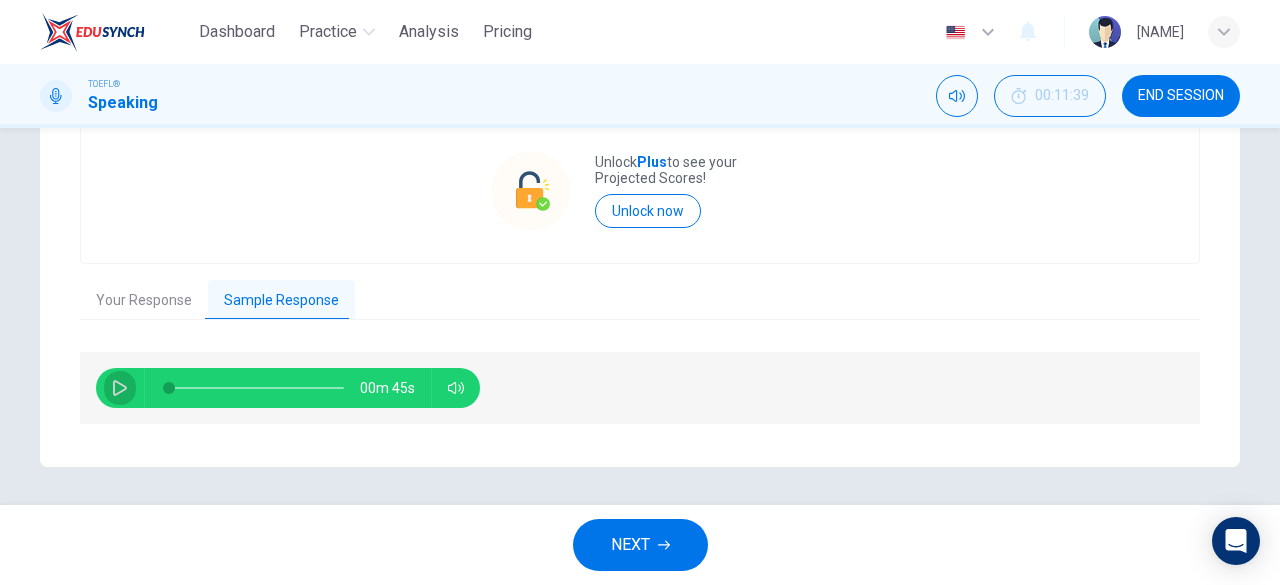 click at bounding box center [120, 388] 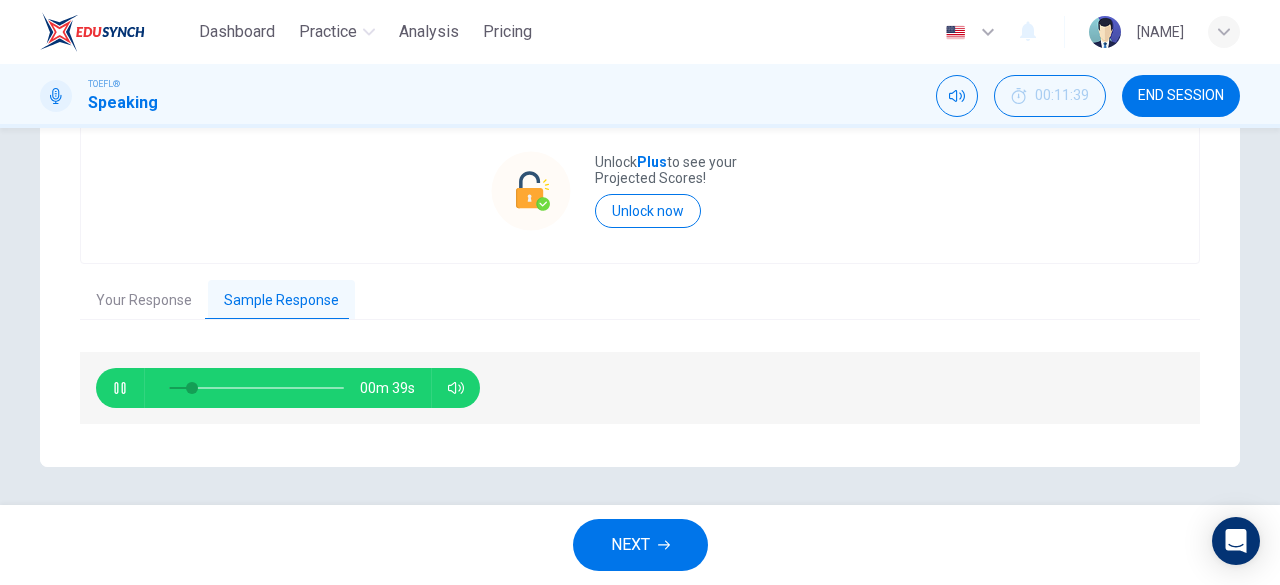 scroll, scrollTop: 358, scrollLeft: 0, axis: vertical 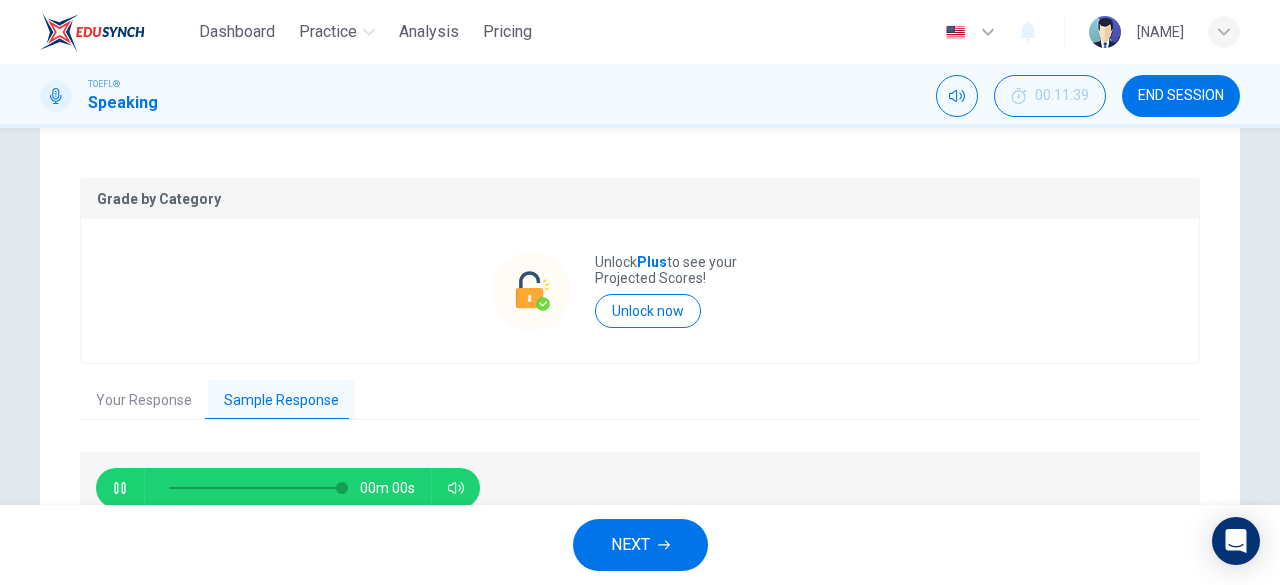 type on "0" 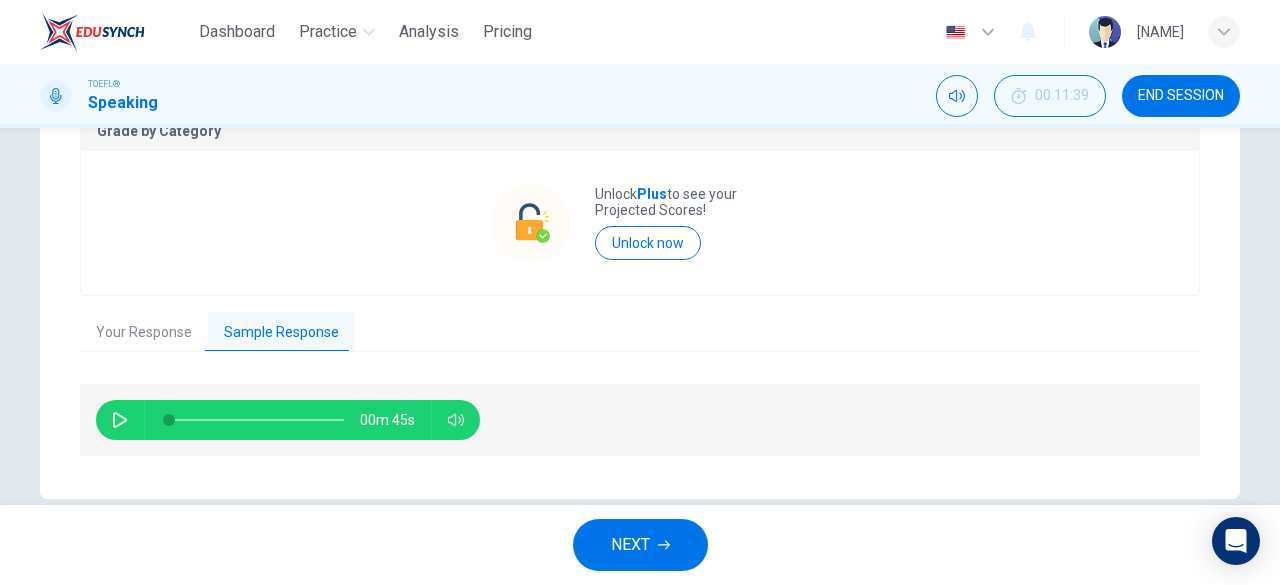scroll, scrollTop: 458, scrollLeft: 0, axis: vertical 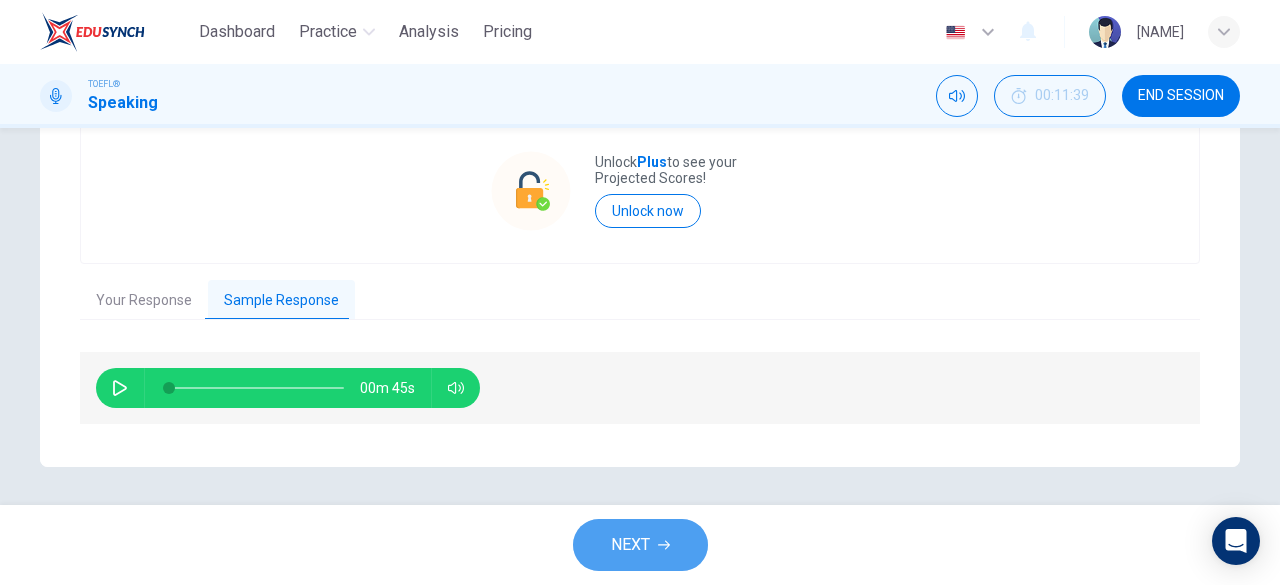 click on "NEXT" at bounding box center [630, 545] 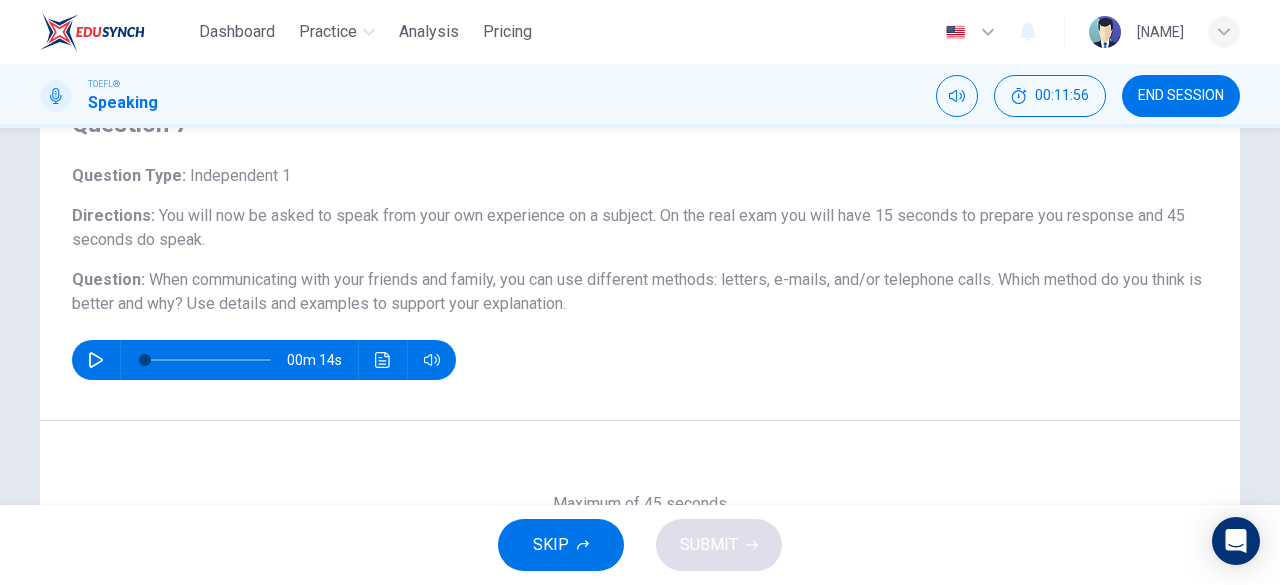 scroll, scrollTop: 200, scrollLeft: 0, axis: vertical 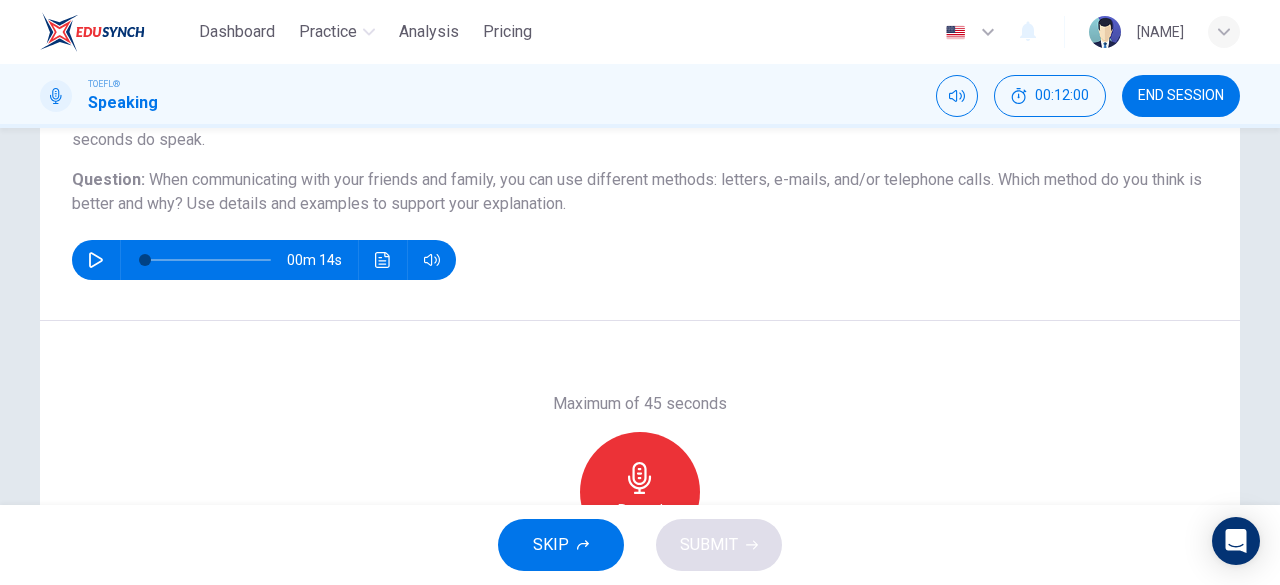 click on "Record" at bounding box center (640, 492) 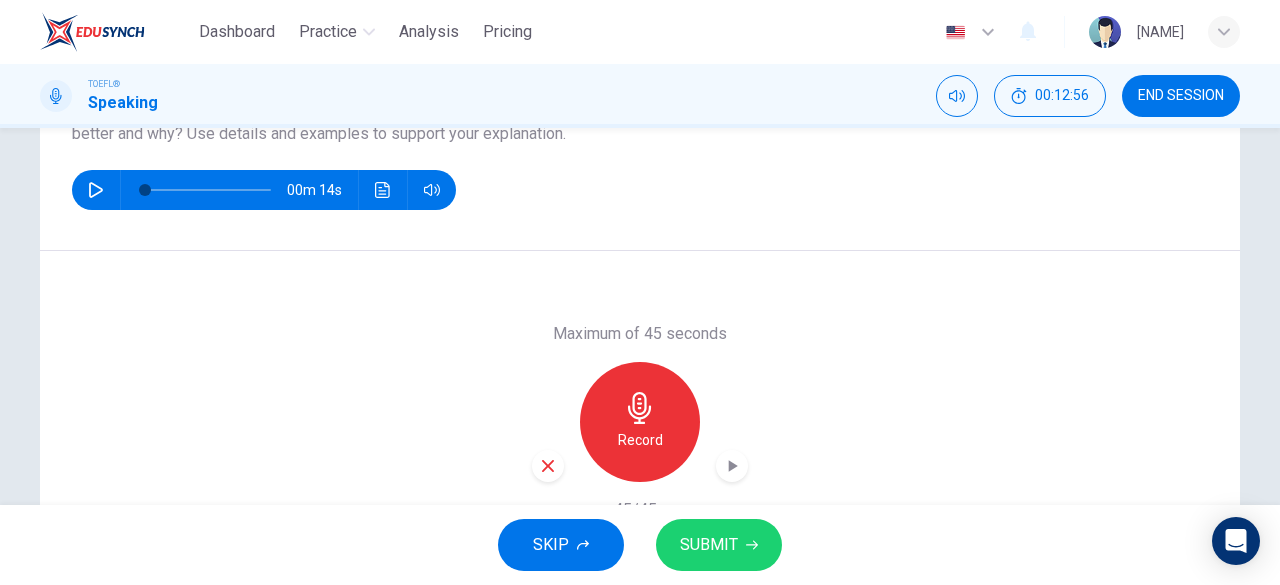 scroll, scrollTop: 398, scrollLeft: 0, axis: vertical 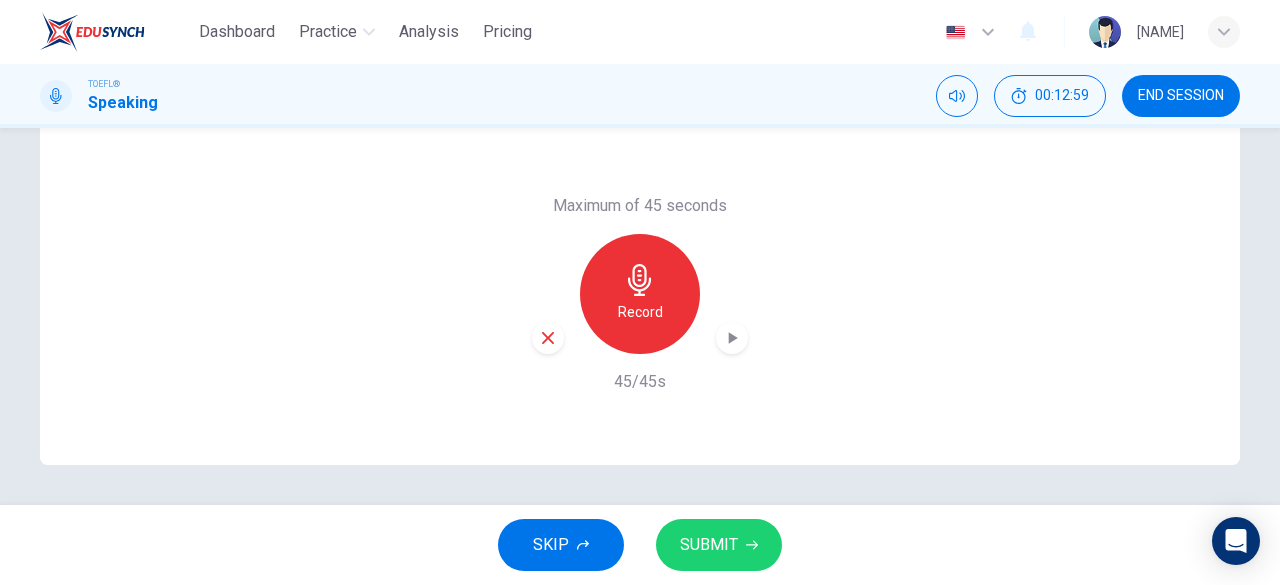click on "SUBMIT" at bounding box center [719, 545] 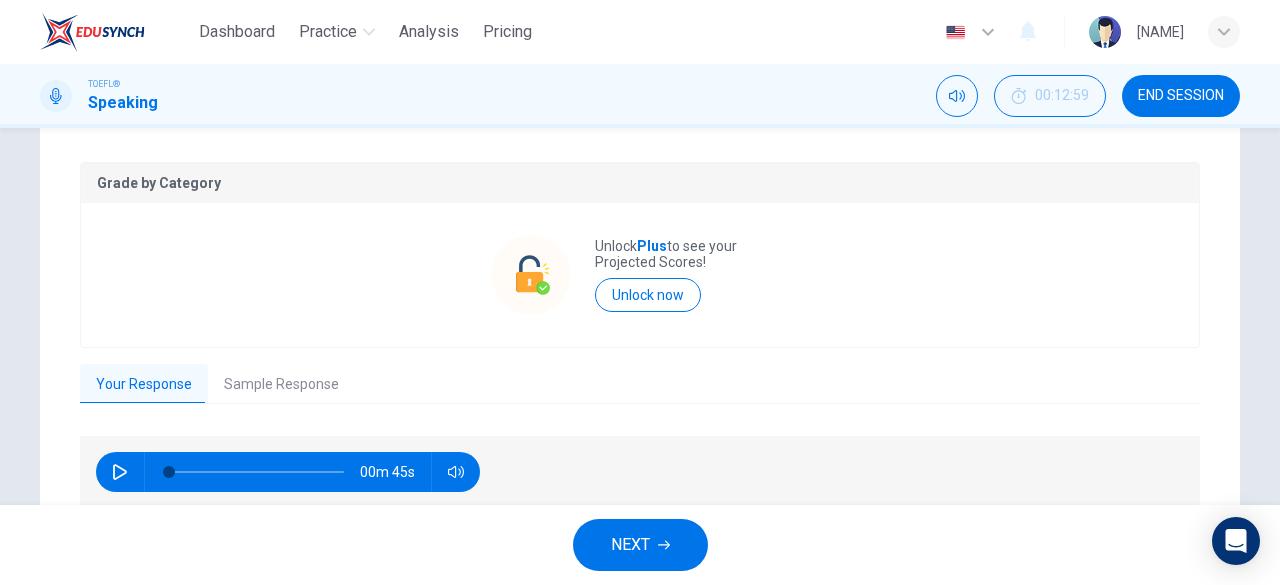 click on "Sample Response" at bounding box center (281, 385) 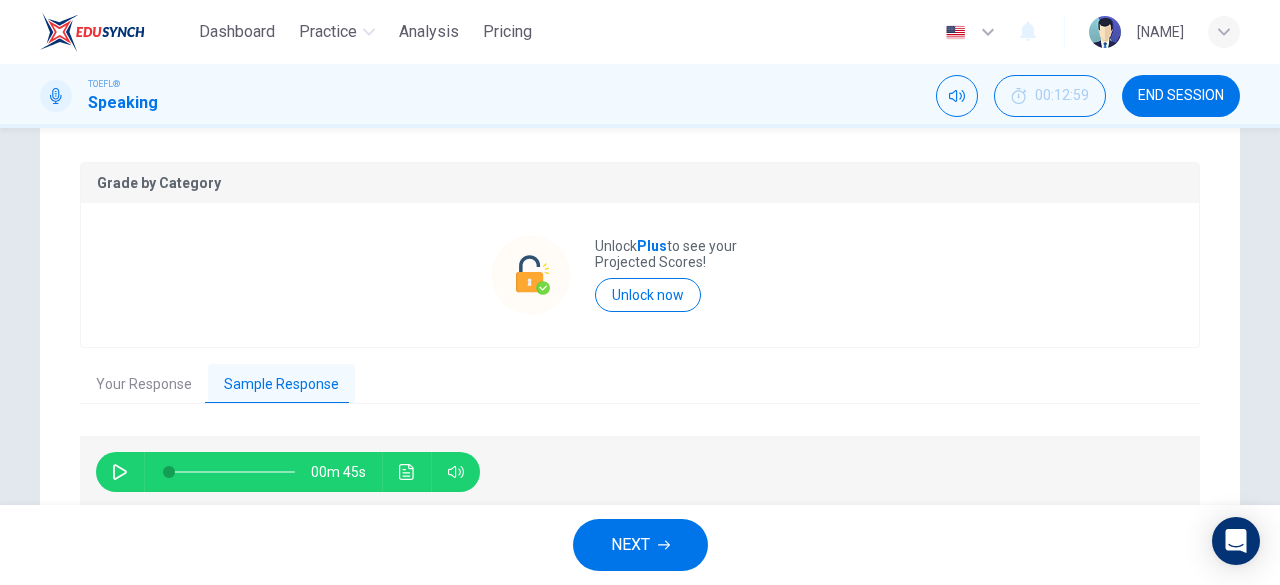 click 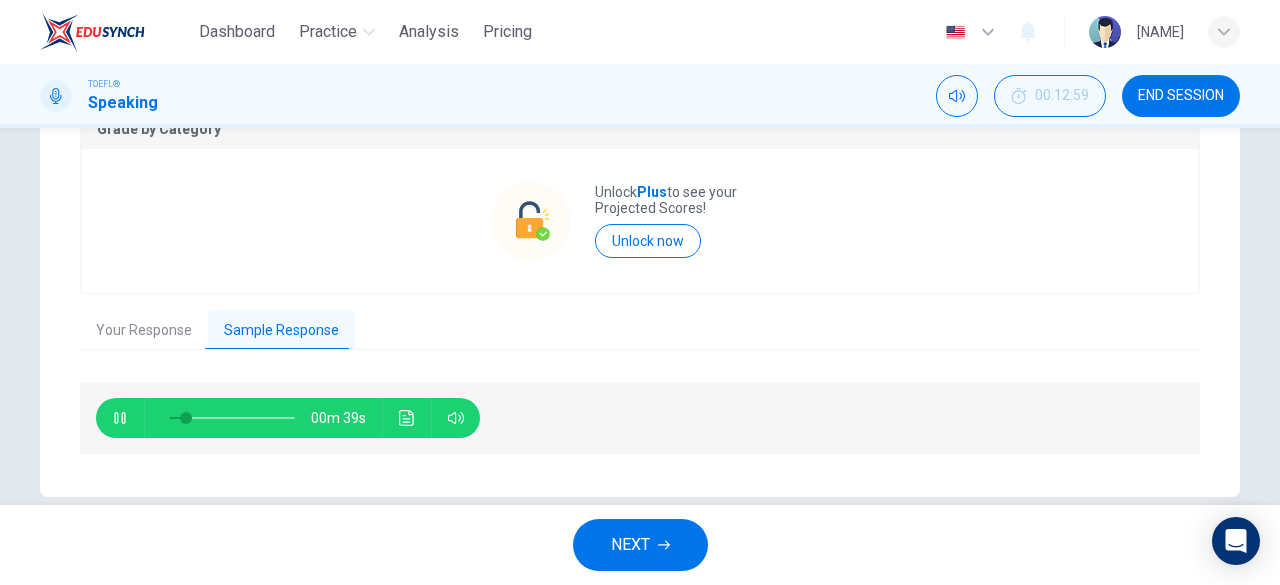 scroll, scrollTop: 482, scrollLeft: 0, axis: vertical 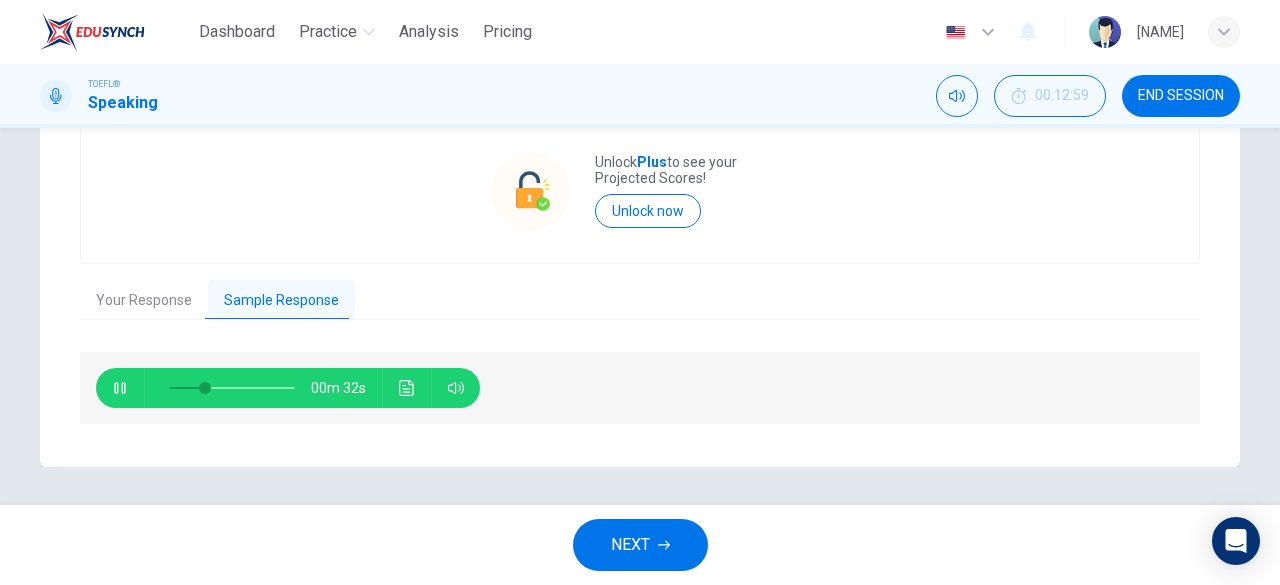 type on "31" 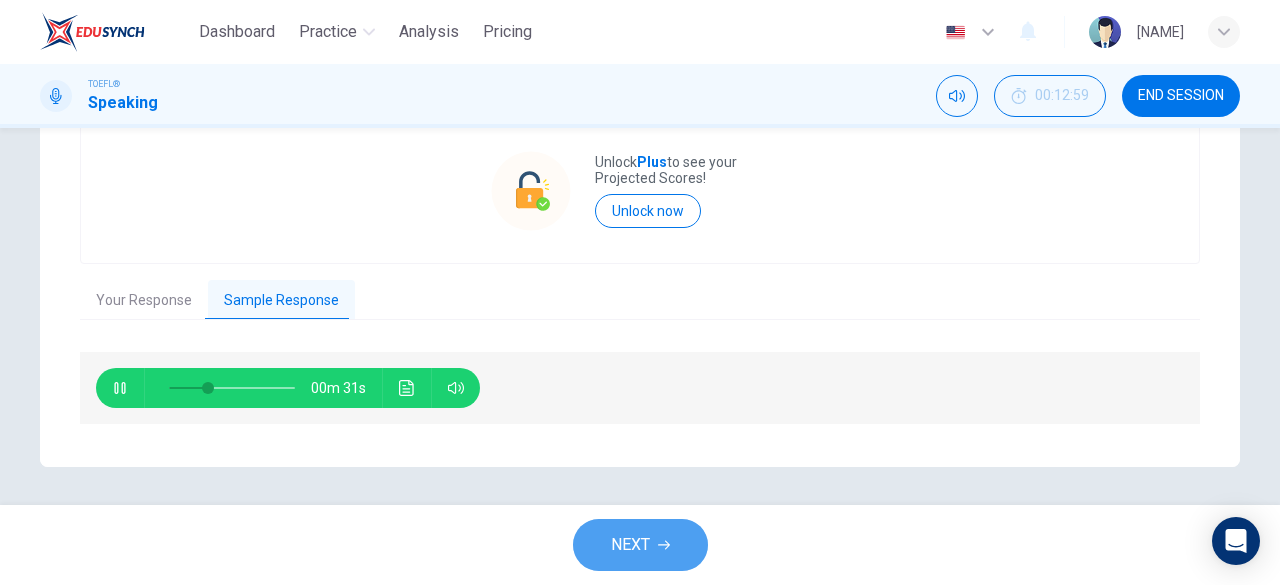 click on "NEXT" at bounding box center [640, 545] 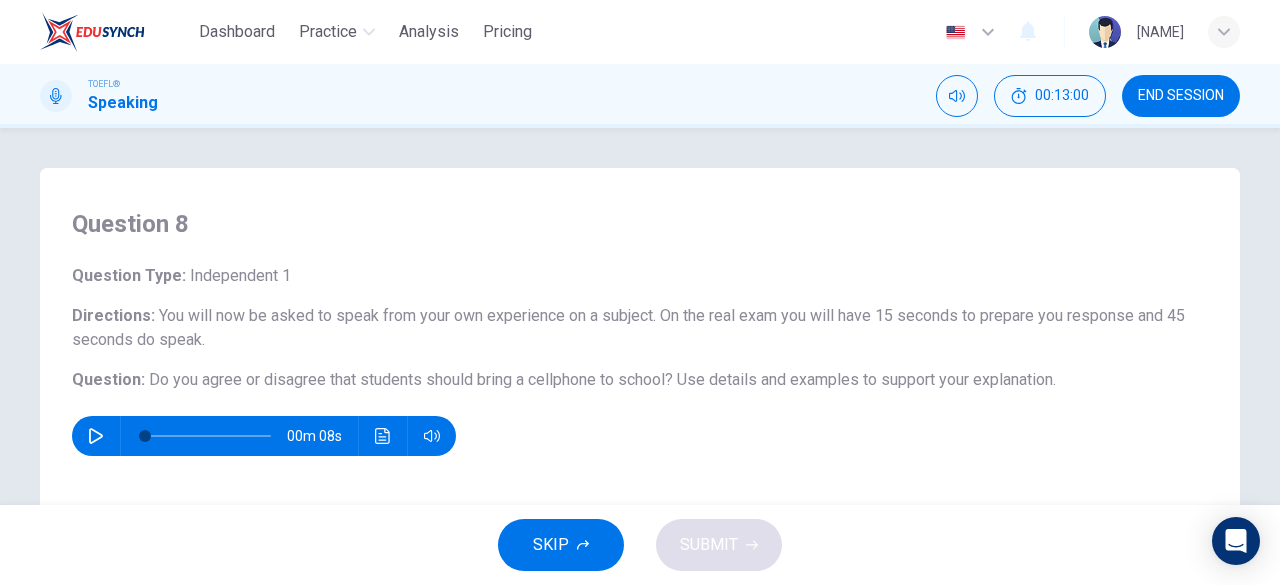 scroll, scrollTop: 100, scrollLeft: 0, axis: vertical 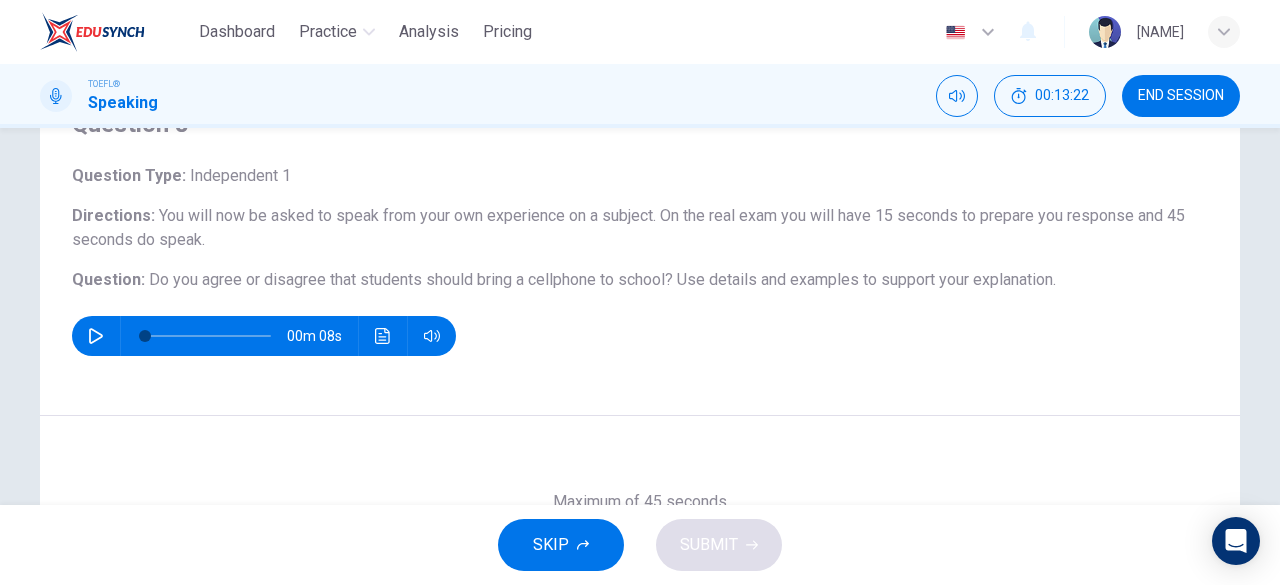 click 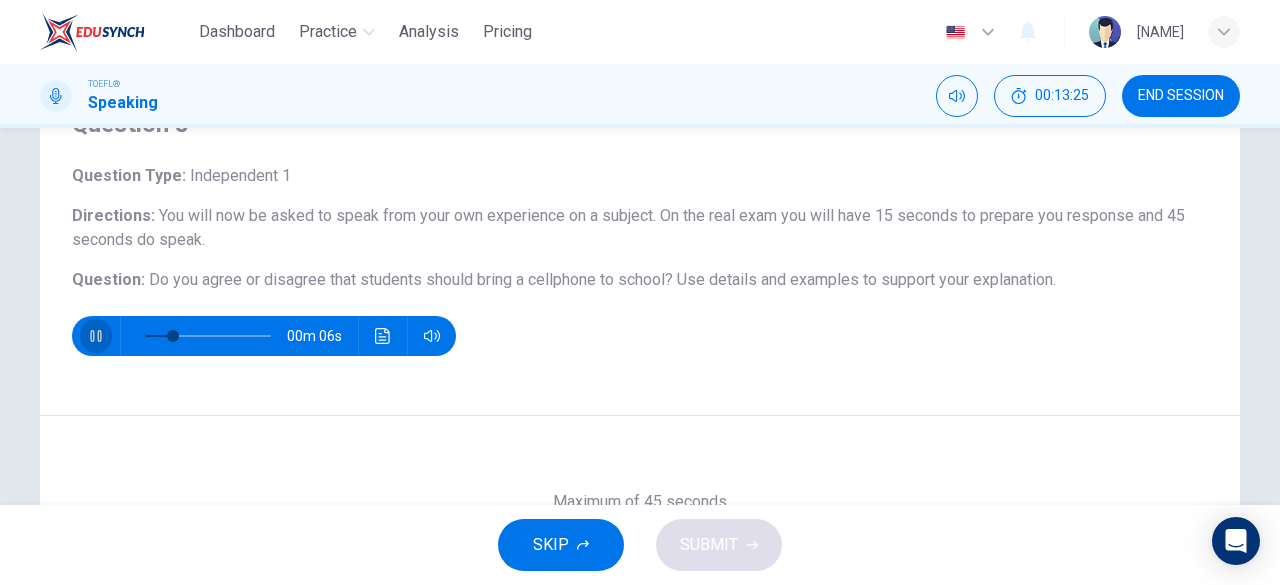 click 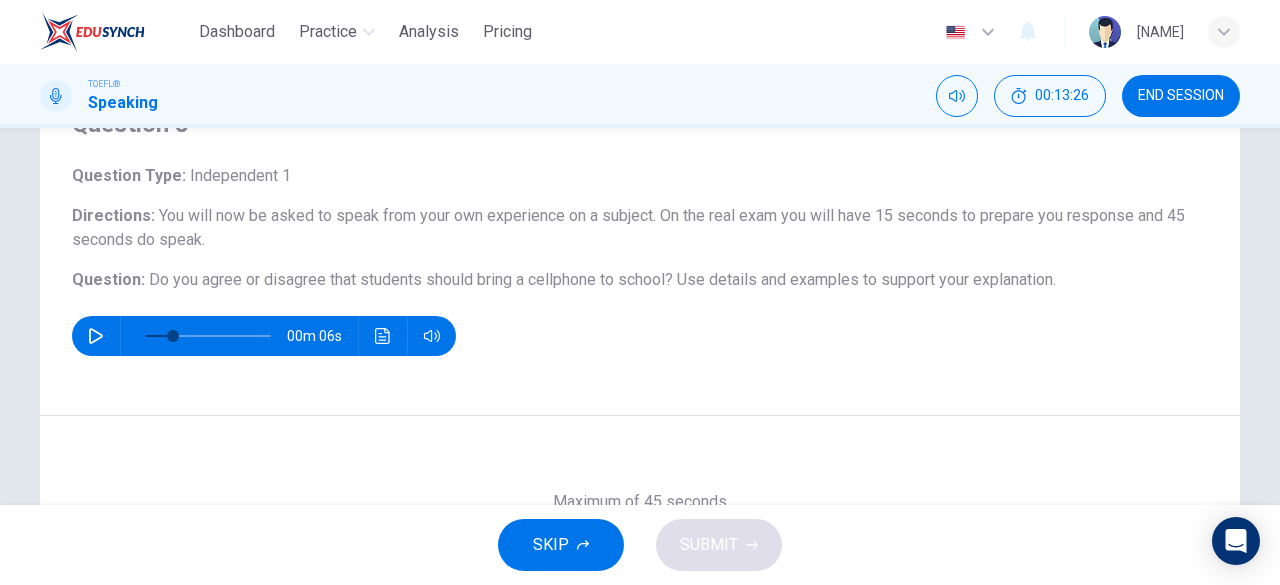 scroll, scrollTop: 200, scrollLeft: 0, axis: vertical 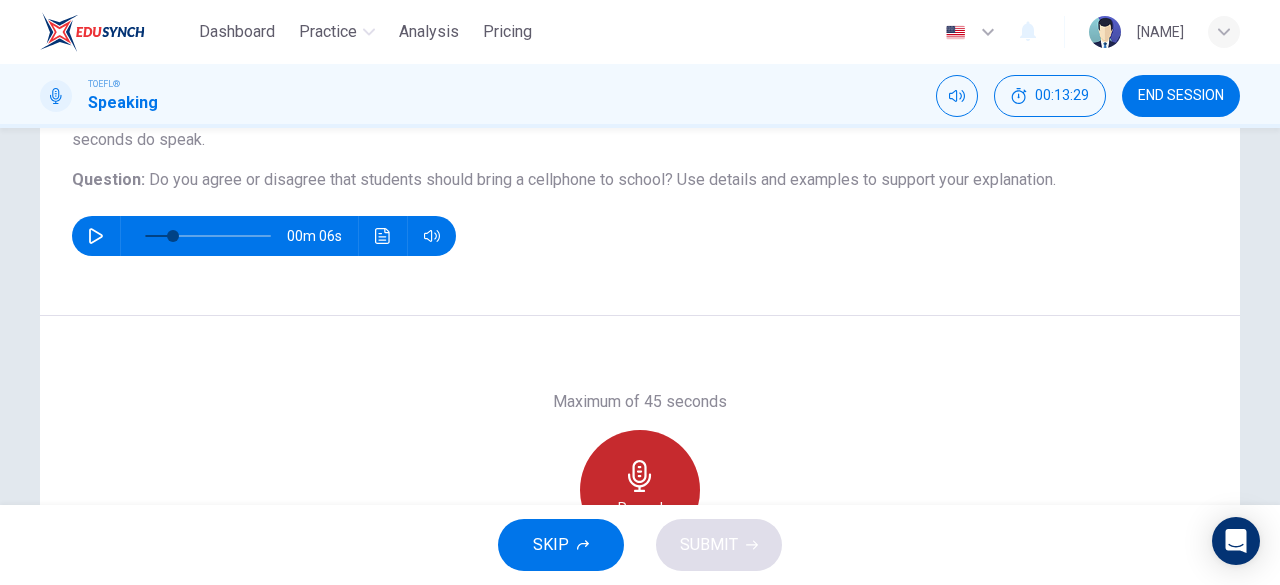 click on "Record" at bounding box center [640, 490] 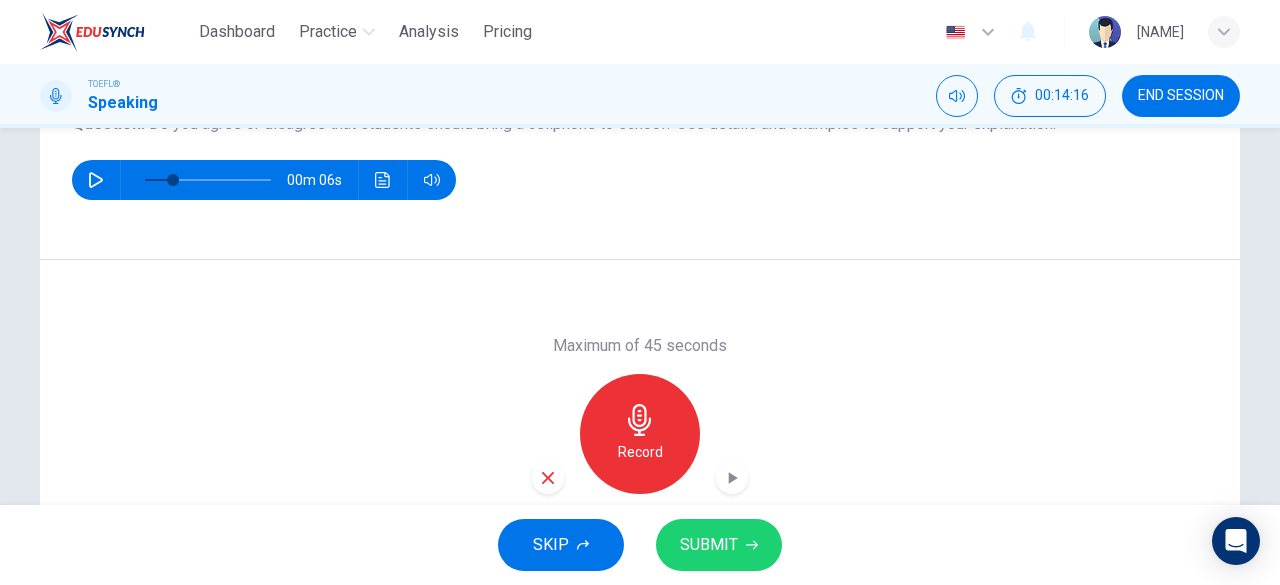 scroll, scrollTop: 398, scrollLeft: 0, axis: vertical 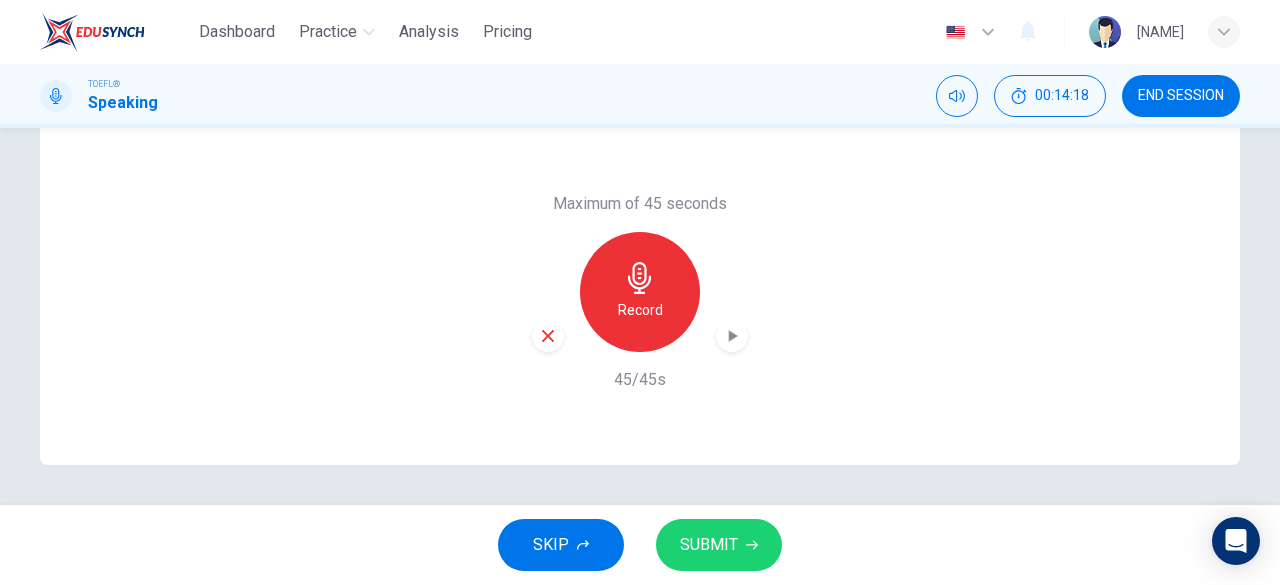 click on "SUBMIT" at bounding box center (709, 545) 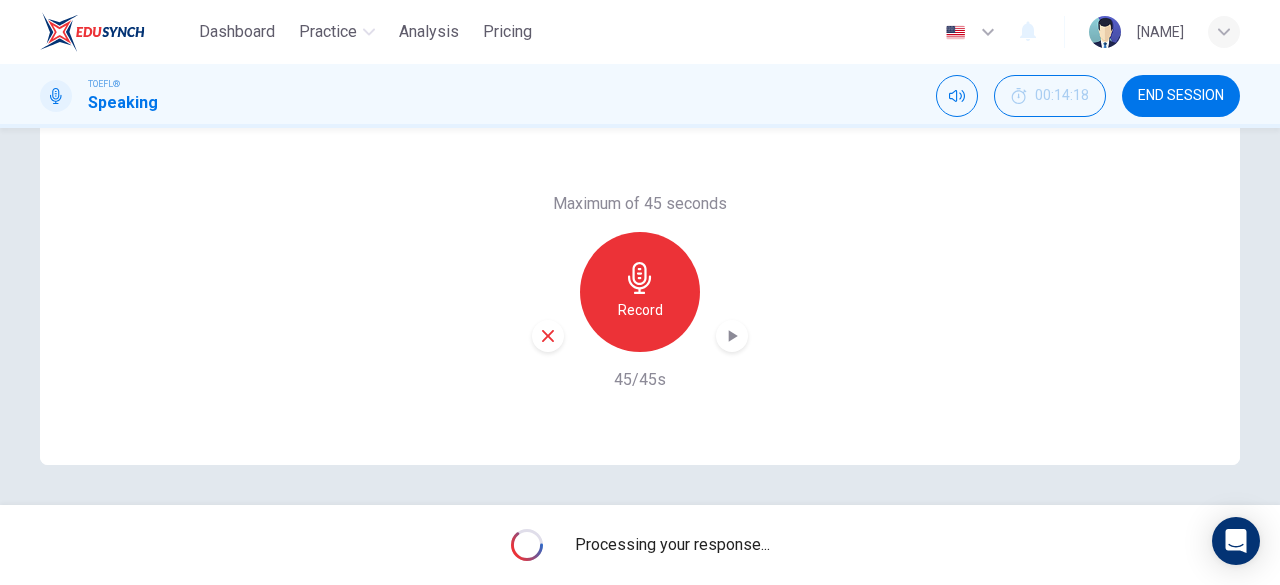 type on "0" 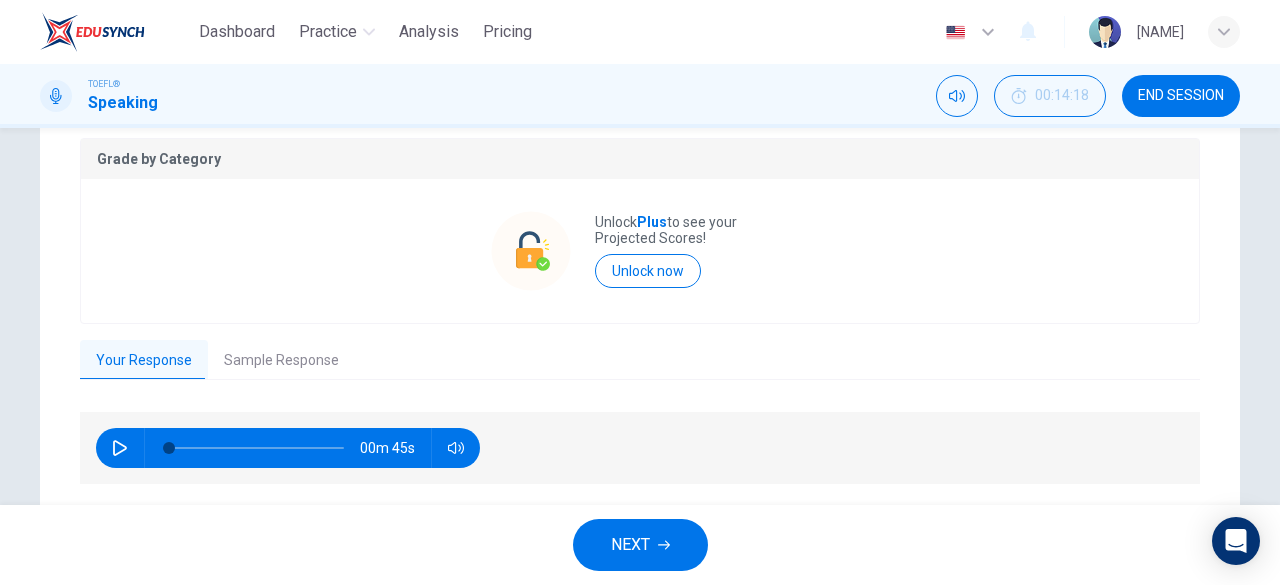 click on "Sample Response" at bounding box center (281, 361) 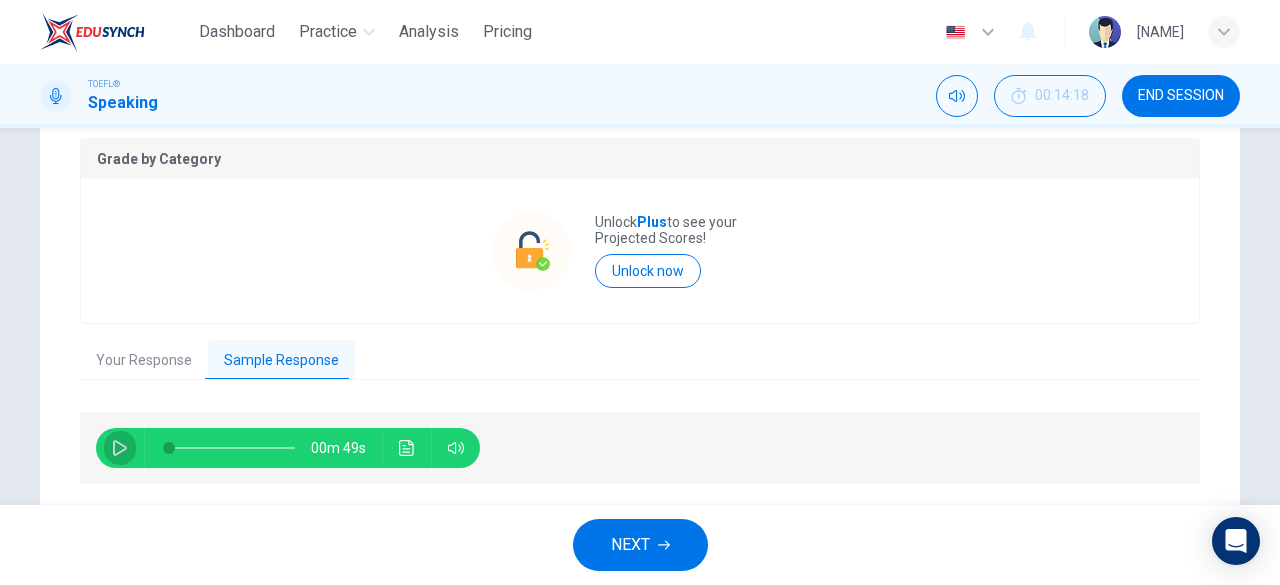 click 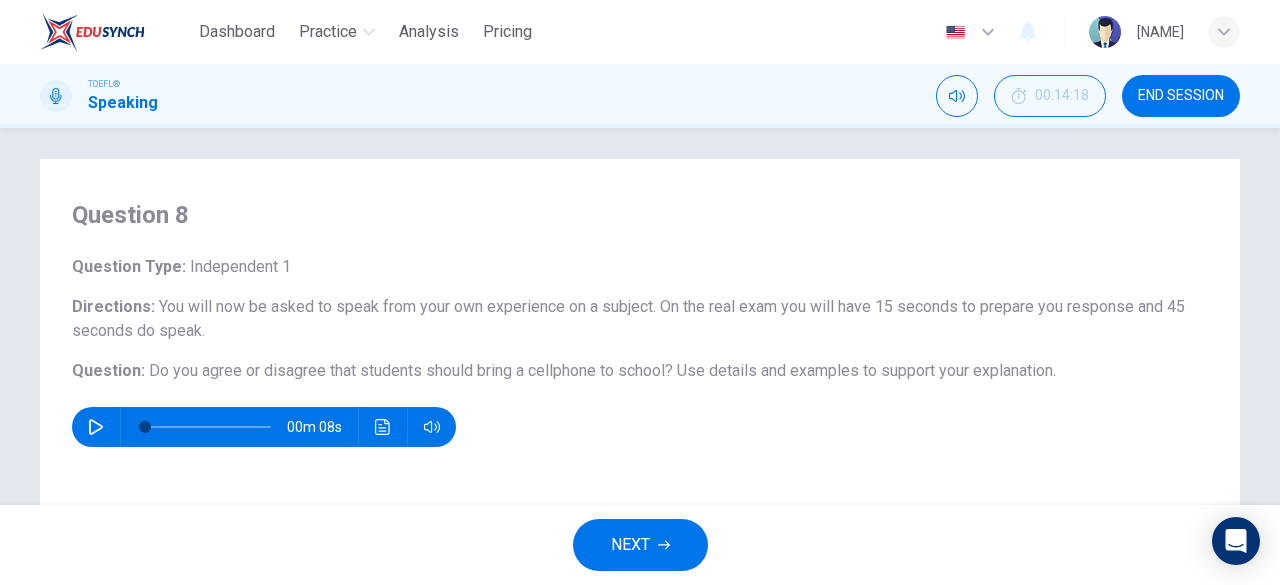 scroll, scrollTop: 0, scrollLeft: 0, axis: both 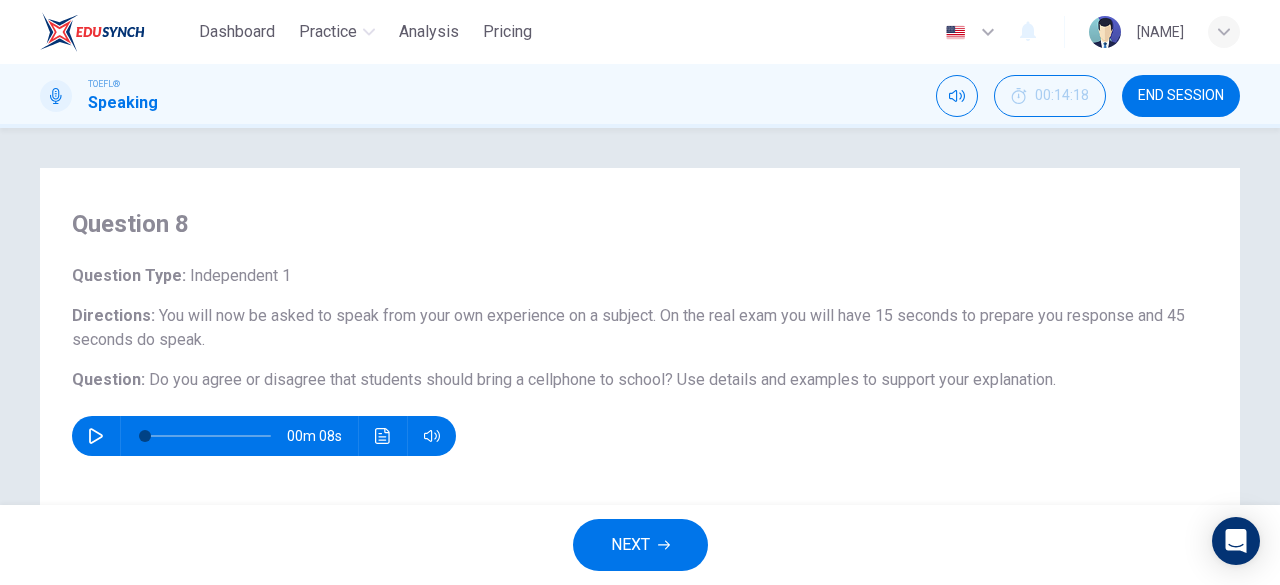 type on "67" 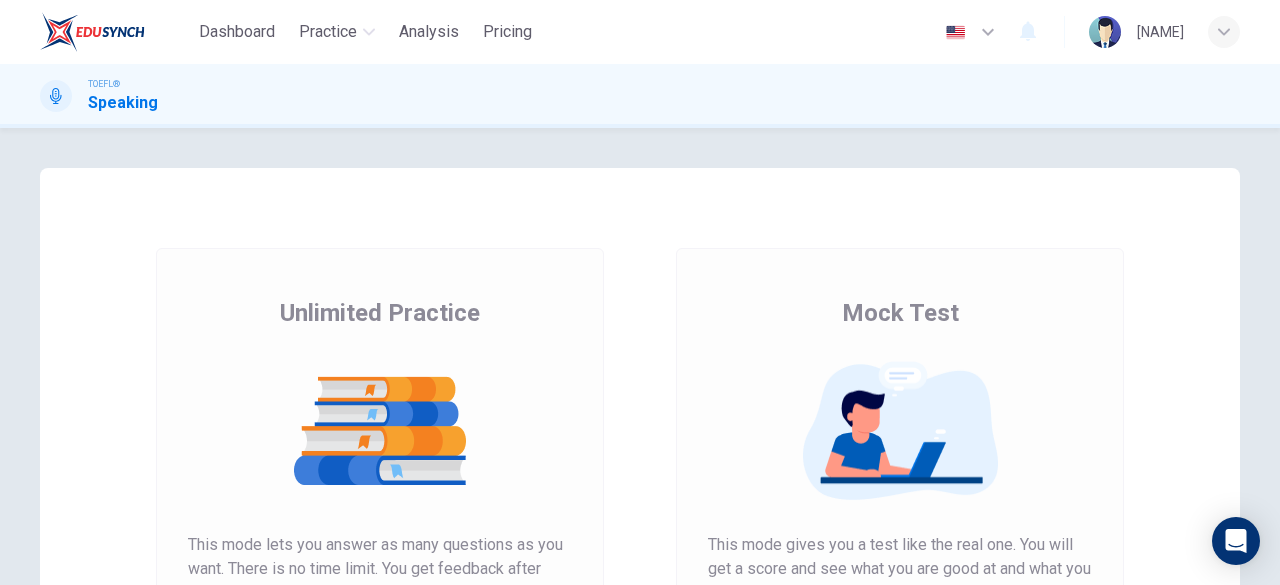 scroll, scrollTop: 0, scrollLeft: 0, axis: both 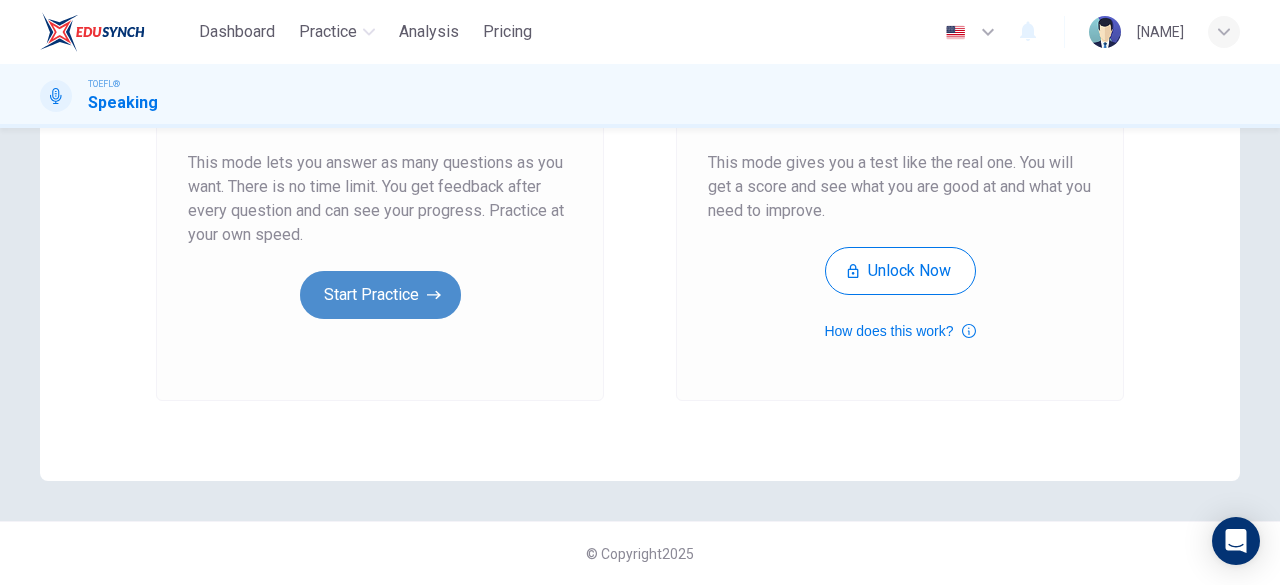 click on "Start Practice" at bounding box center [380, 295] 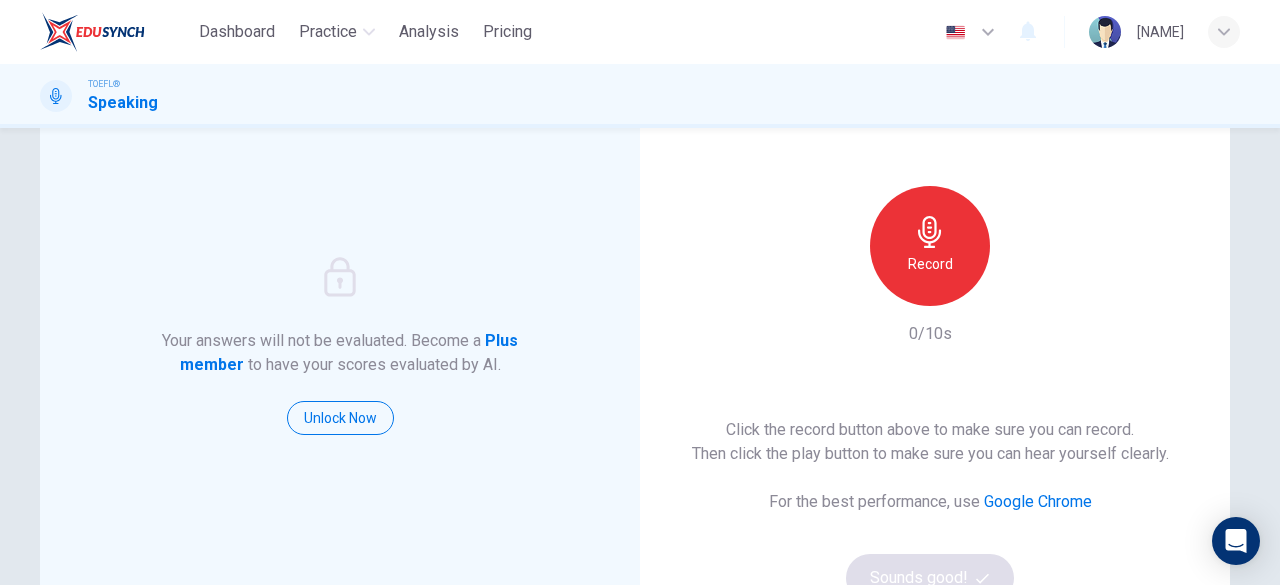 scroll, scrollTop: 82, scrollLeft: 0, axis: vertical 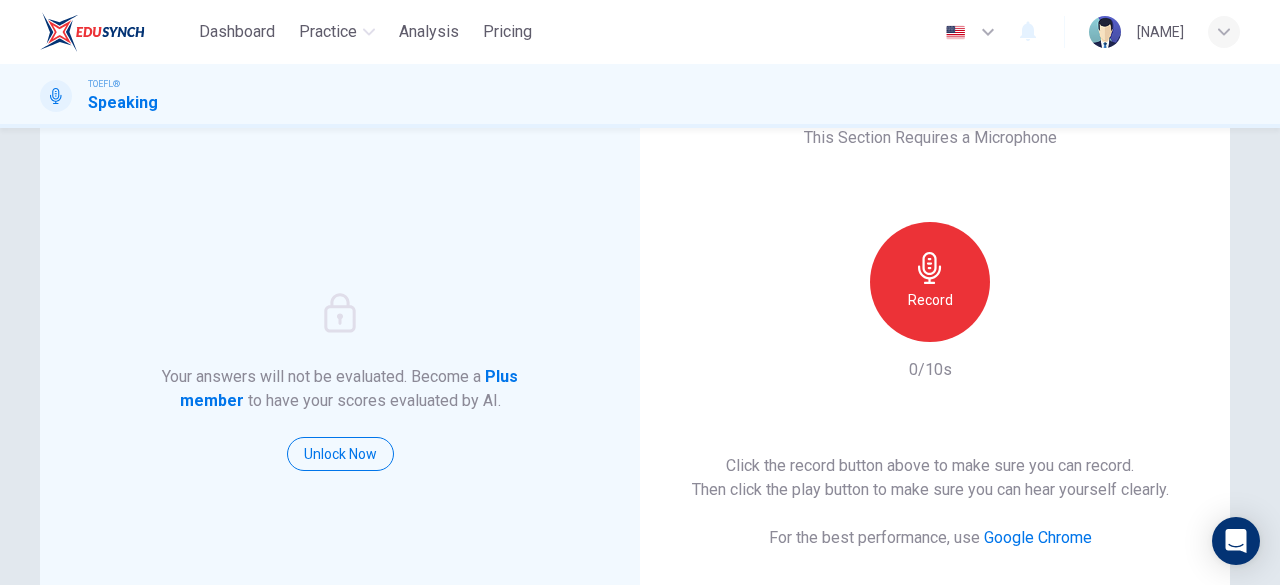 click on "Record" at bounding box center (930, 300) 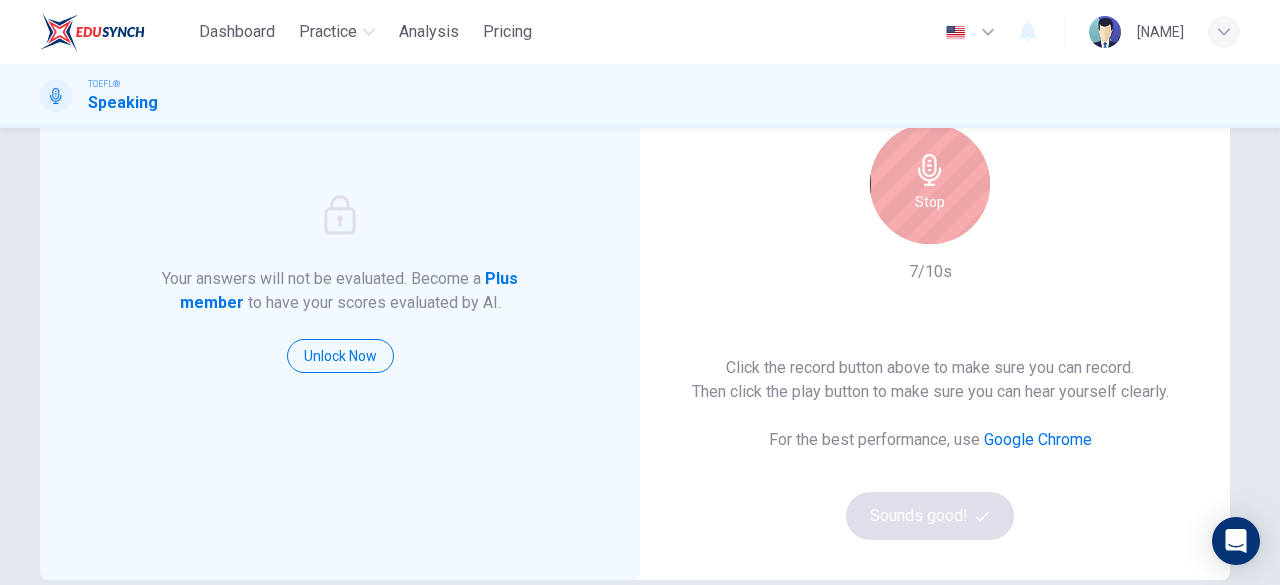 scroll, scrollTop: 200, scrollLeft: 0, axis: vertical 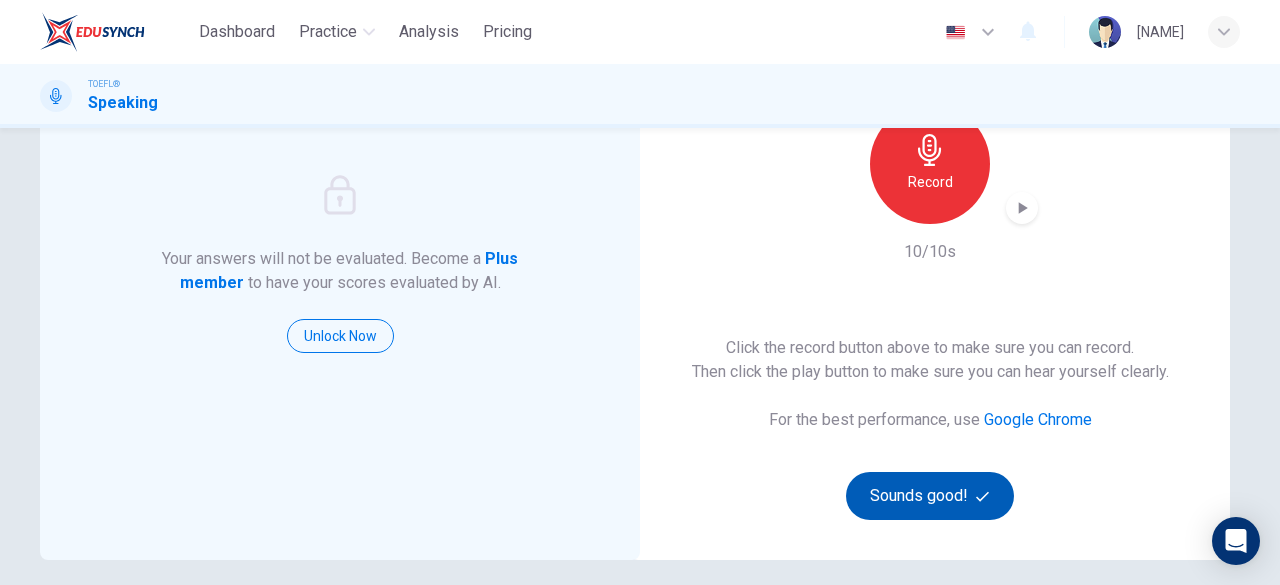 click on "Sounds good!" at bounding box center (930, 496) 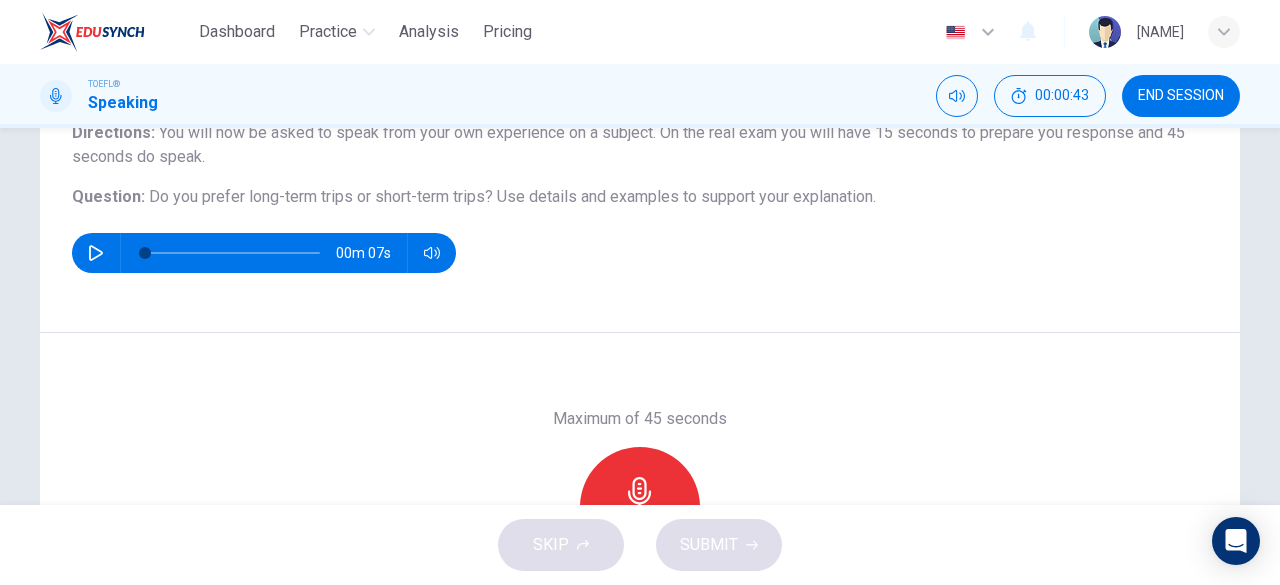 scroll, scrollTop: 200, scrollLeft: 0, axis: vertical 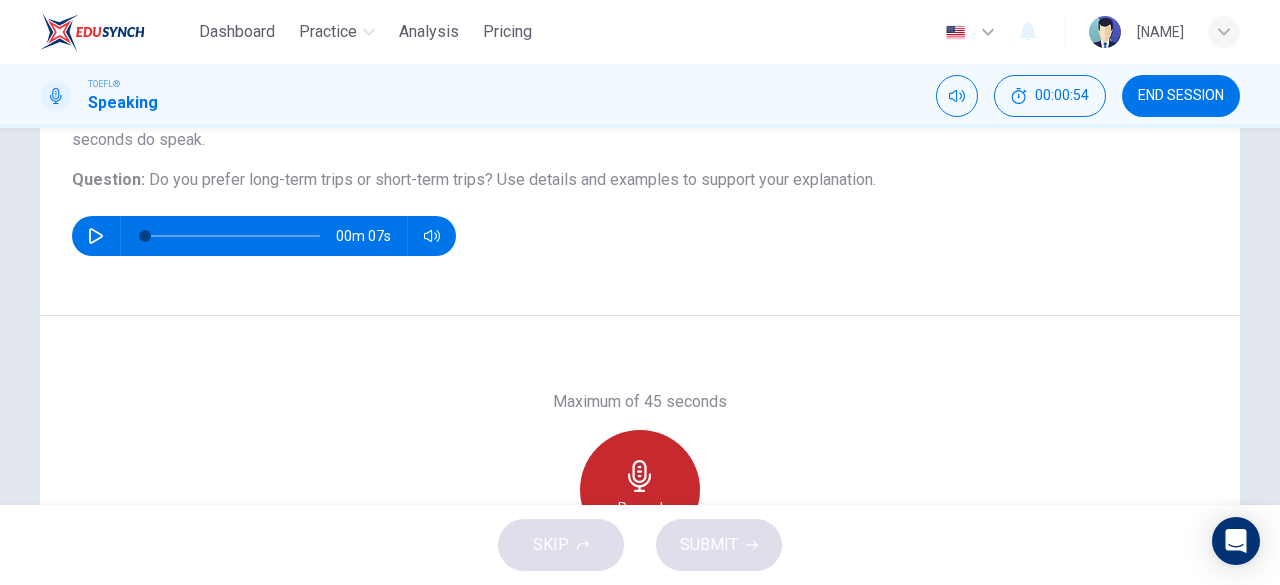 click on "Record" at bounding box center (640, 490) 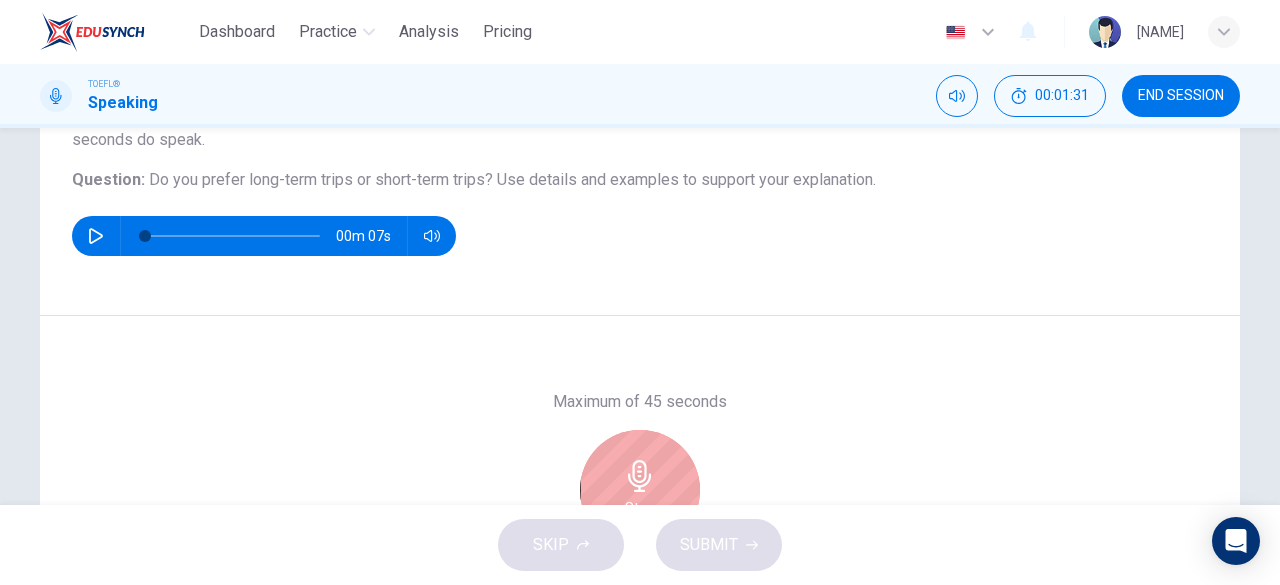 scroll, scrollTop: 300, scrollLeft: 0, axis: vertical 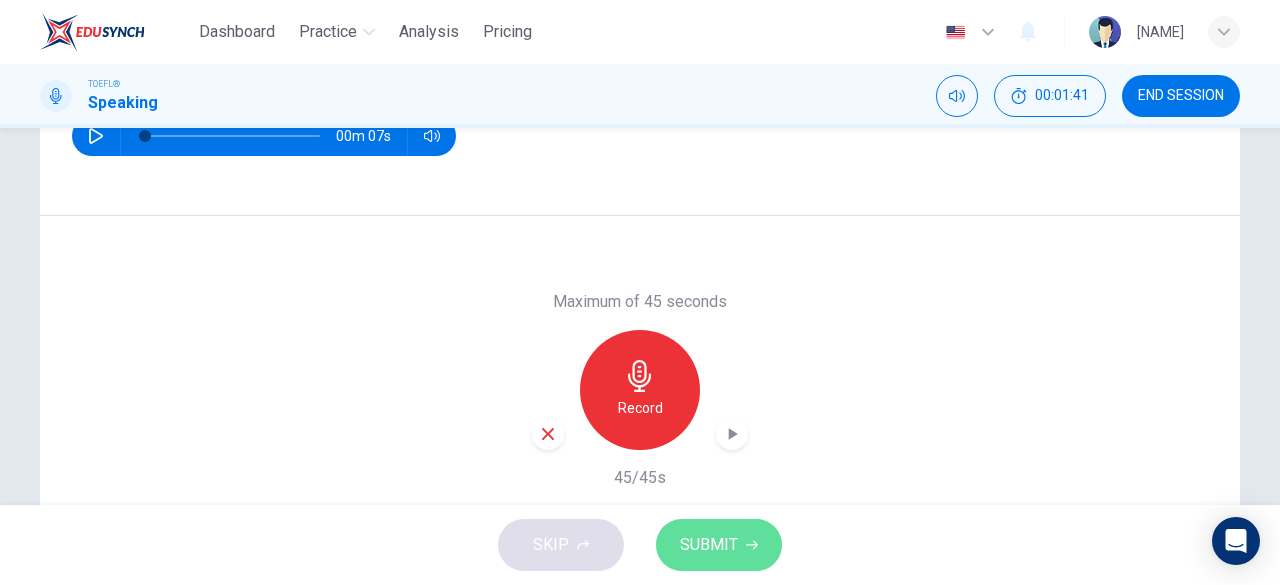 click on "SUBMIT" at bounding box center (709, 545) 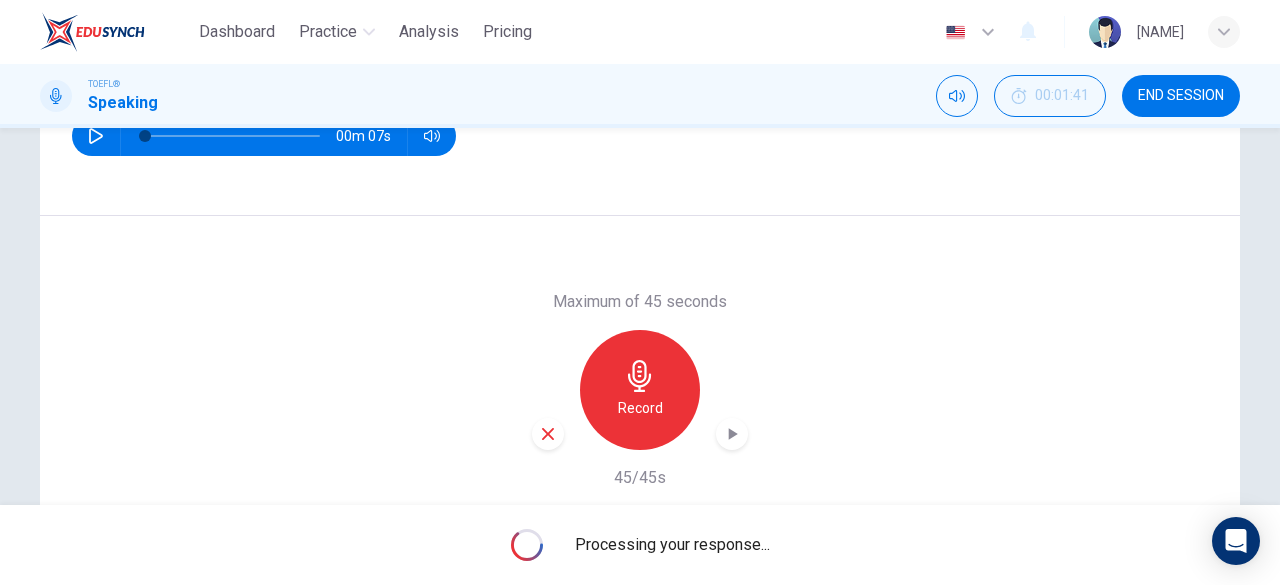 scroll, scrollTop: 398, scrollLeft: 0, axis: vertical 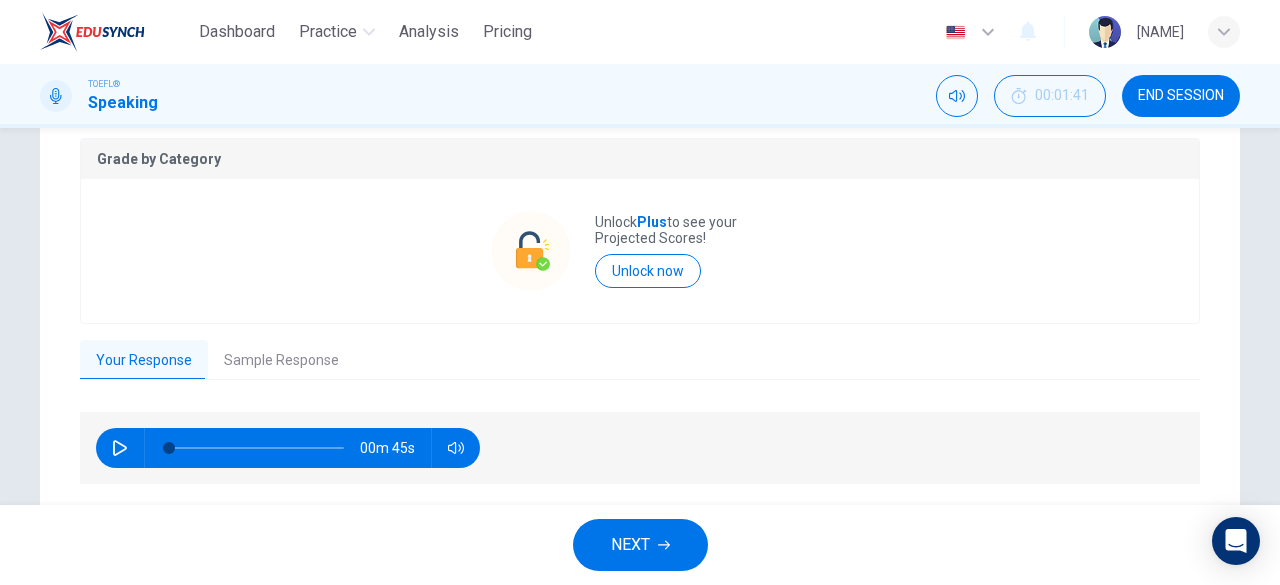 click on "Sample Response" at bounding box center [281, 361] 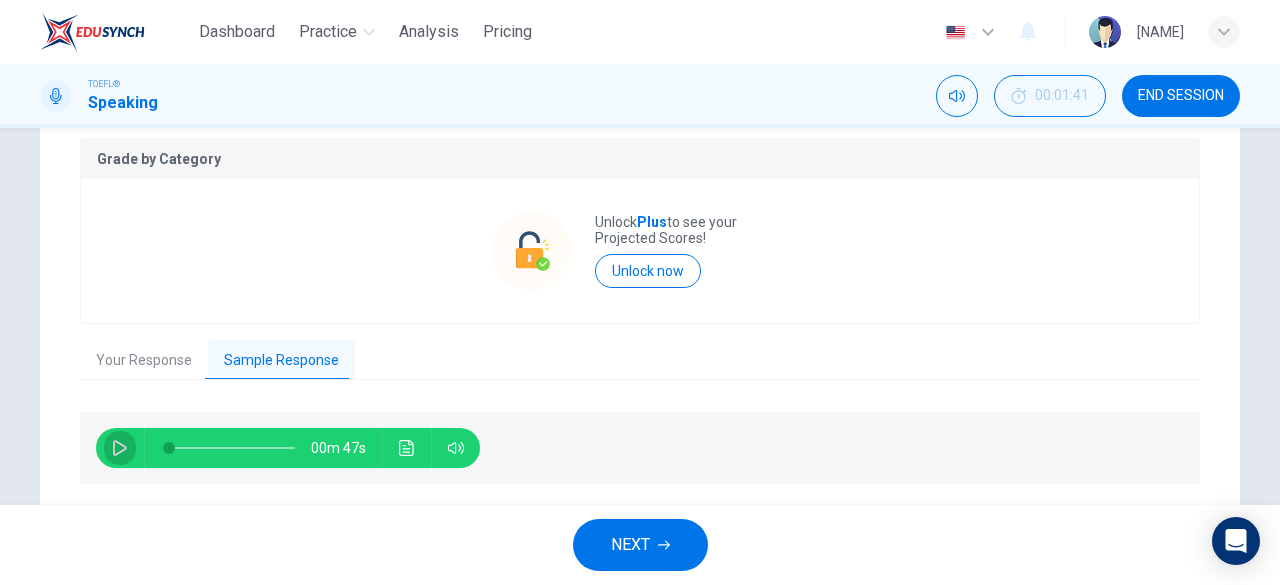 click at bounding box center [120, 448] 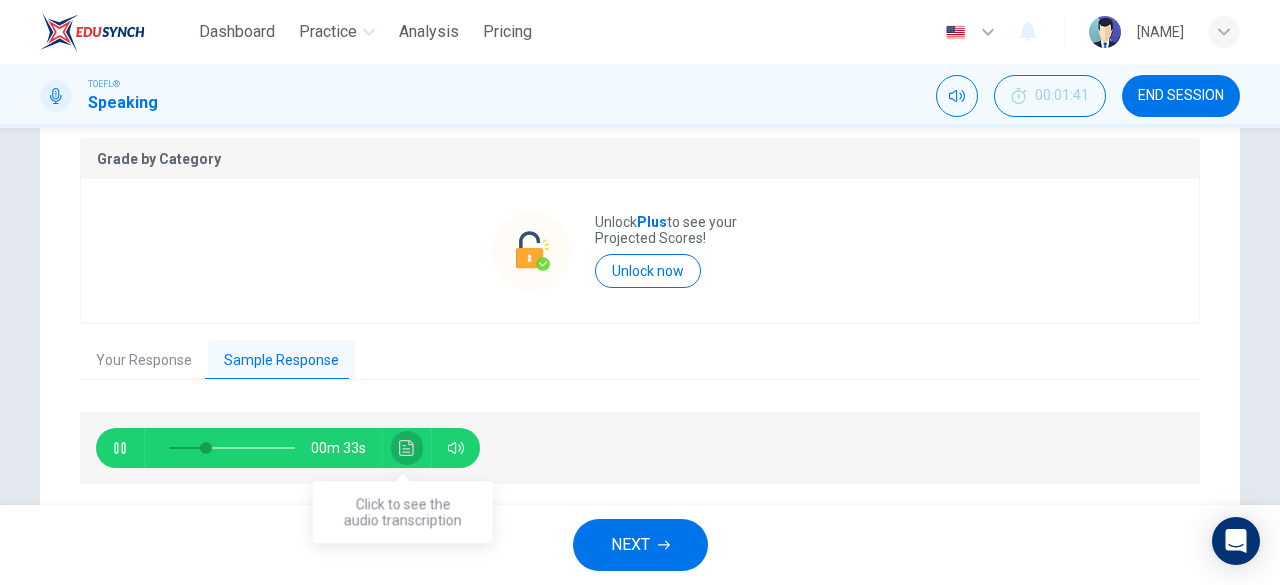 click at bounding box center [407, 448] 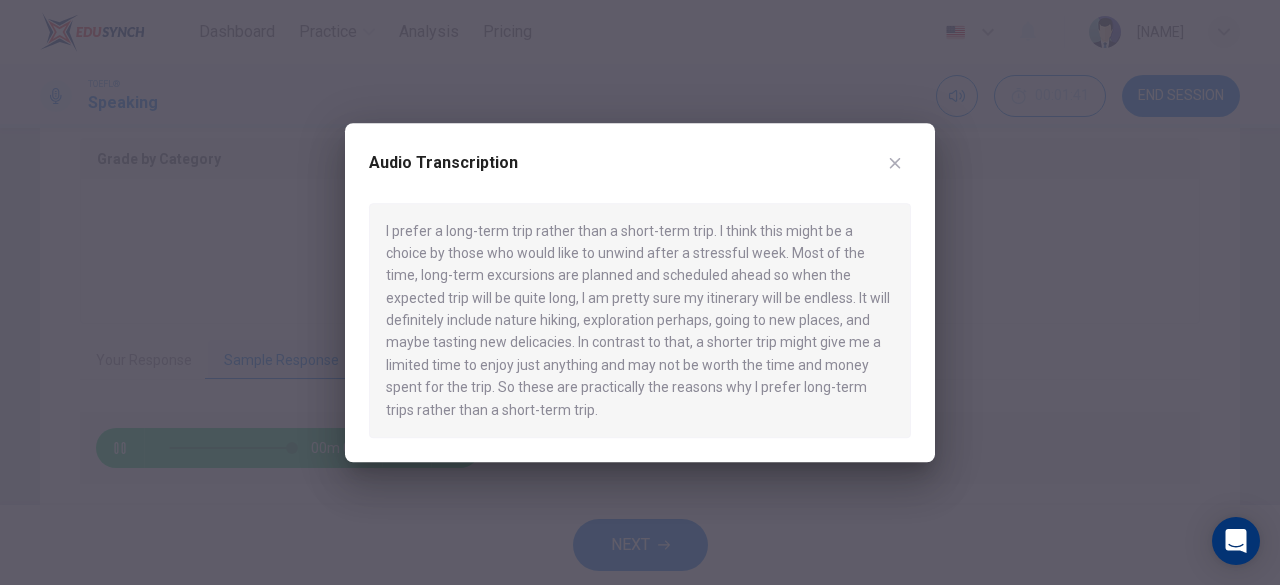 type on "0" 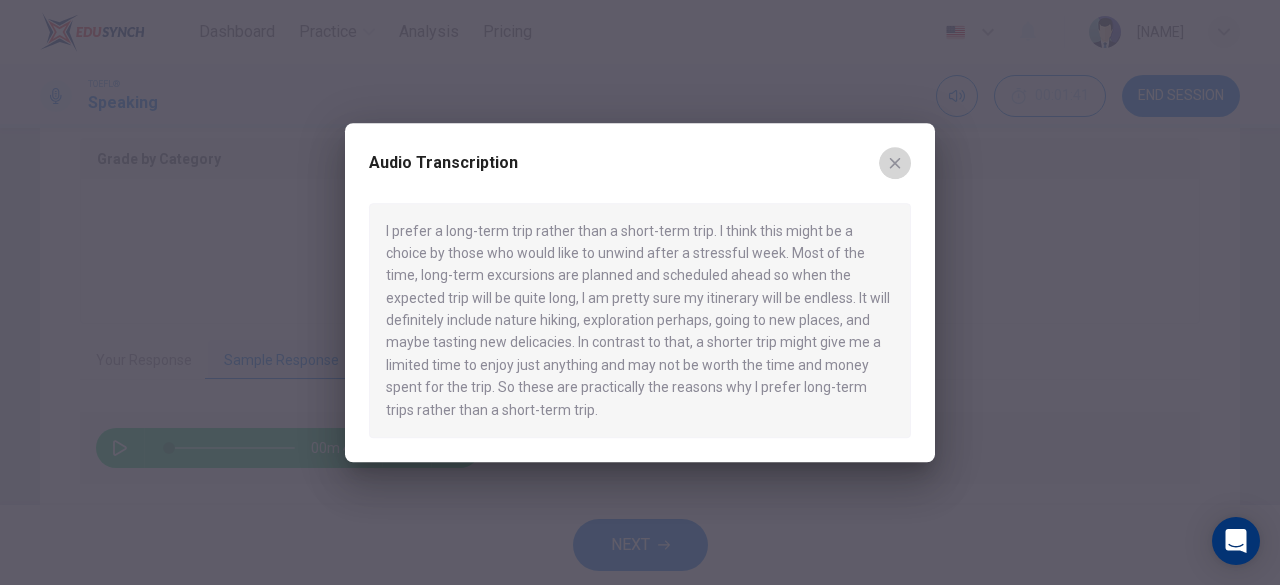 click 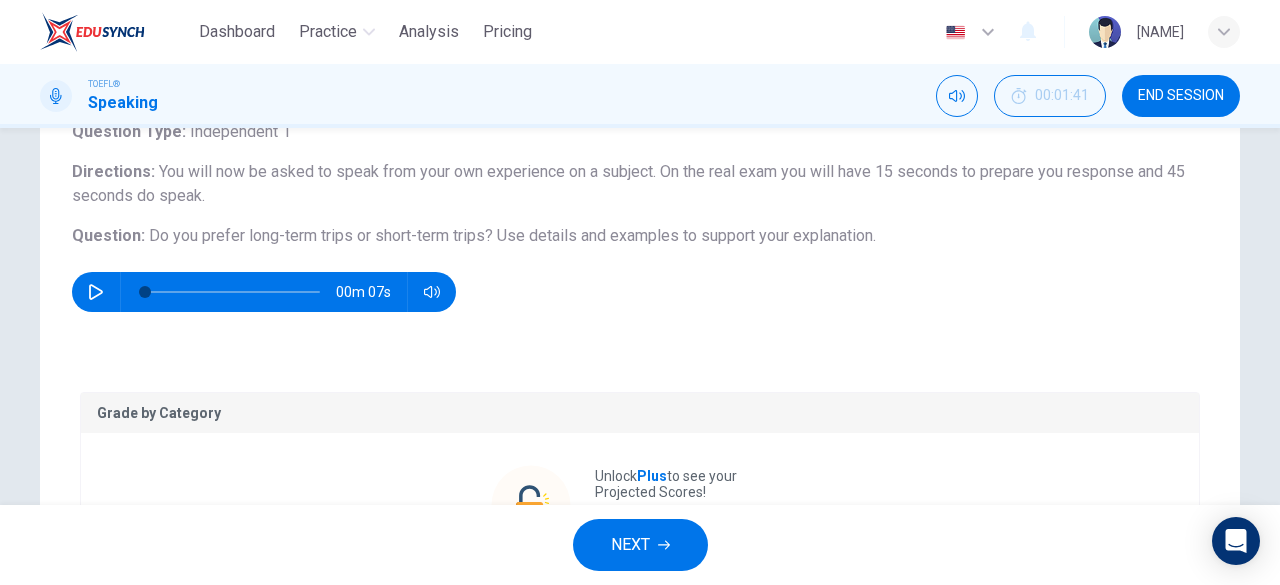 scroll, scrollTop: 98, scrollLeft: 0, axis: vertical 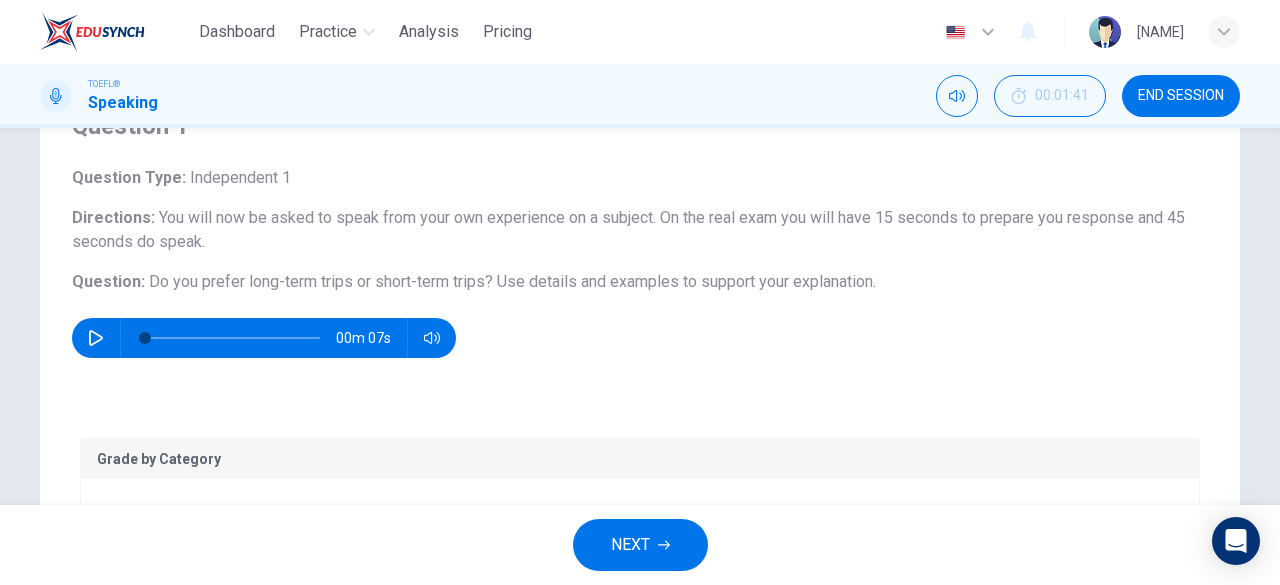drag, startPoint x: 143, startPoint y: 281, endPoint x: 514, endPoint y: 276, distance: 371.0337 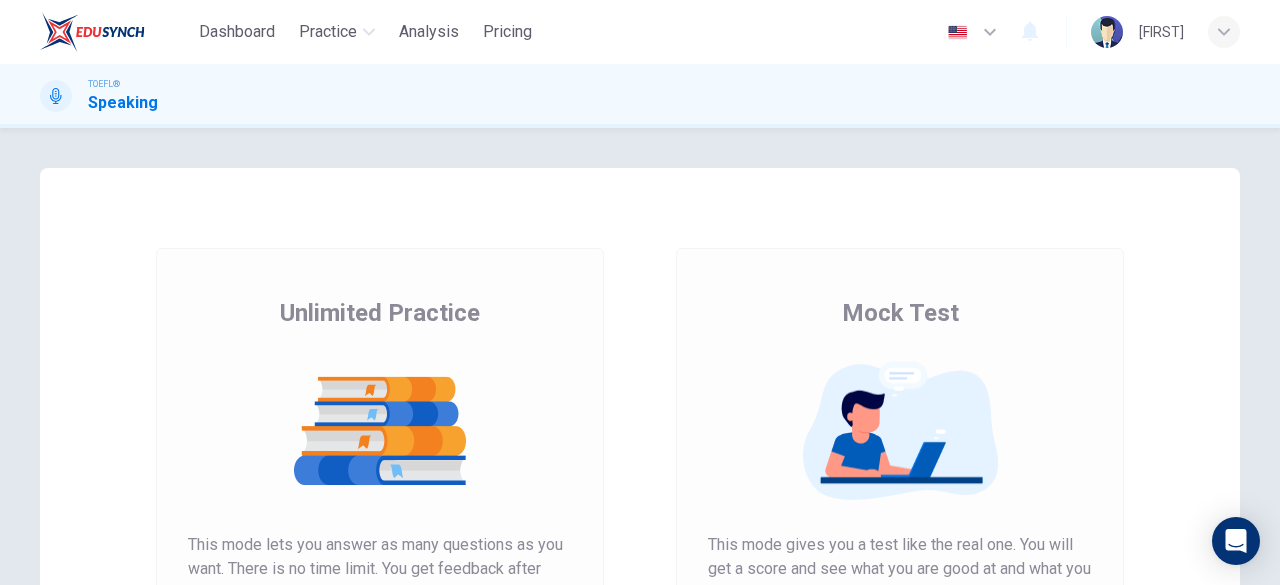 scroll, scrollTop: 0, scrollLeft: 0, axis: both 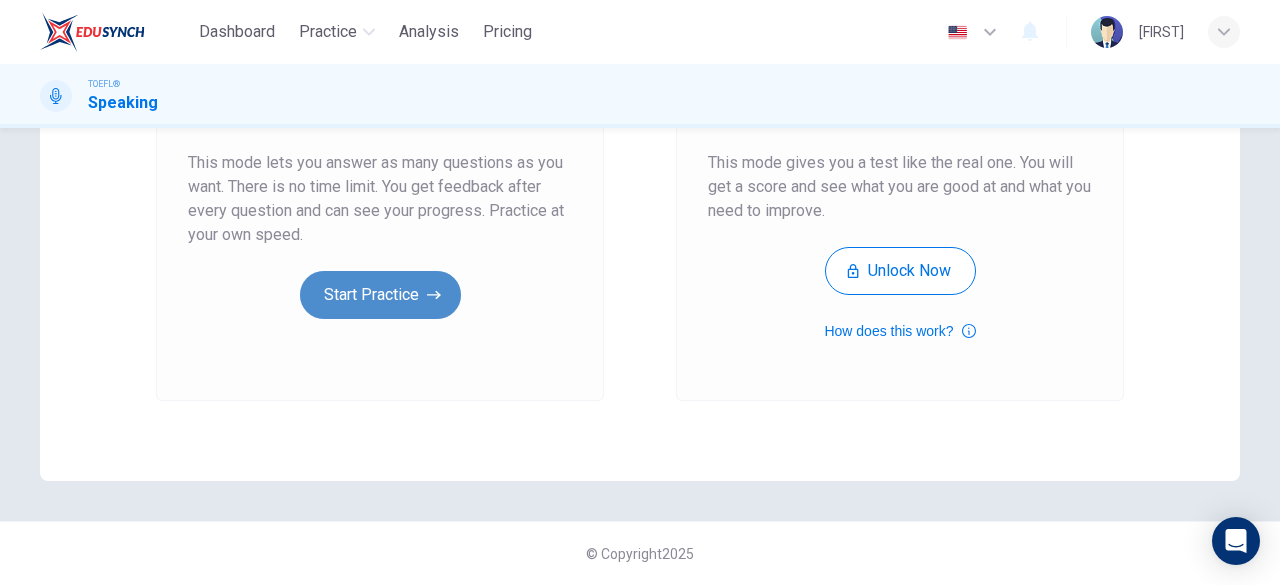click on "Start Practice" at bounding box center [380, 295] 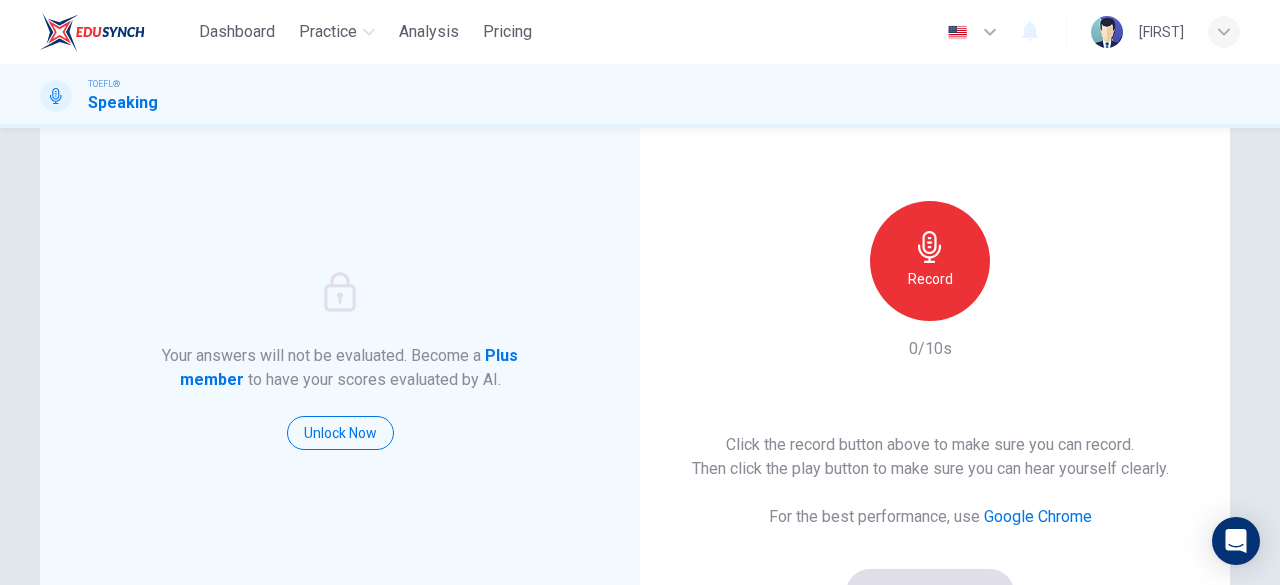 scroll, scrollTop: 200, scrollLeft: 0, axis: vertical 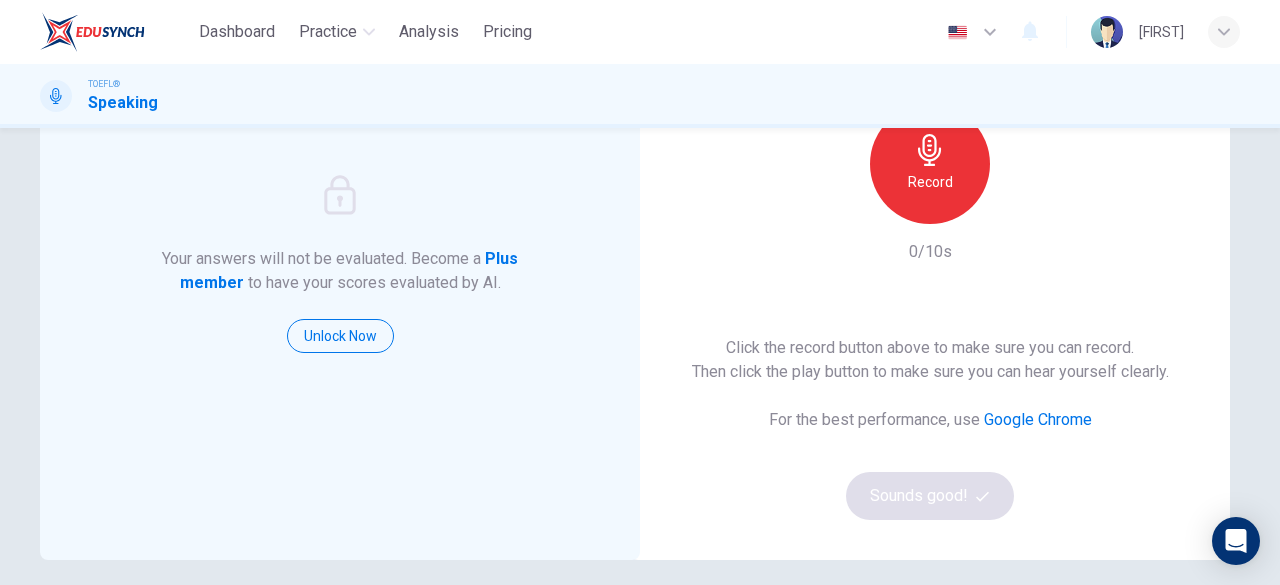 click on "Record" at bounding box center (930, 182) 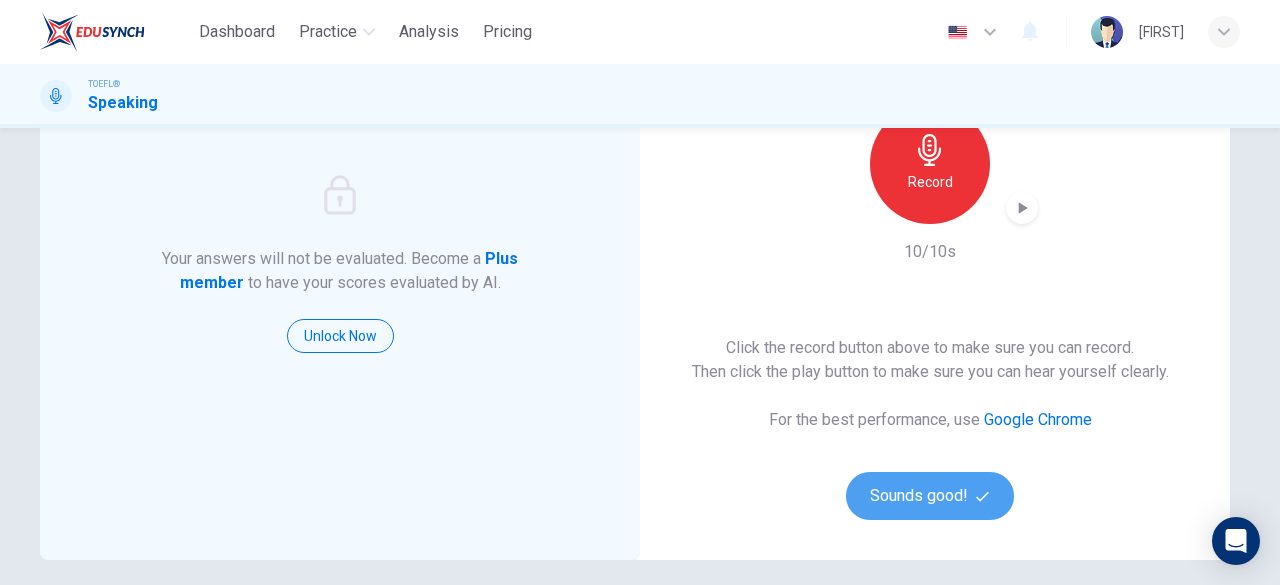 click 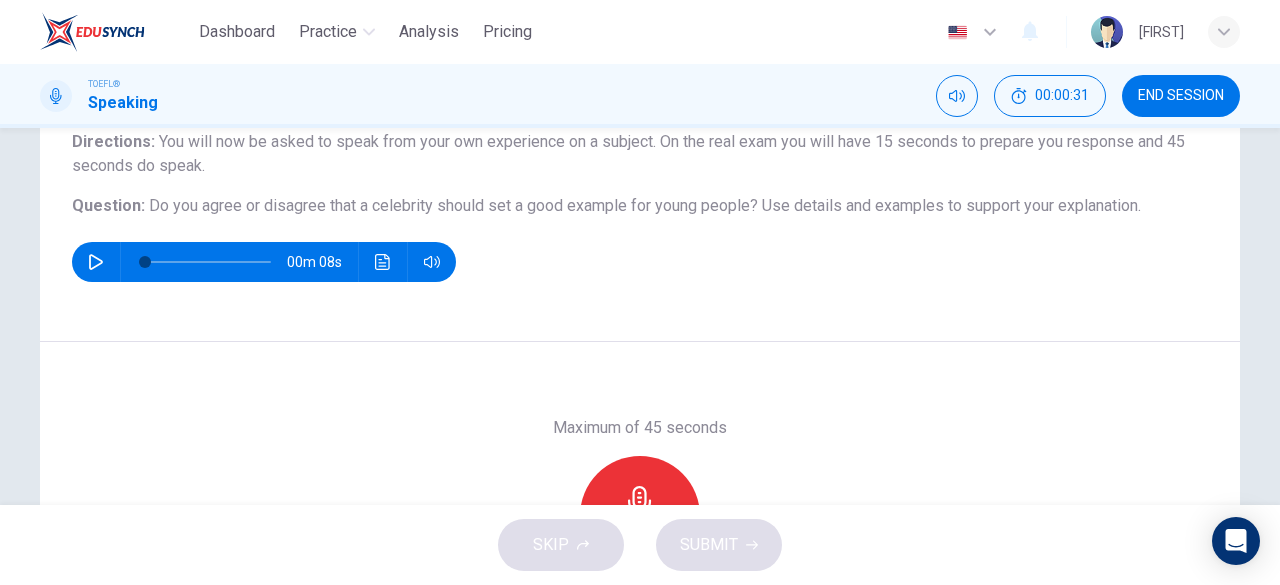 scroll, scrollTop: 398, scrollLeft: 0, axis: vertical 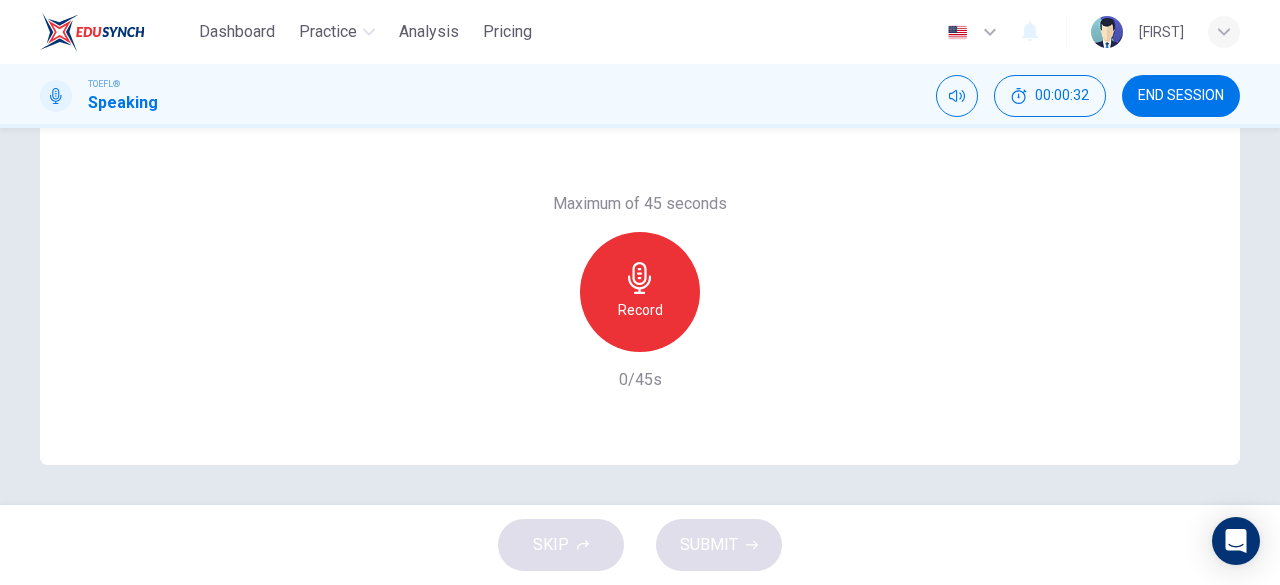 click on "SKIP SUBMIT" at bounding box center [640, 545] 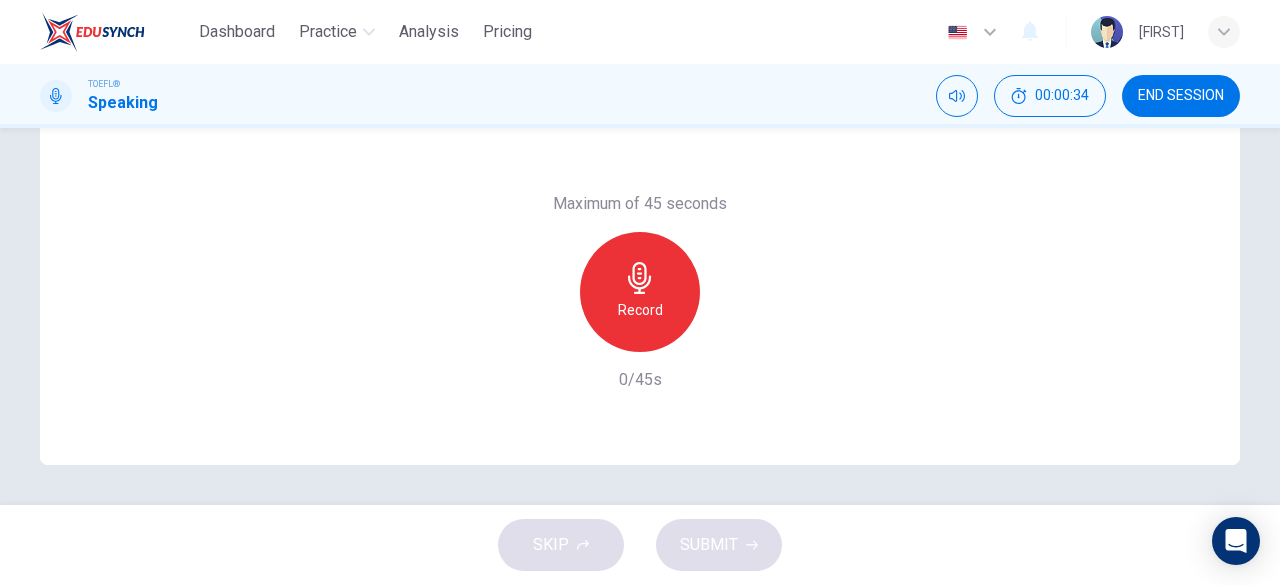 click on "SKIP SUBMIT" at bounding box center (640, 545) 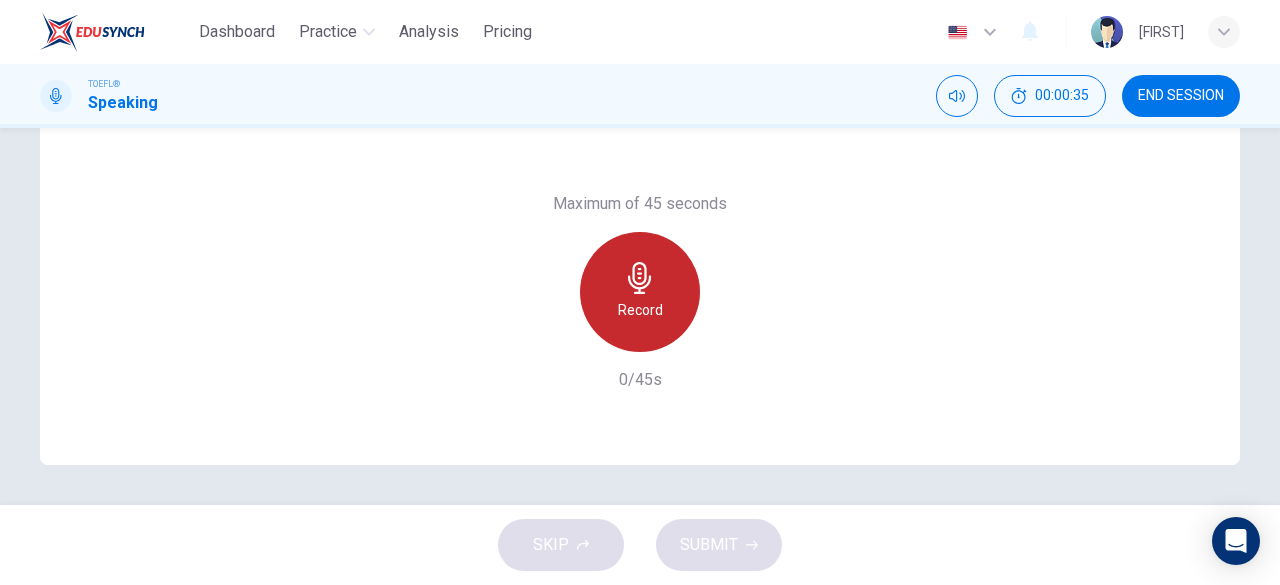 click on "Record" at bounding box center (640, 292) 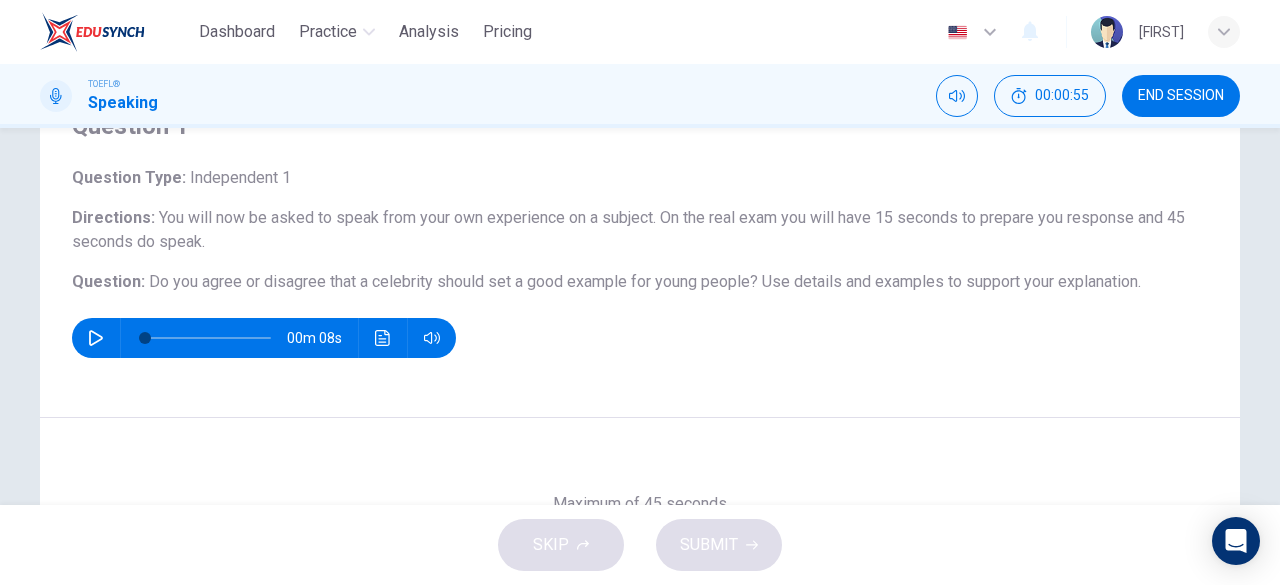 scroll, scrollTop: 398, scrollLeft: 0, axis: vertical 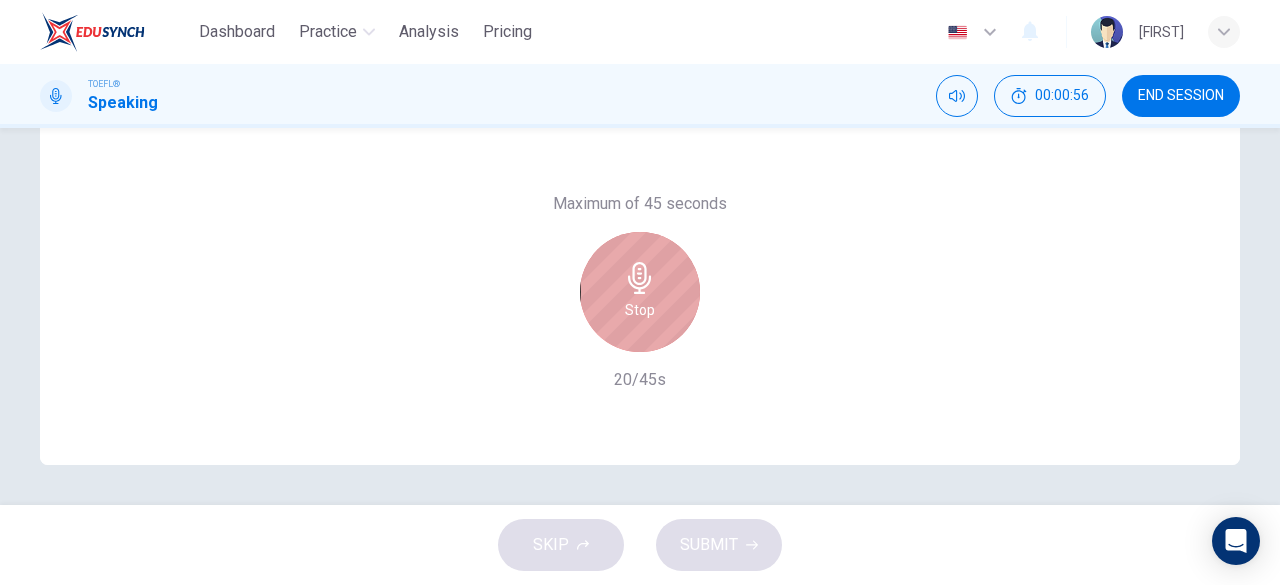 click on "Stop" at bounding box center (640, 292) 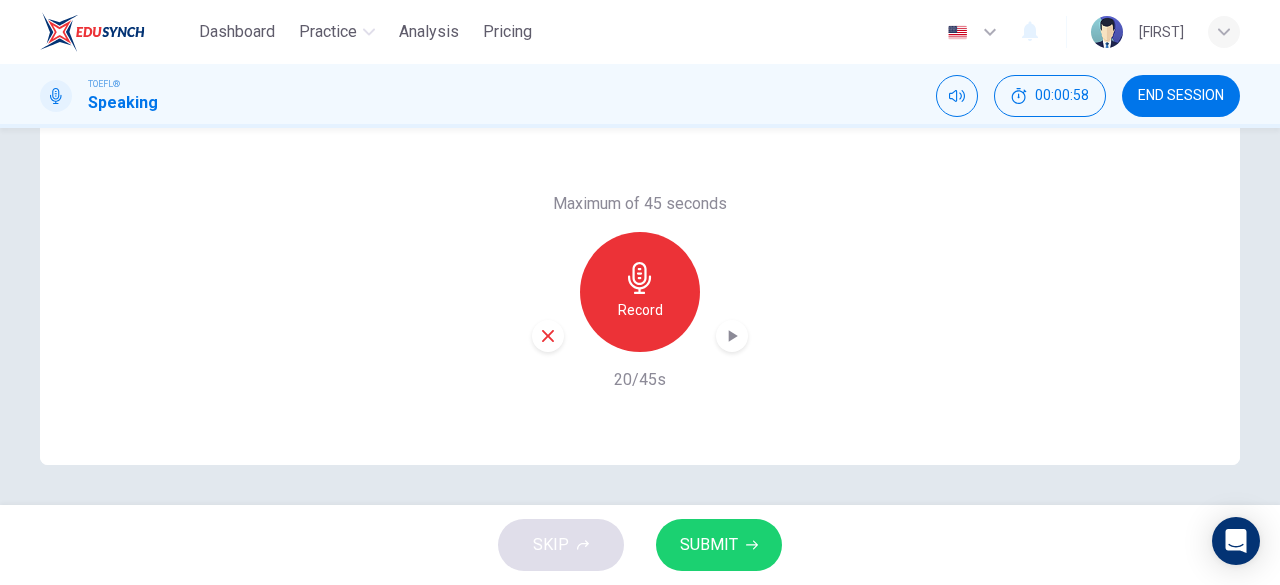 click 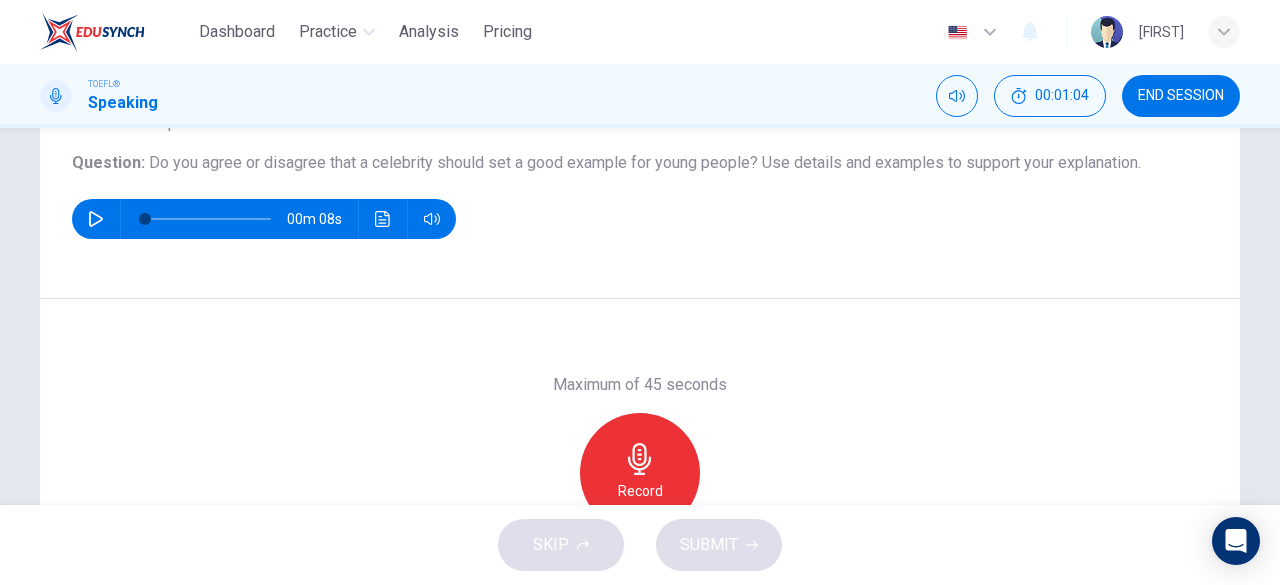 scroll, scrollTop: 198, scrollLeft: 0, axis: vertical 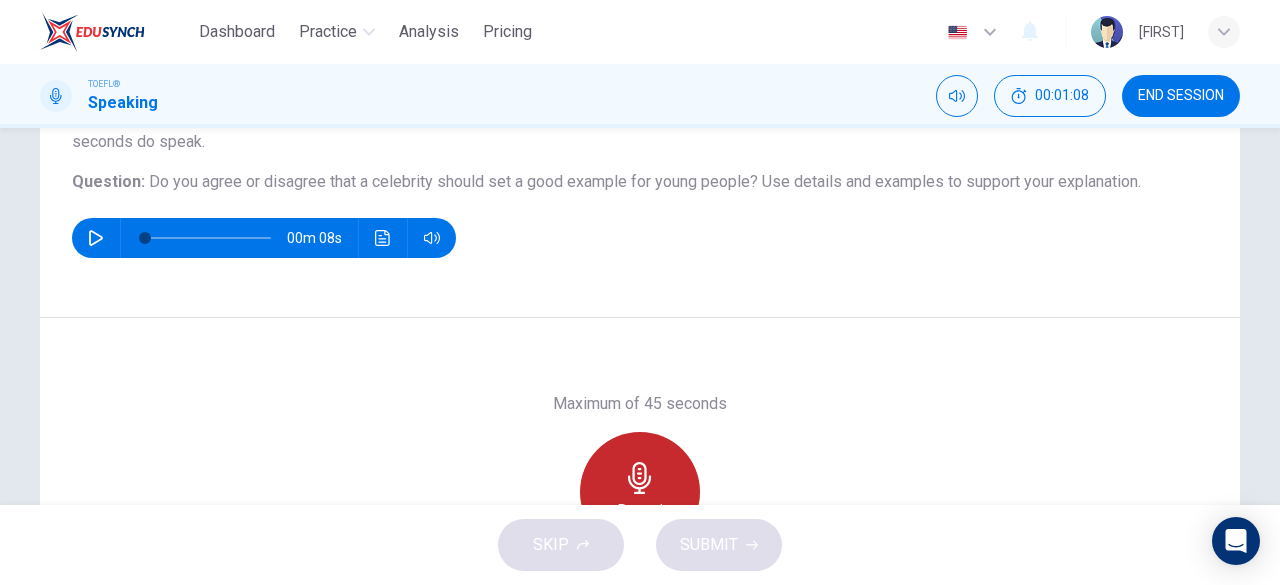 click on "Record" at bounding box center (640, 492) 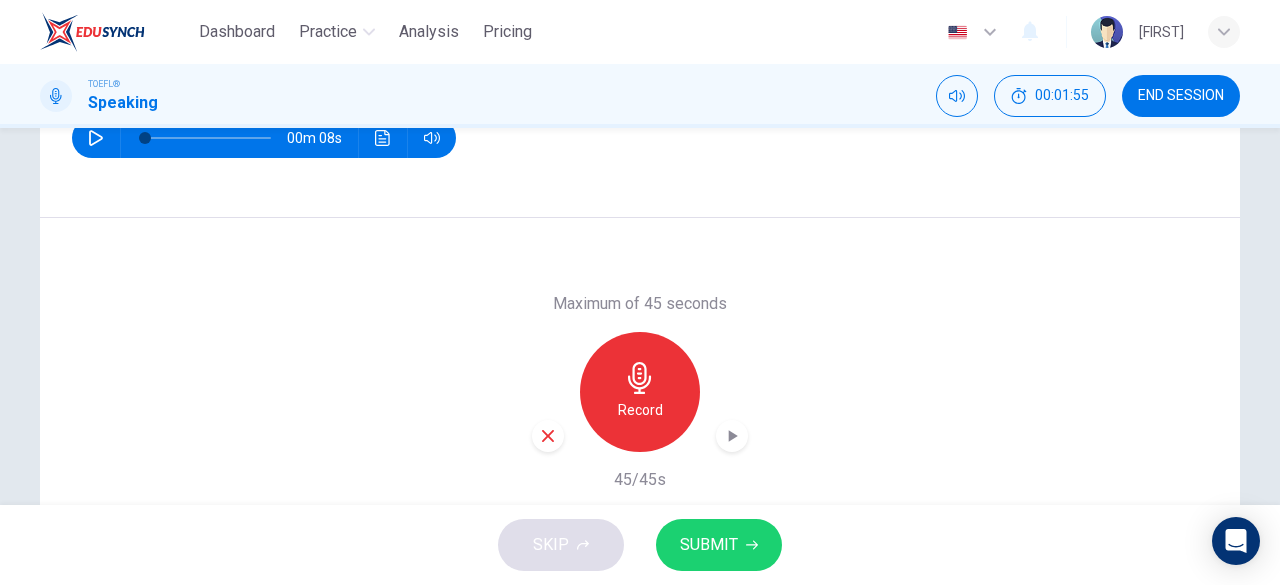 scroll, scrollTop: 98, scrollLeft: 0, axis: vertical 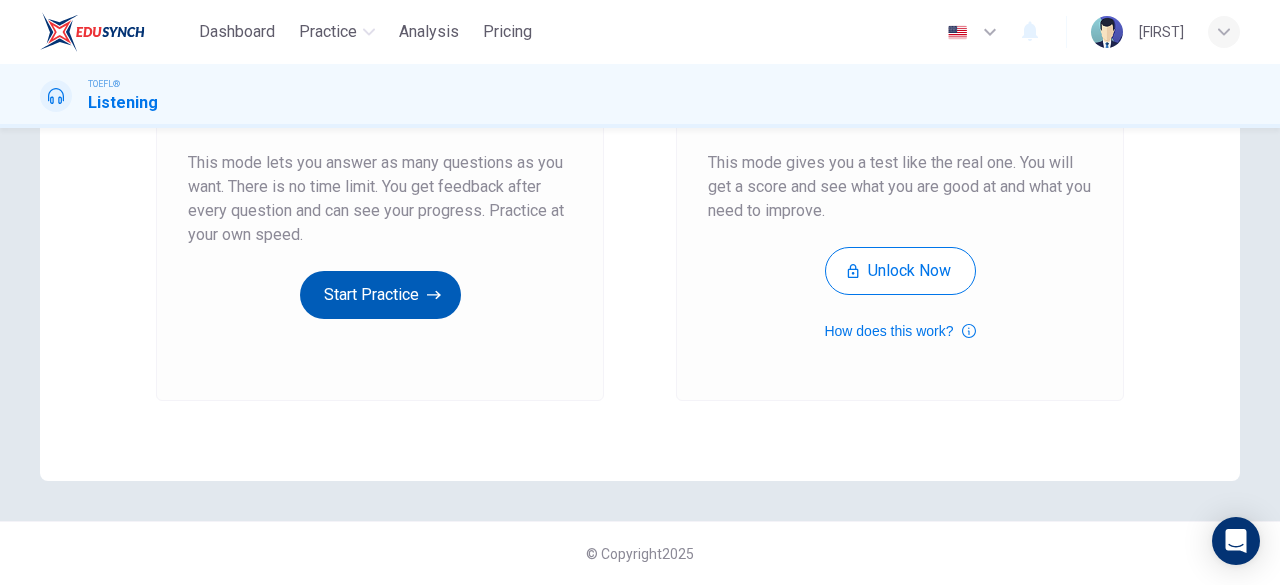 click on "Start Practice" at bounding box center (380, 295) 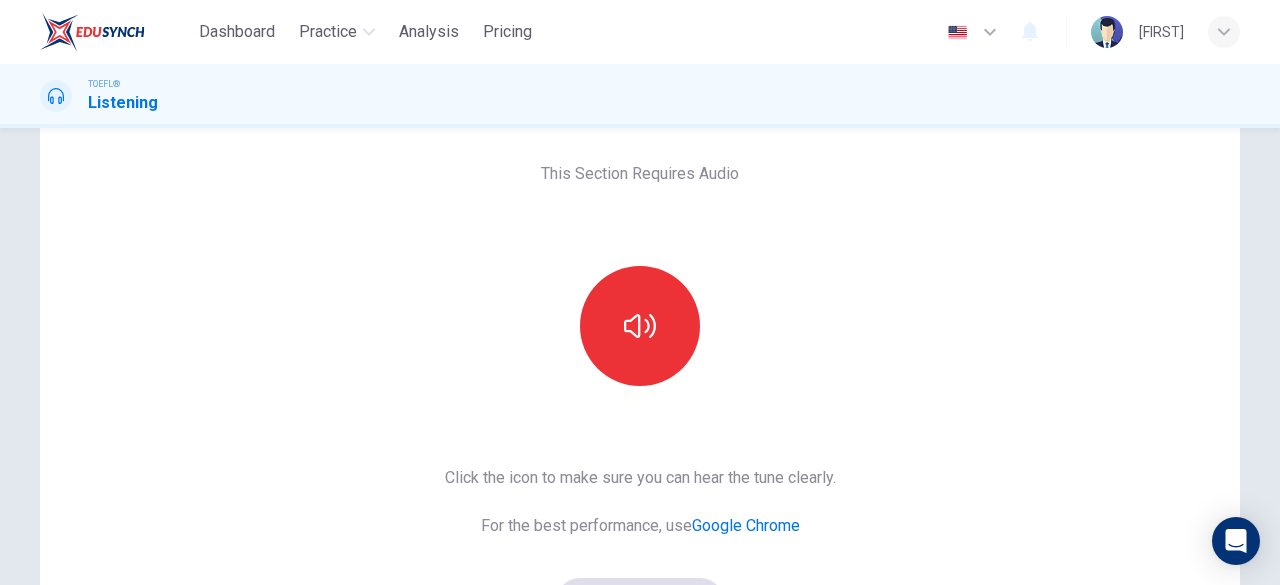 scroll, scrollTop: 200, scrollLeft: 0, axis: vertical 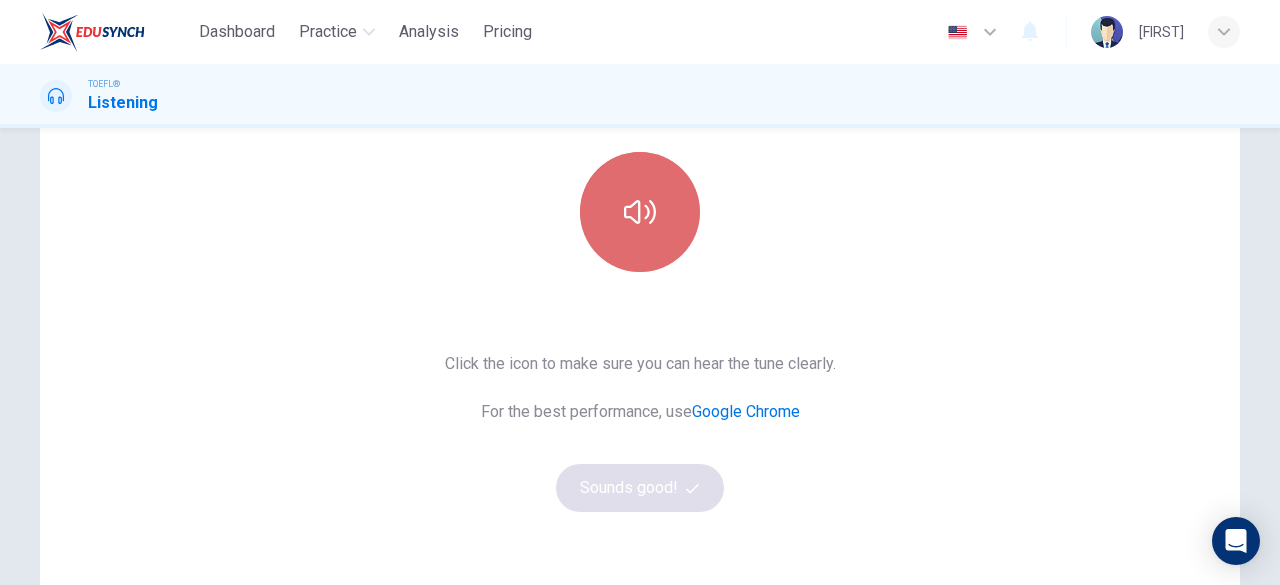 click at bounding box center [640, 212] 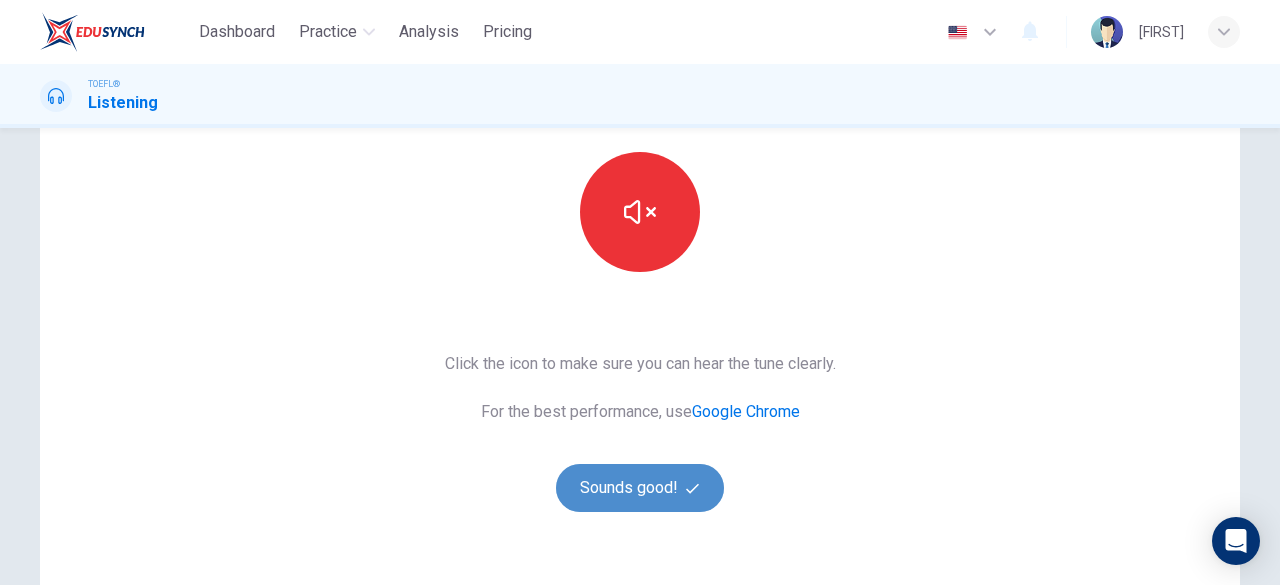 click on "Sounds good!" at bounding box center [640, 488] 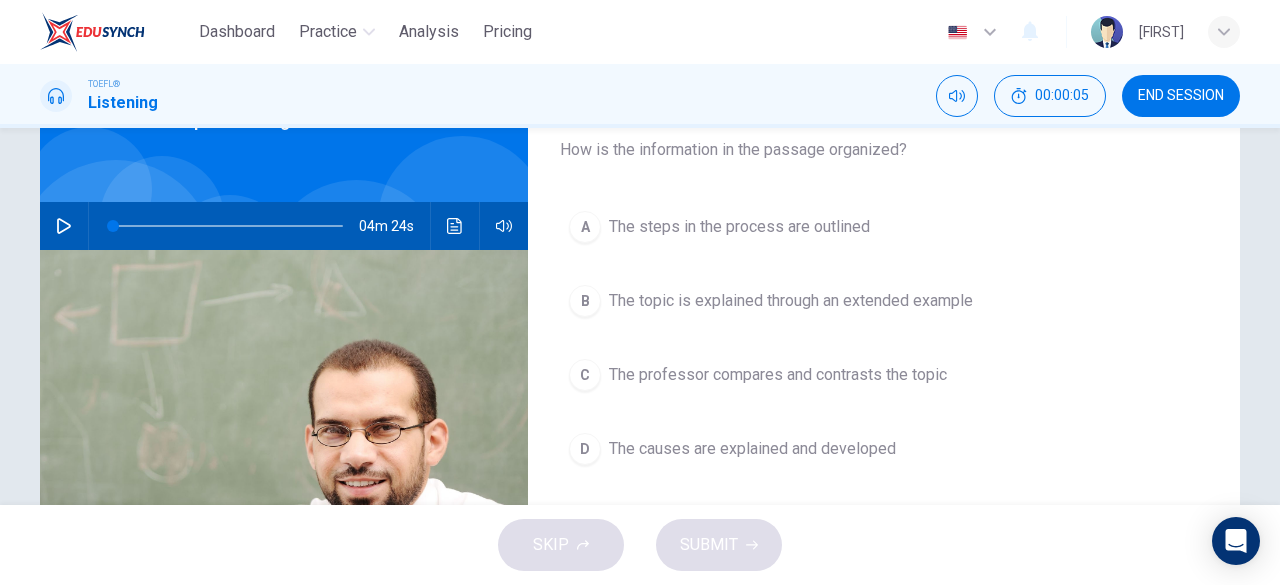 scroll, scrollTop: 100, scrollLeft: 0, axis: vertical 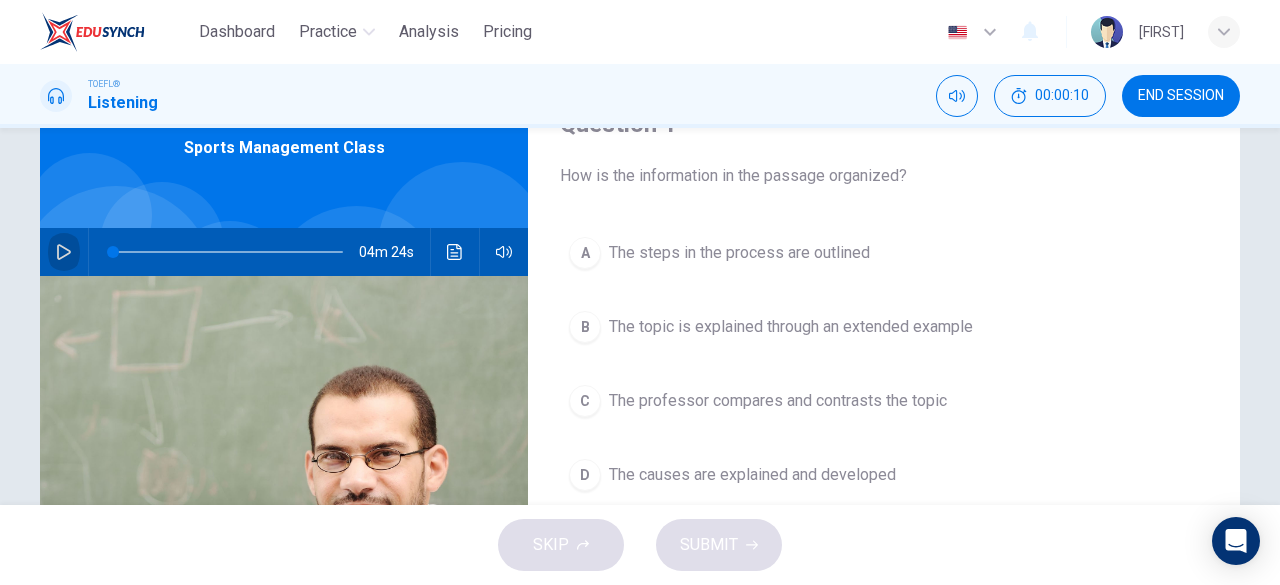 click at bounding box center [64, 252] 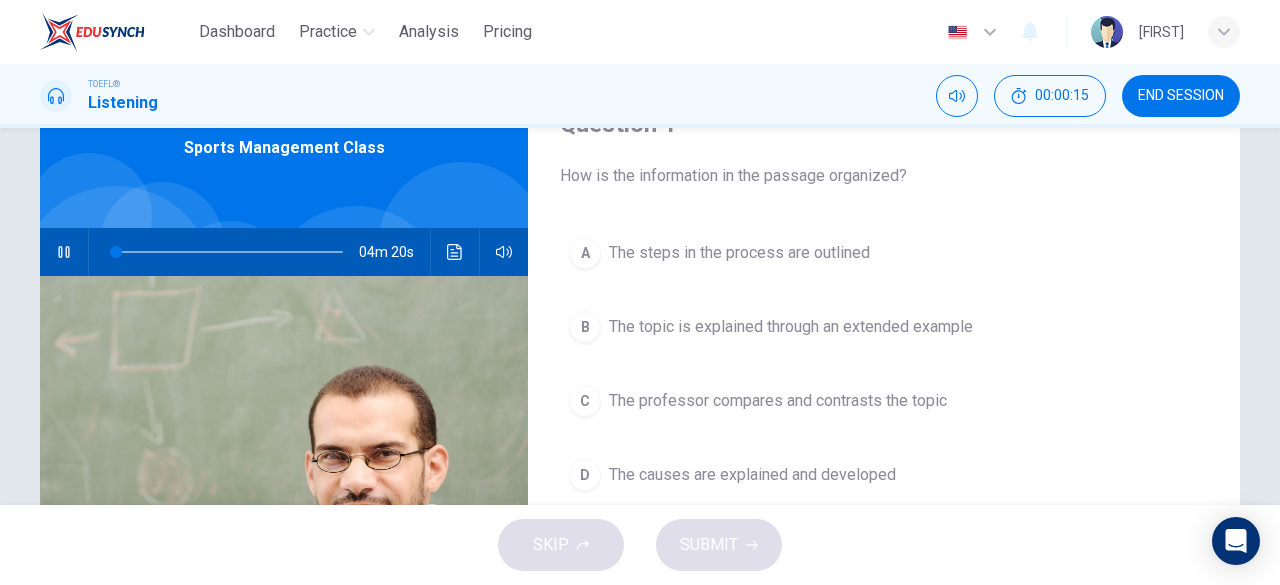 type on "2" 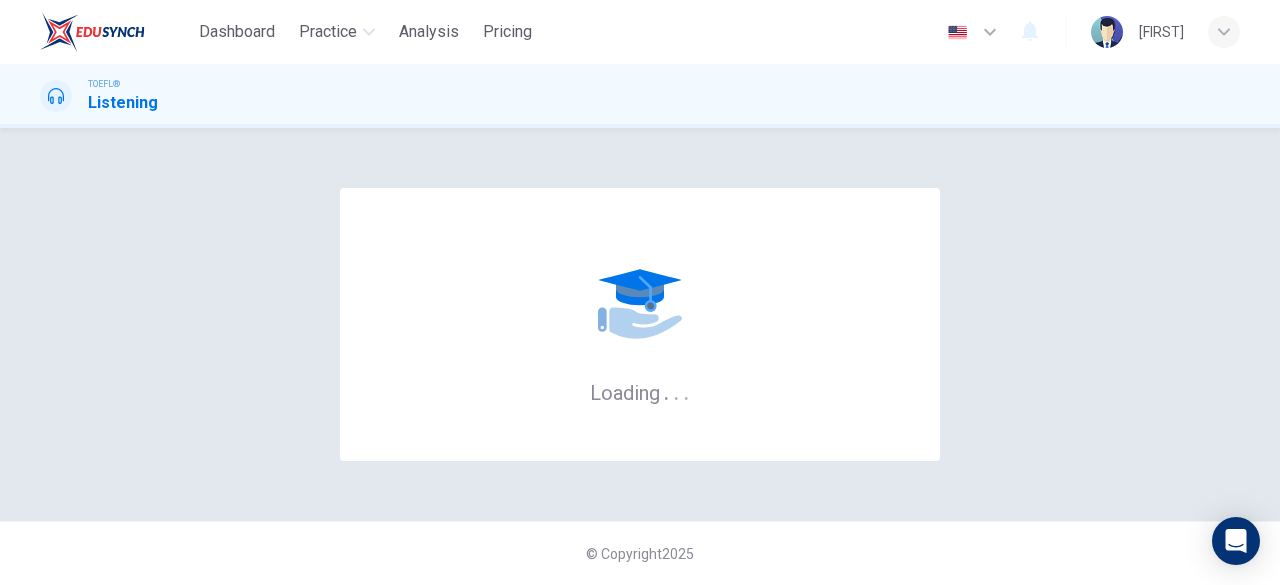 scroll, scrollTop: 0, scrollLeft: 0, axis: both 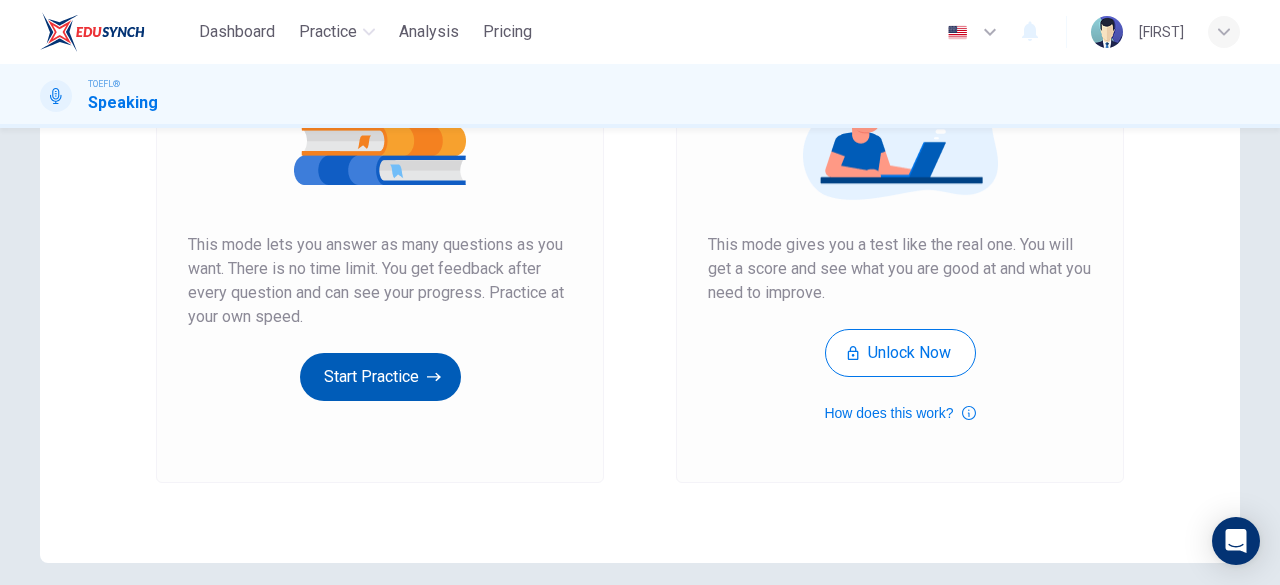 click on "Start Practice" at bounding box center [380, 377] 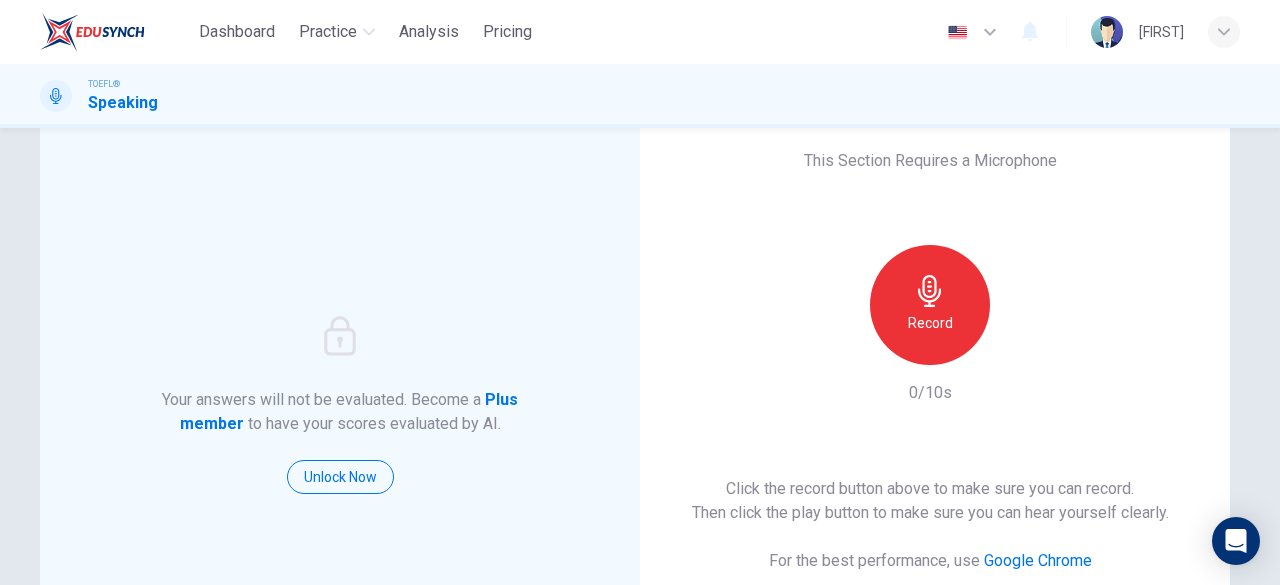 scroll, scrollTop: 100, scrollLeft: 0, axis: vertical 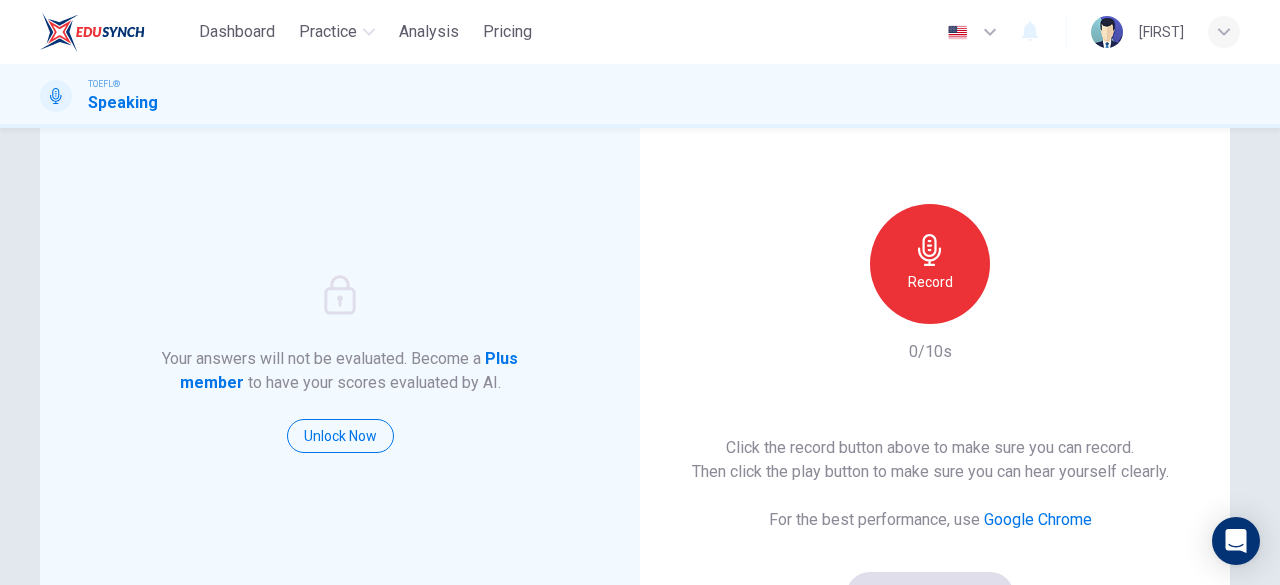 click on "Record" at bounding box center [930, 264] 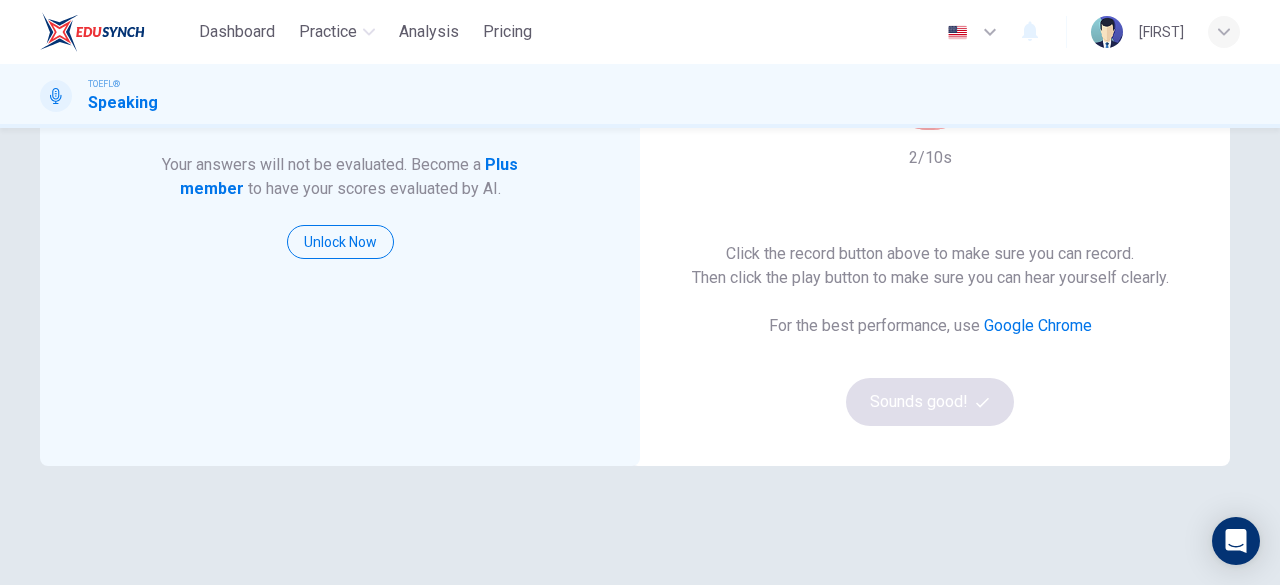 scroll, scrollTop: 300, scrollLeft: 0, axis: vertical 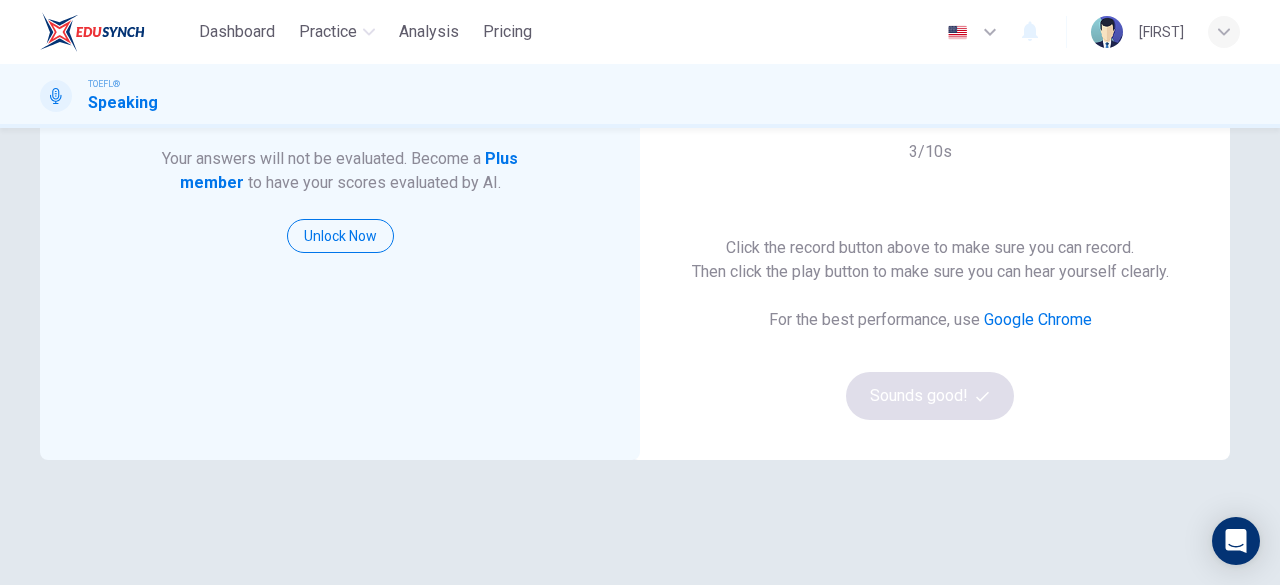 click on "Click the record button above to make sure you can record.     Then click the play button to make sure you can hear yourself clearly. For the best performance, use   Google Chrome Sounds good!" at bounding box center [930, 328] 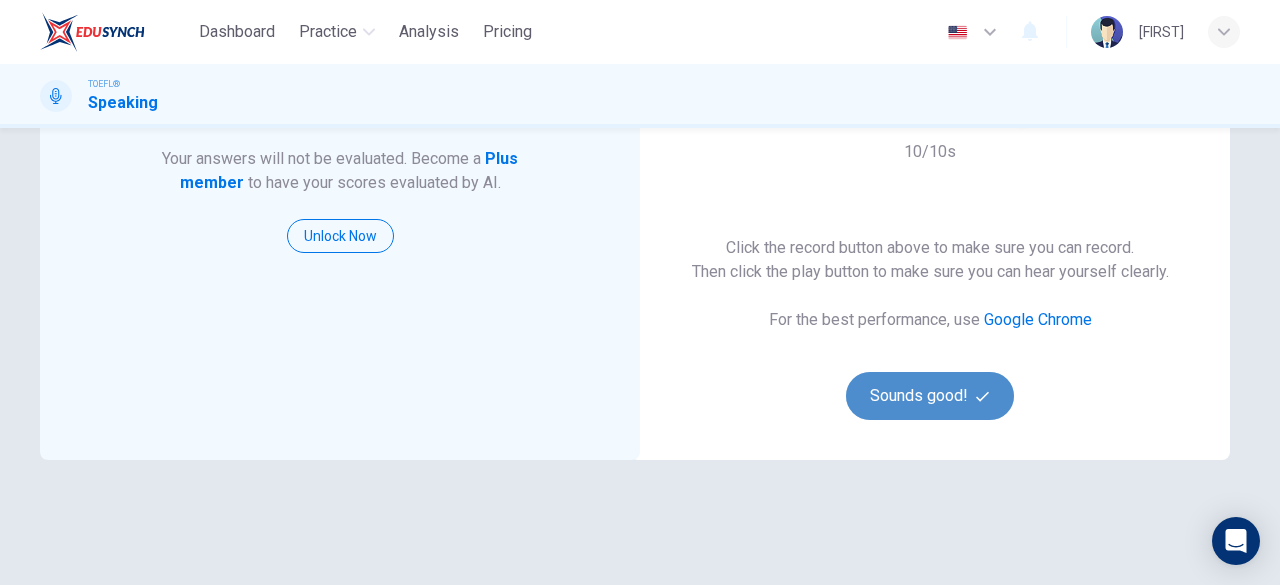 click on "Sounds good!" at bounding box center [930, 396] 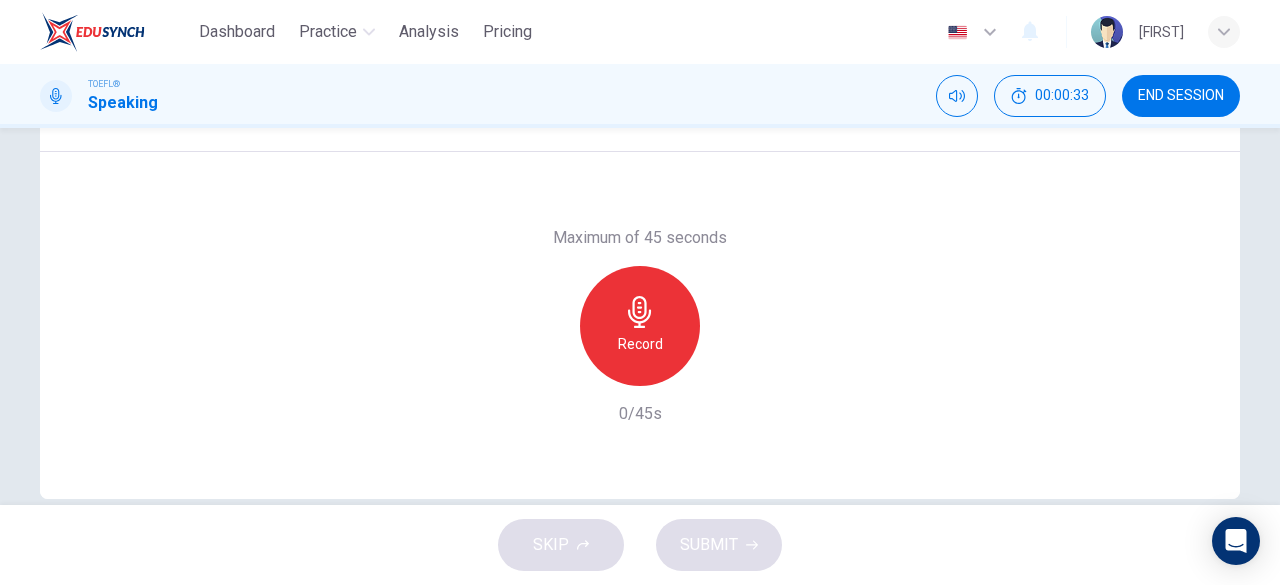 scroll, scrollTop: 398, scrollLeft: 0, axis: vertical 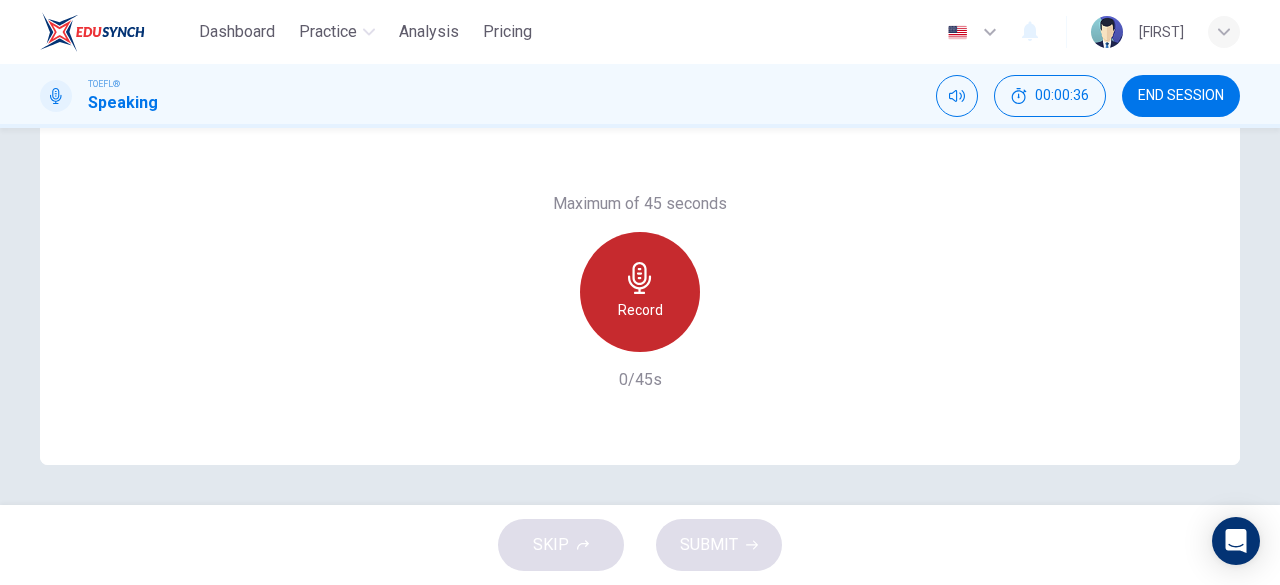 click on "Record" at bounding box center [640, 292] 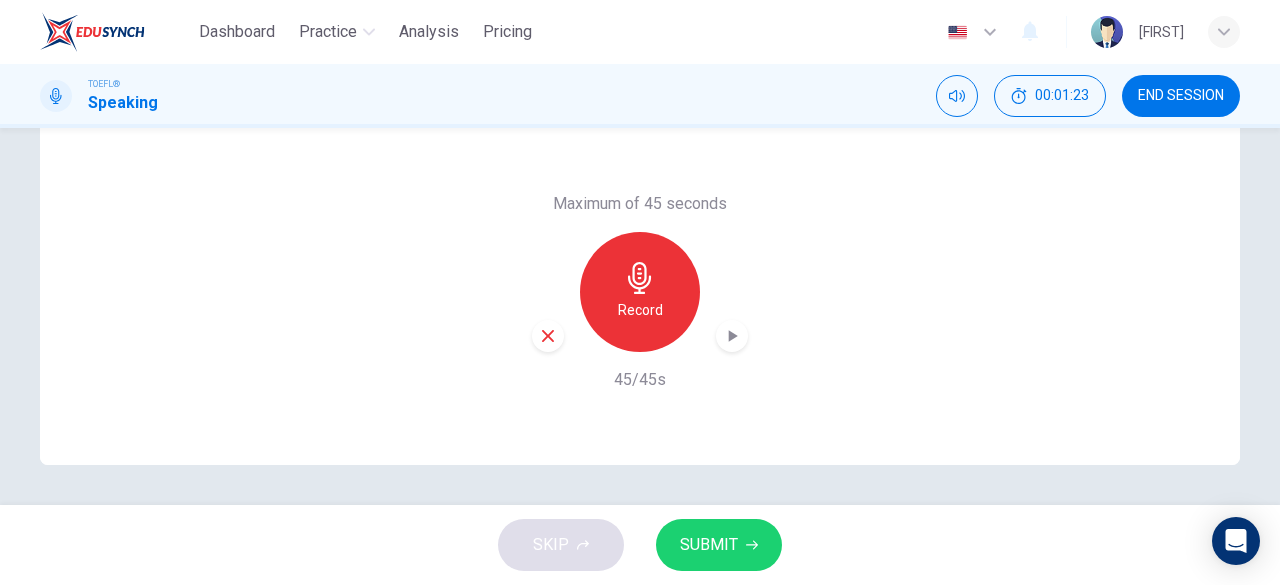 click on "SUBMIT" at bounding box center [719, 545] 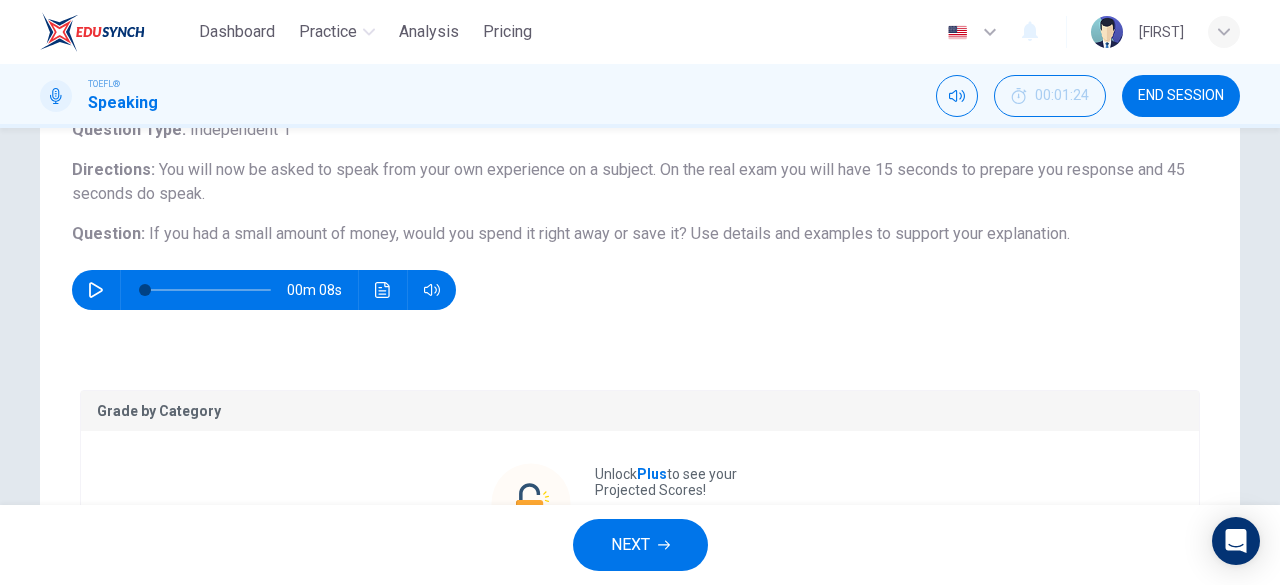 scroll, scrollTop: 100, scrollLeft: 0, axis: vertical 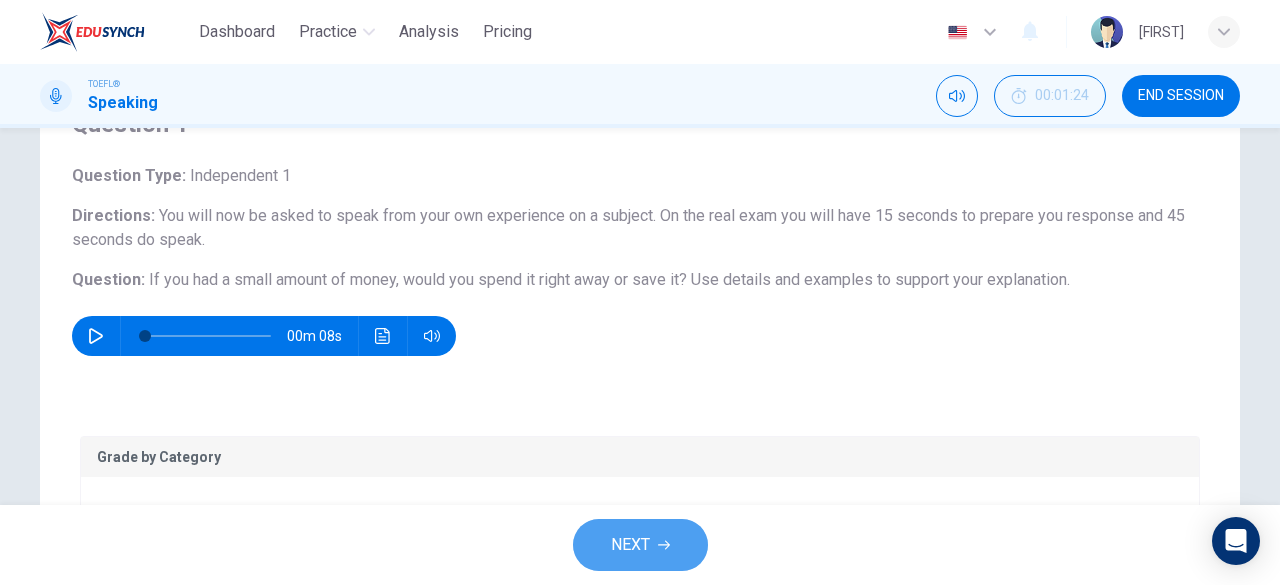 click 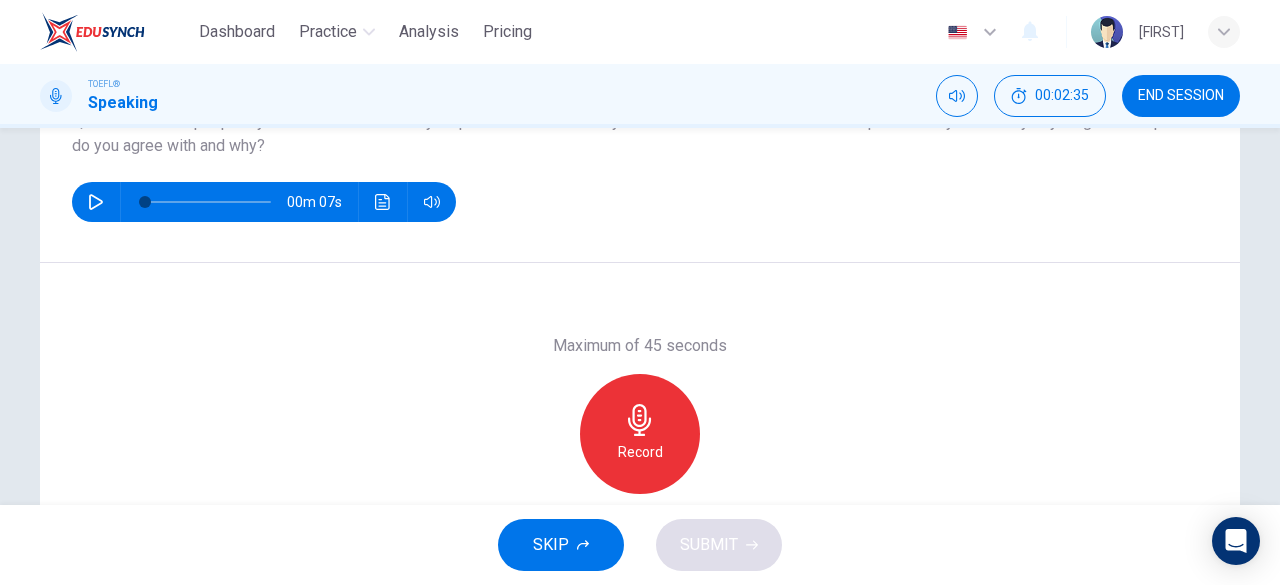 scroll, scrollTop: 300, scrollLeft: 0, axis: vertical 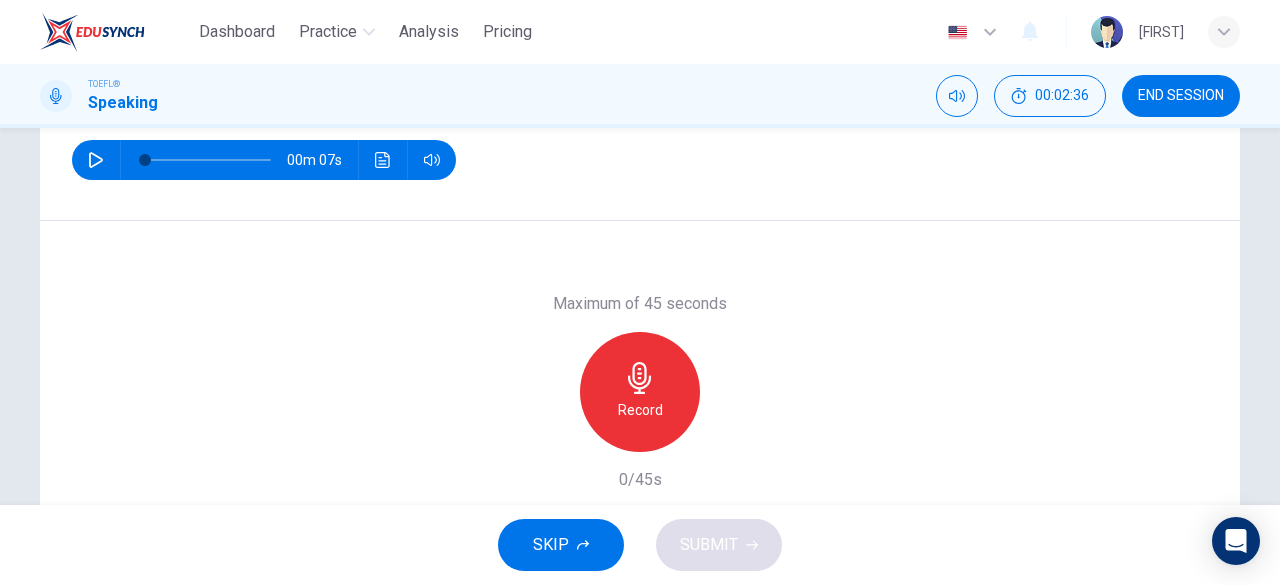 click on "SKIP" at bounding box center [561, 545] 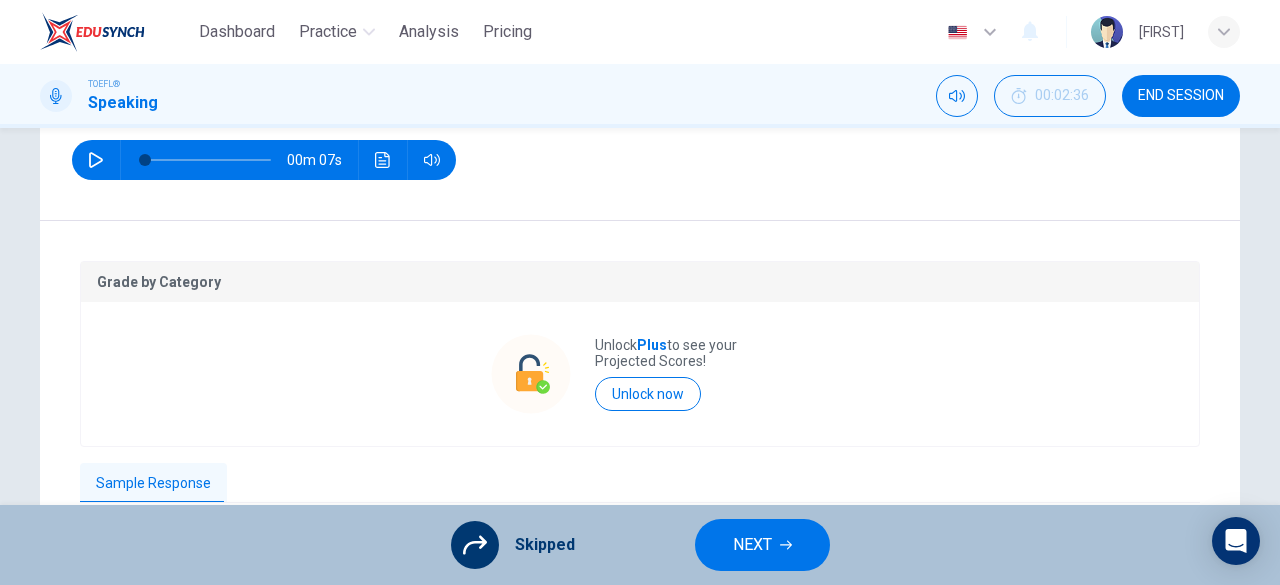 scroll, scrollTop: 200, scrollLeft: 0, axis: vertical 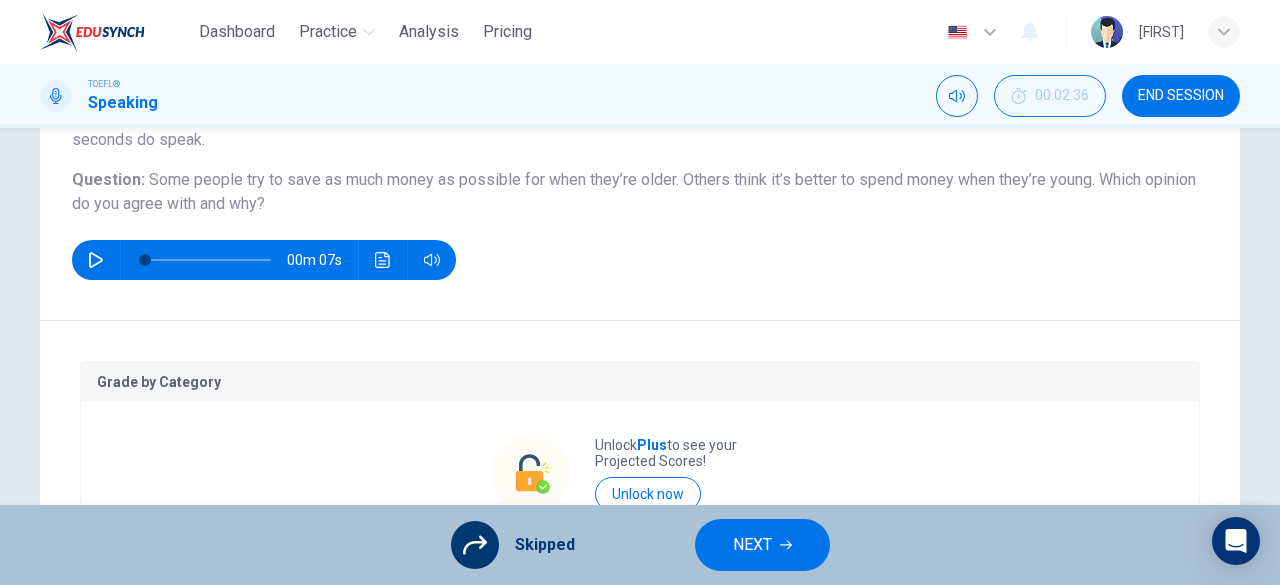 click on "NEXT" at bounding box center (752, 545) 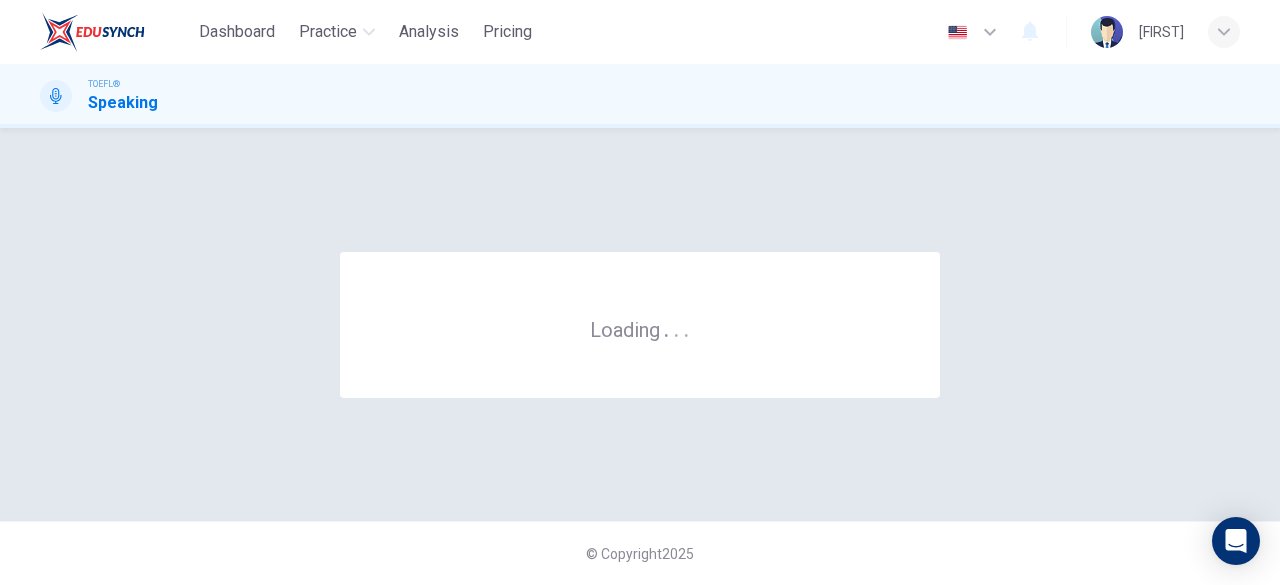 scroll, scrollTop: 0, scrollLeft: 0, axis: both 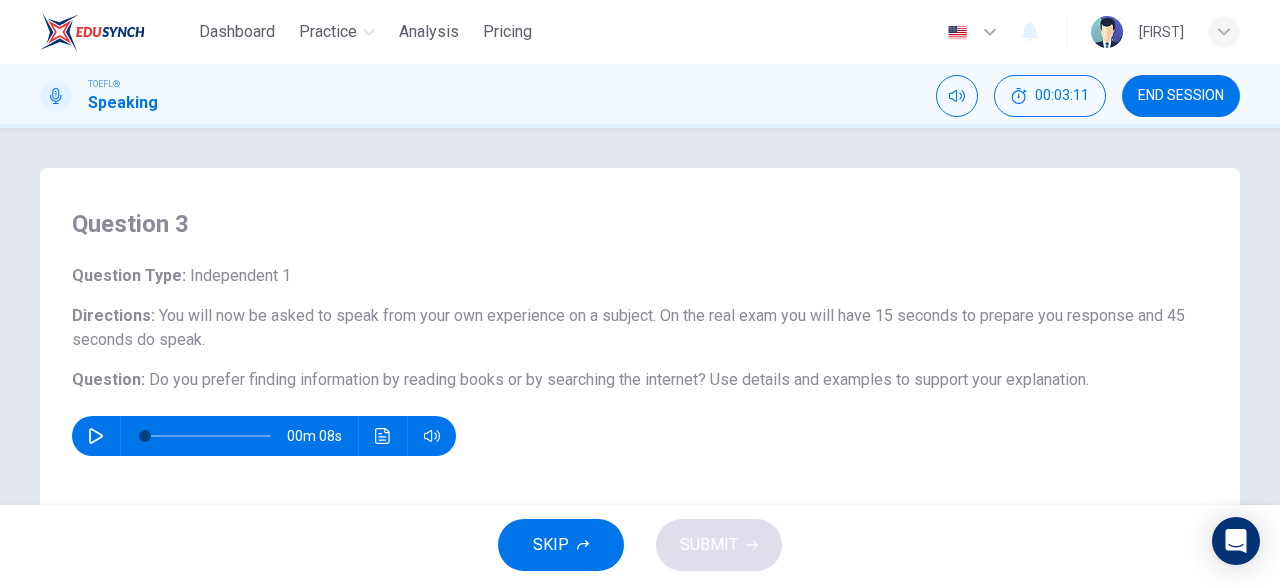 click on "SKIP" at bounding box center (551, 545) 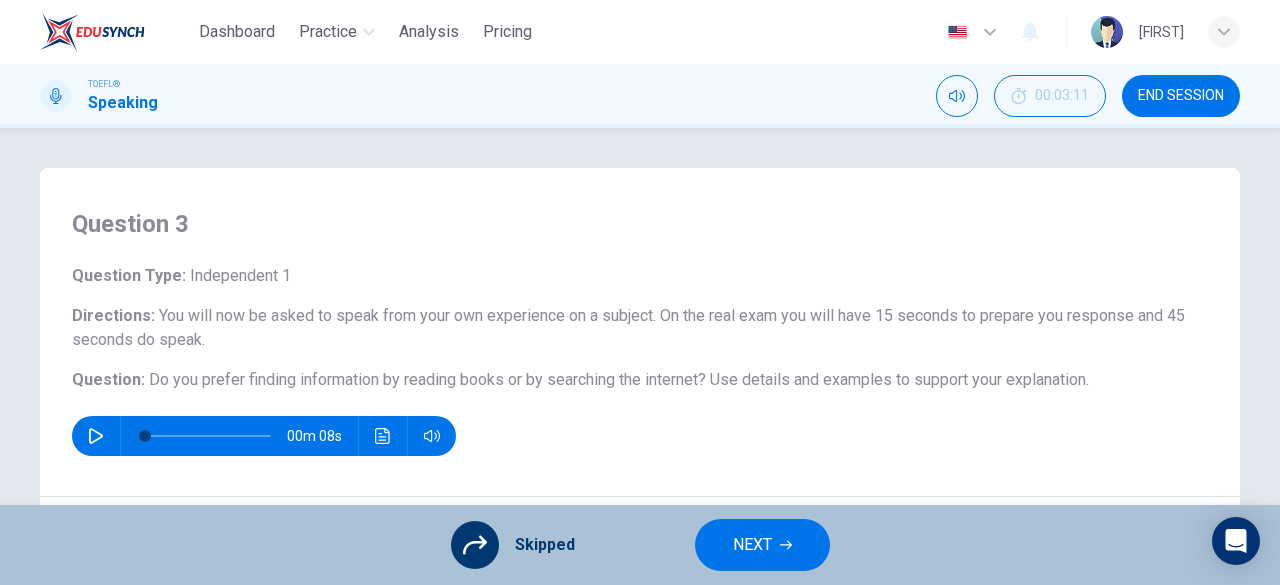 click on "NEXT" at bounding box center (752, 545) 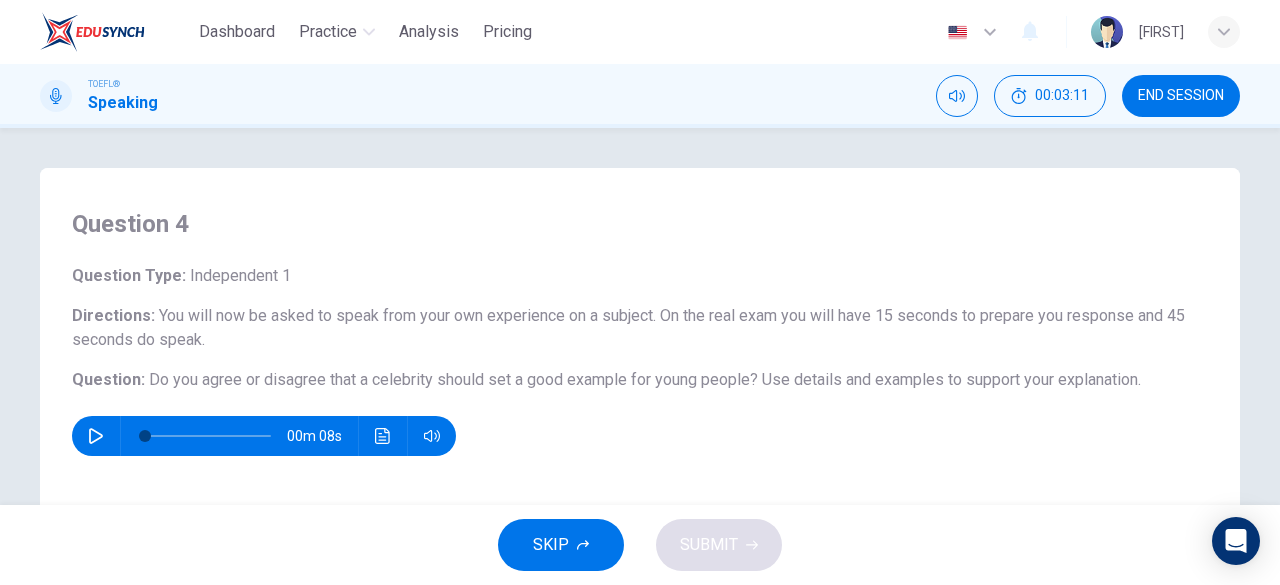 scroll, scrollTop: 100, scrollLeft: 0, axis: vertical 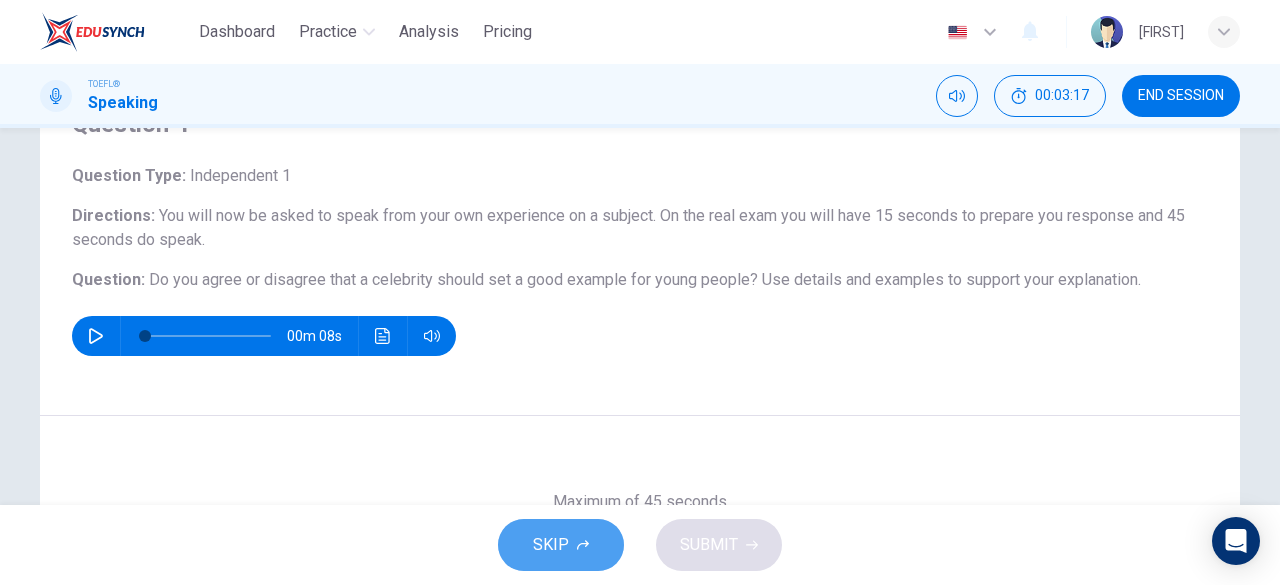 click on "SKIP" at bounding box center [561, 545] 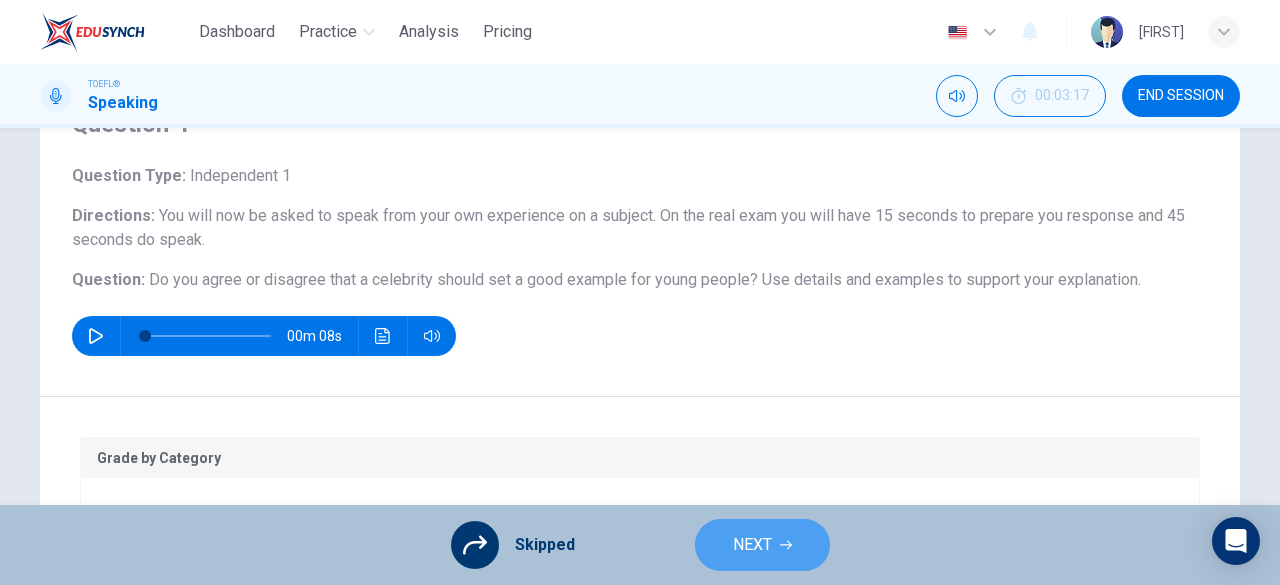 click on "NEXT" at bounding box center [752, 545] 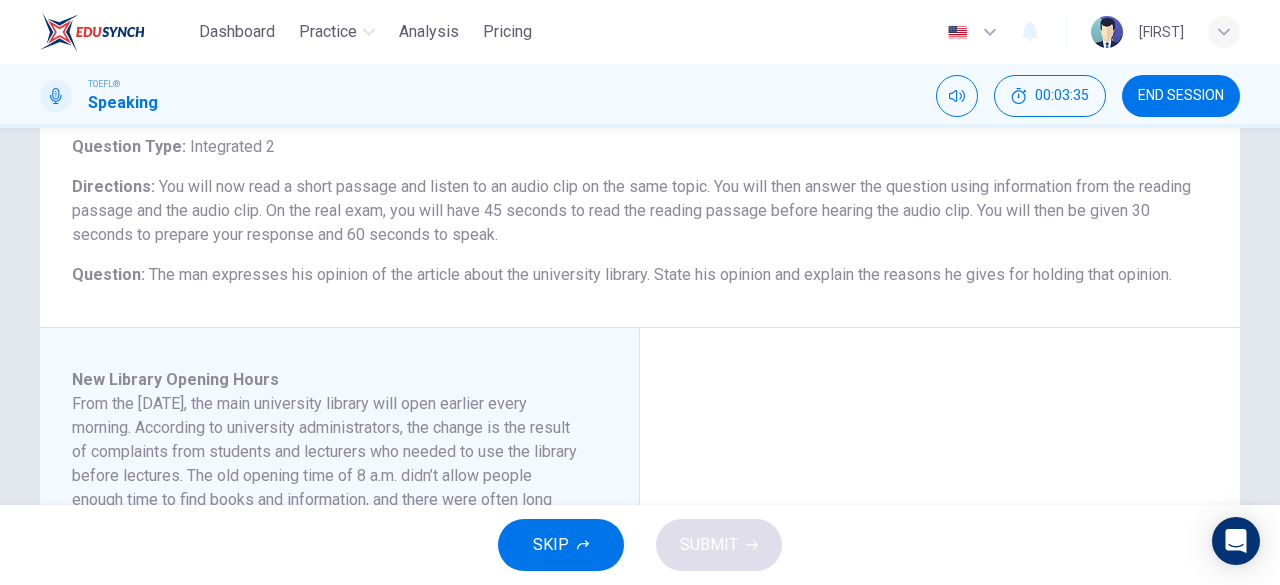 scroll, scrollTop: 300, scrollLeft: 0, axis: vertical 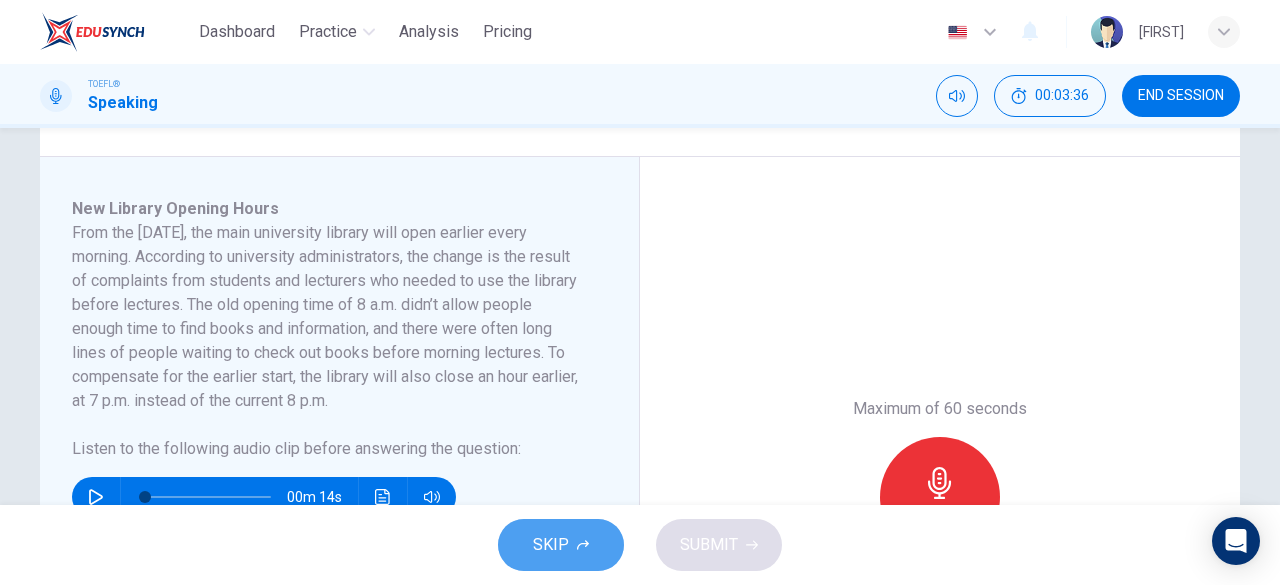 click on "SKIP" at bounding box center (551, 545) 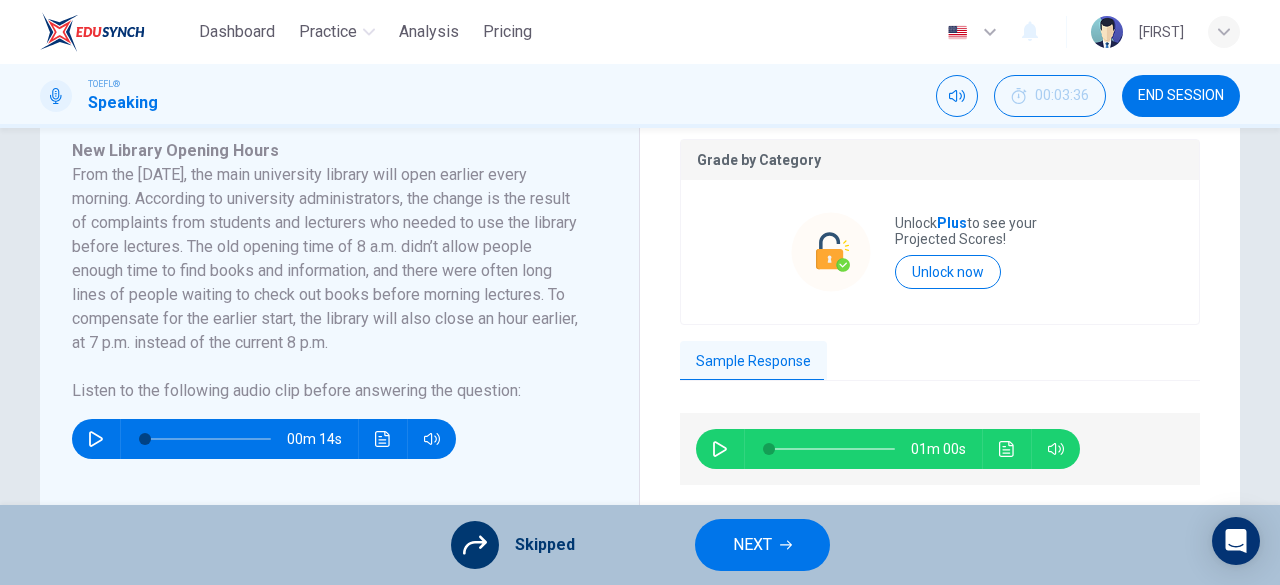 scroll, scrollTop: 400, scrollLeft: 0, axis: vertical 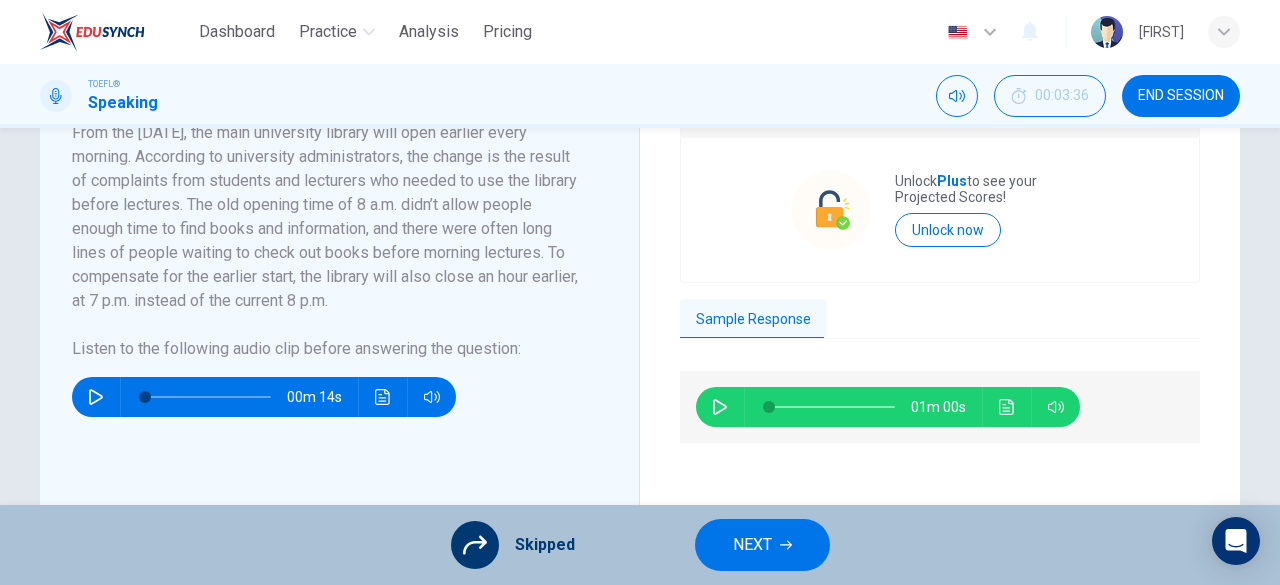 click 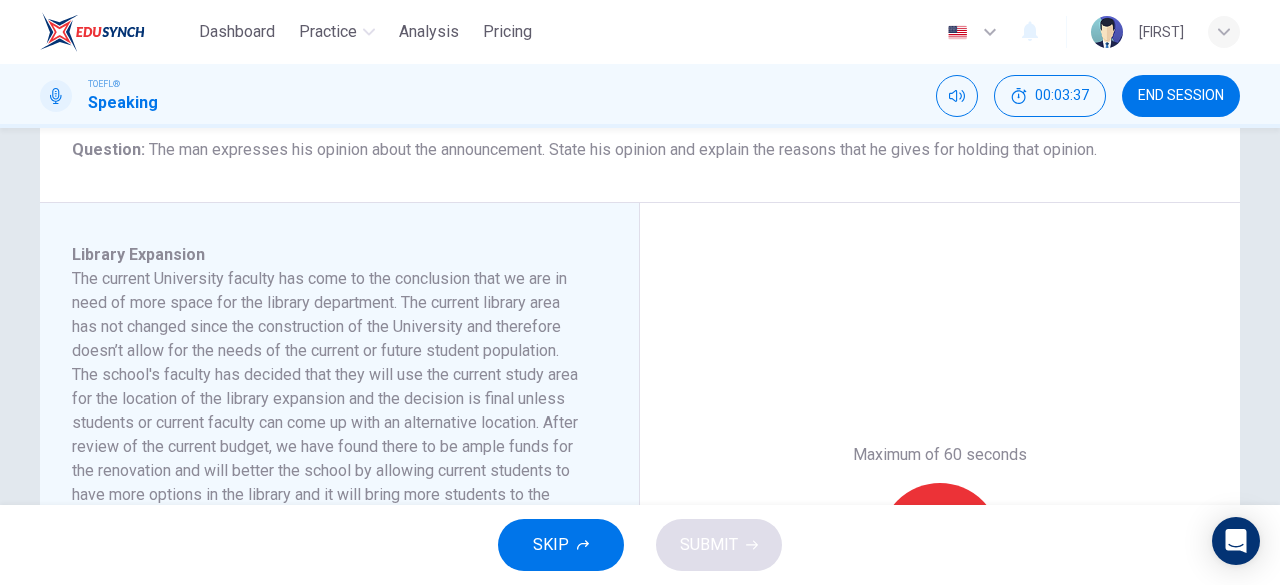 scroll, scrollTop: 300, scrollLeft: 0, axis: vertical 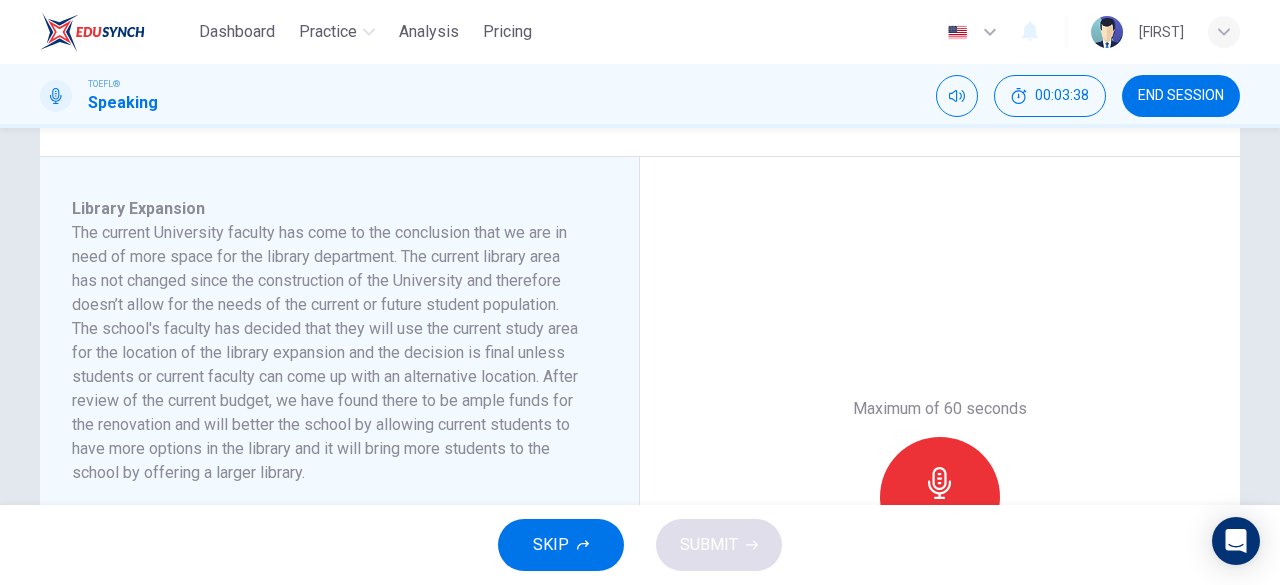 click on "SKIP" at bounding box center [551, 545] 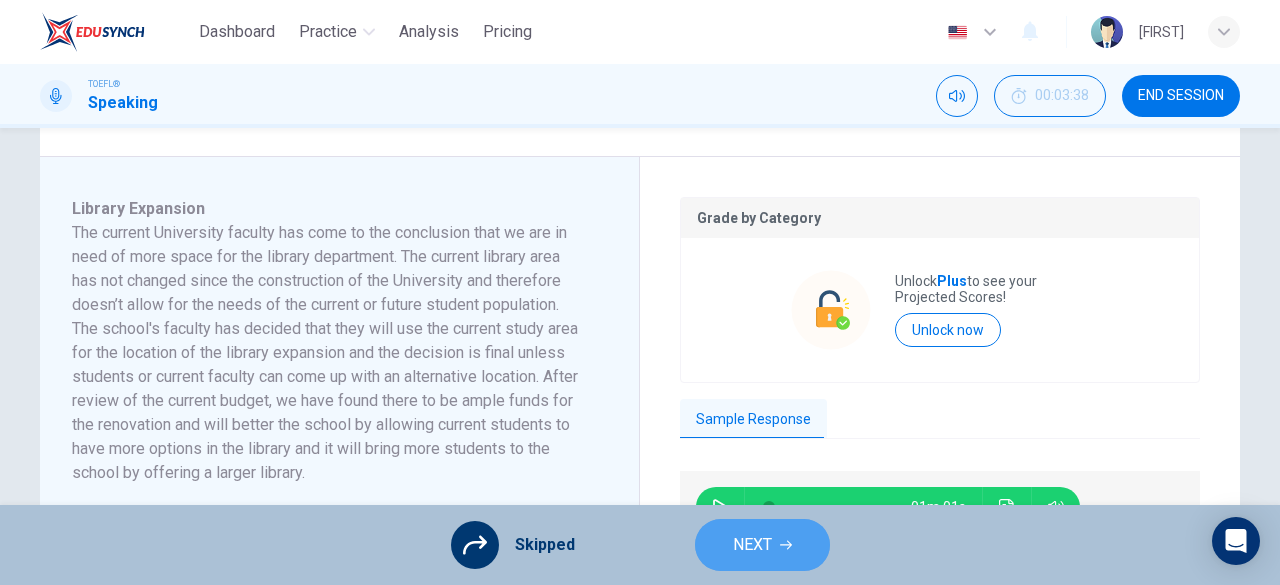 click on "NEXT" at bounding box center [752, 545] 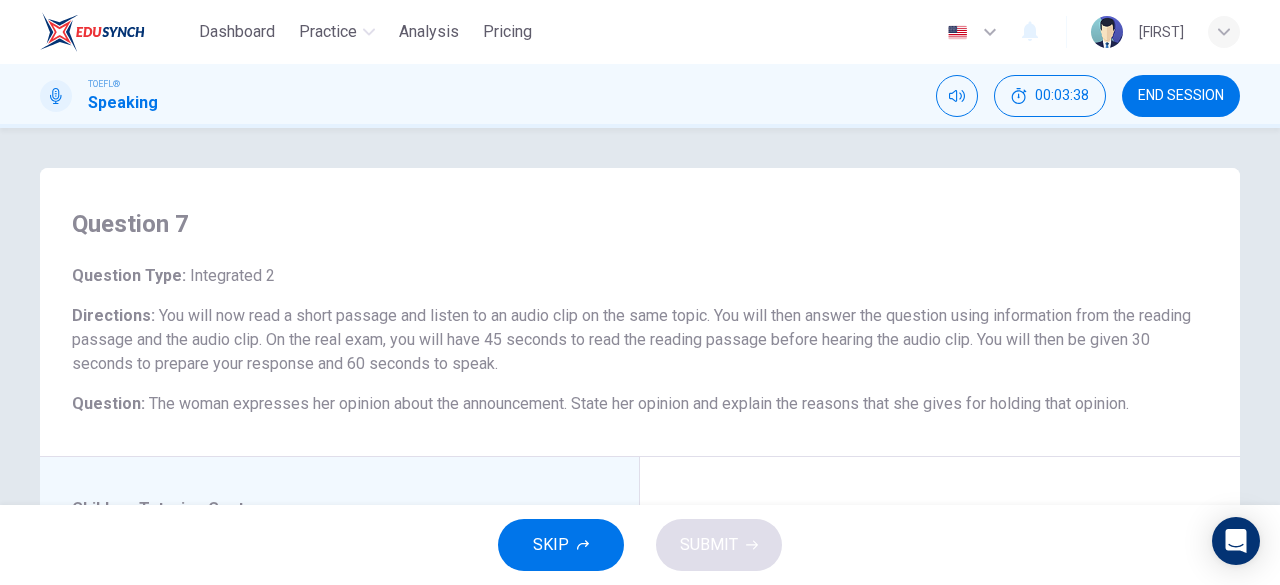 scroll, scrollTop: 200, scrollLeft: 0, axis: vertical 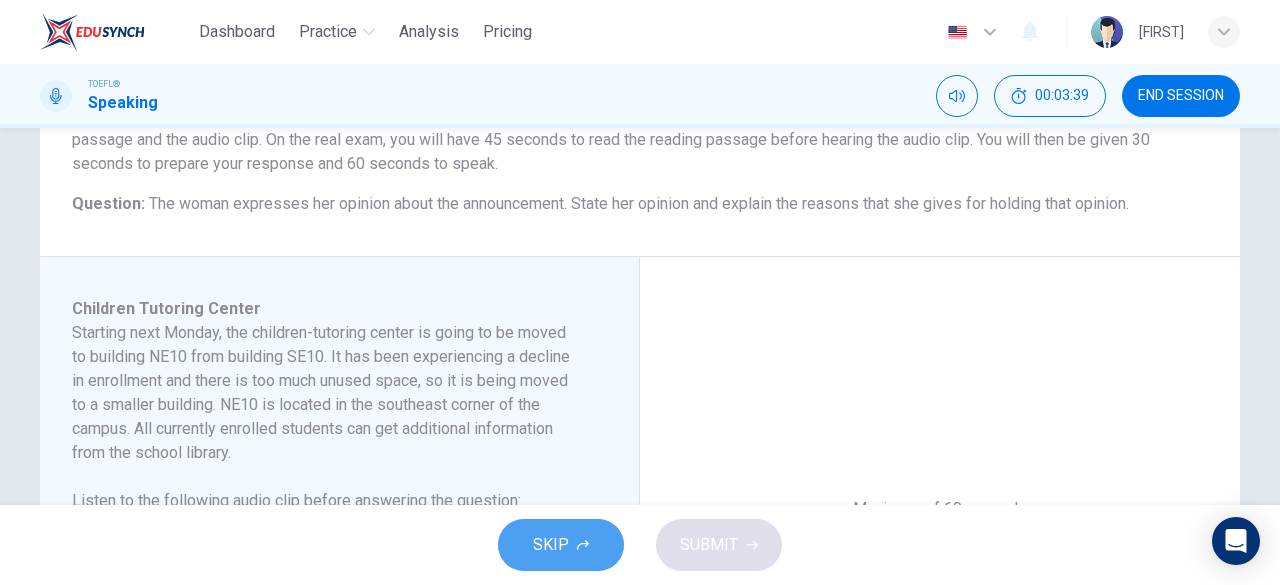 click on "SKIP" at bounding box center [561, 545] 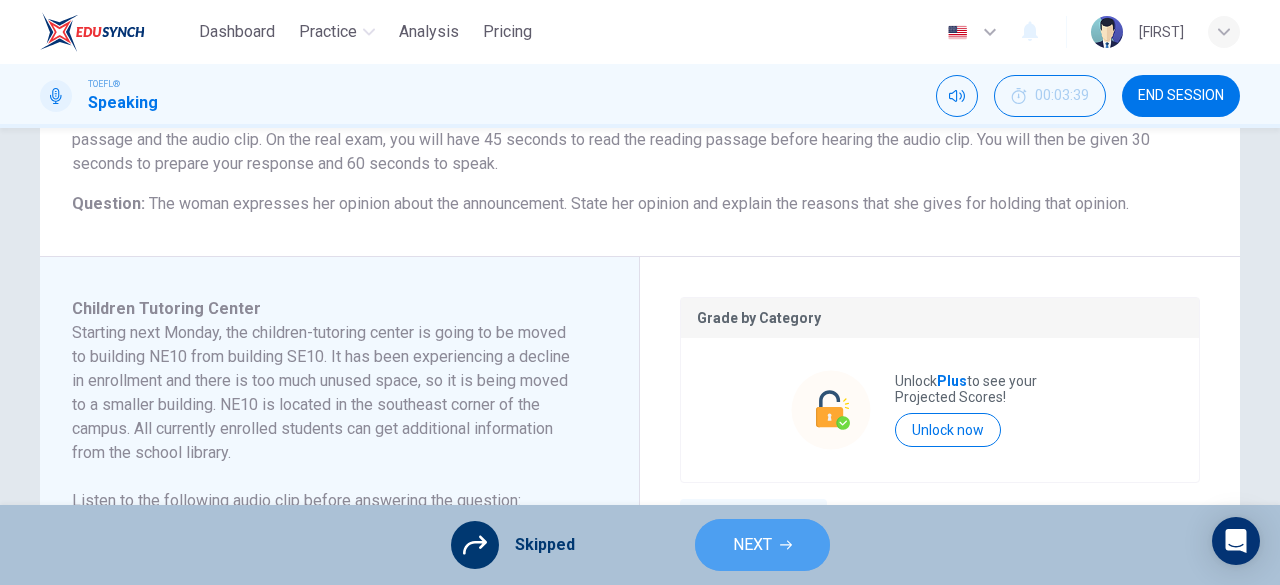 click on "NEXT" at bounding box center [762, 545] 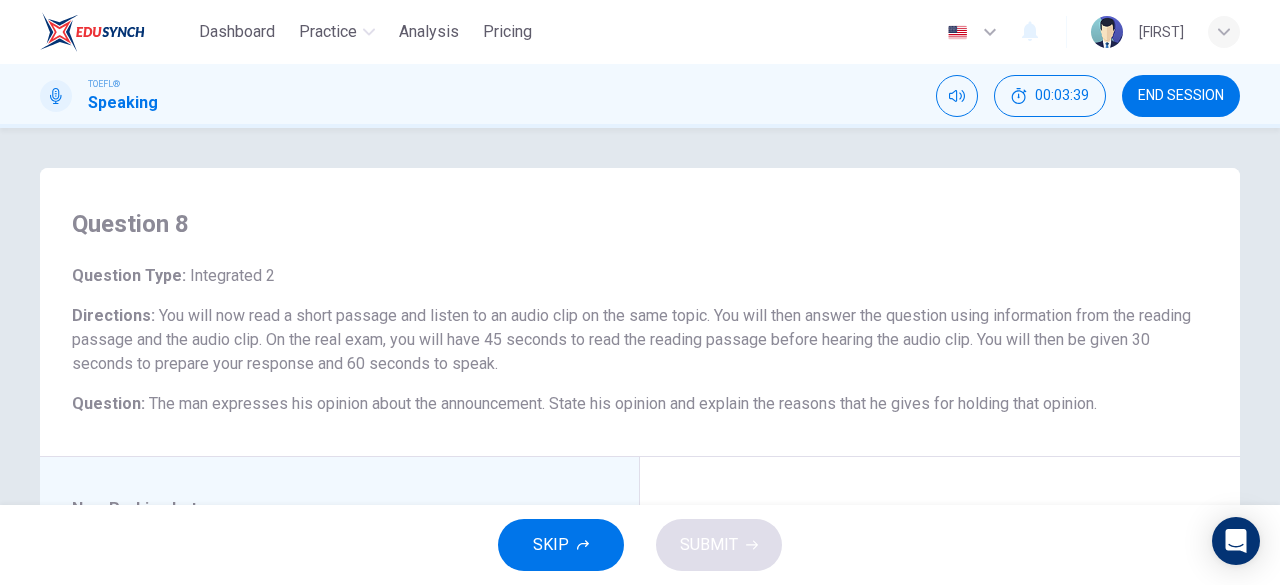 click on "SKIP" at bounding box center [551, 545] 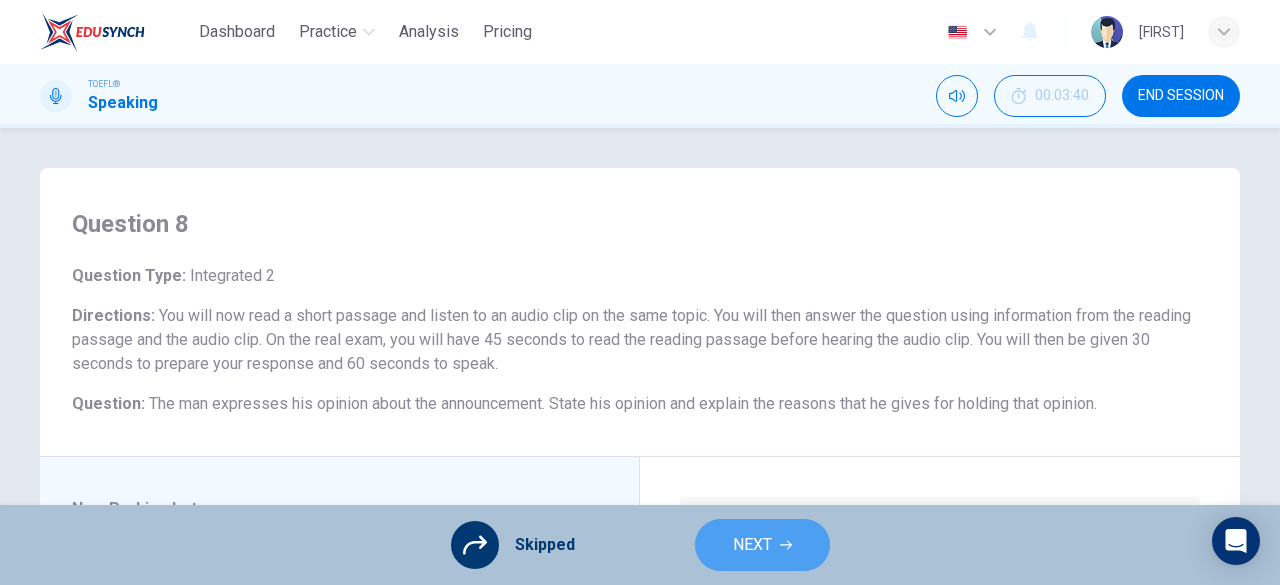 click on "NEXT" at bounding box center [762, 545] 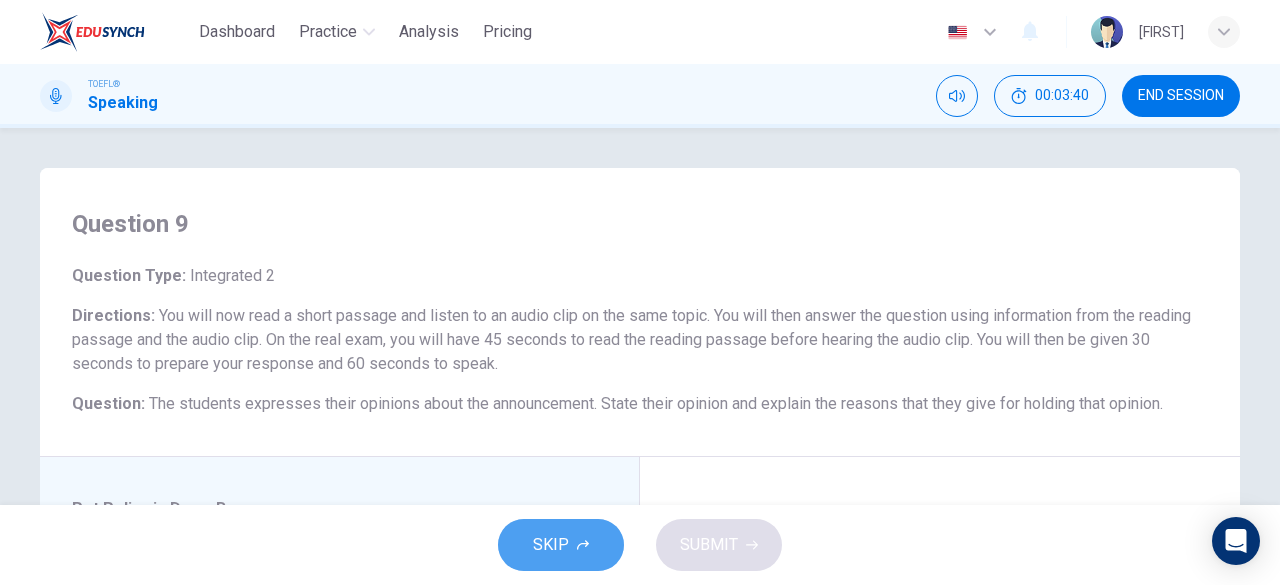 click on "SKIP" at bounding box center (561, 545) 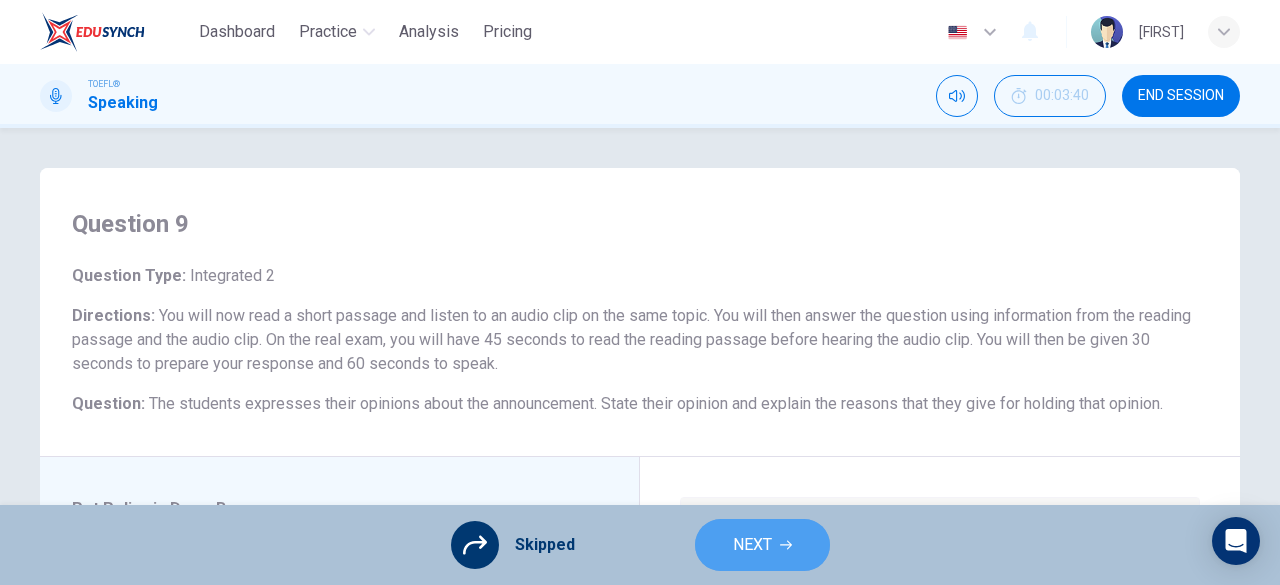 click 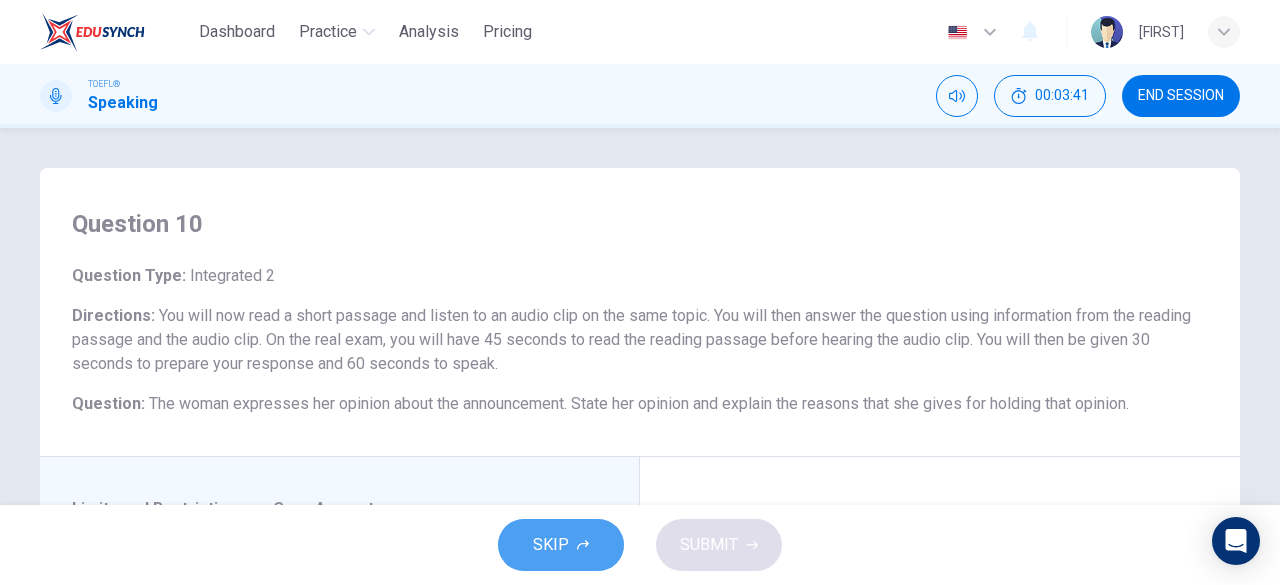 click on "SKIP" at bounding box center [561, 545] 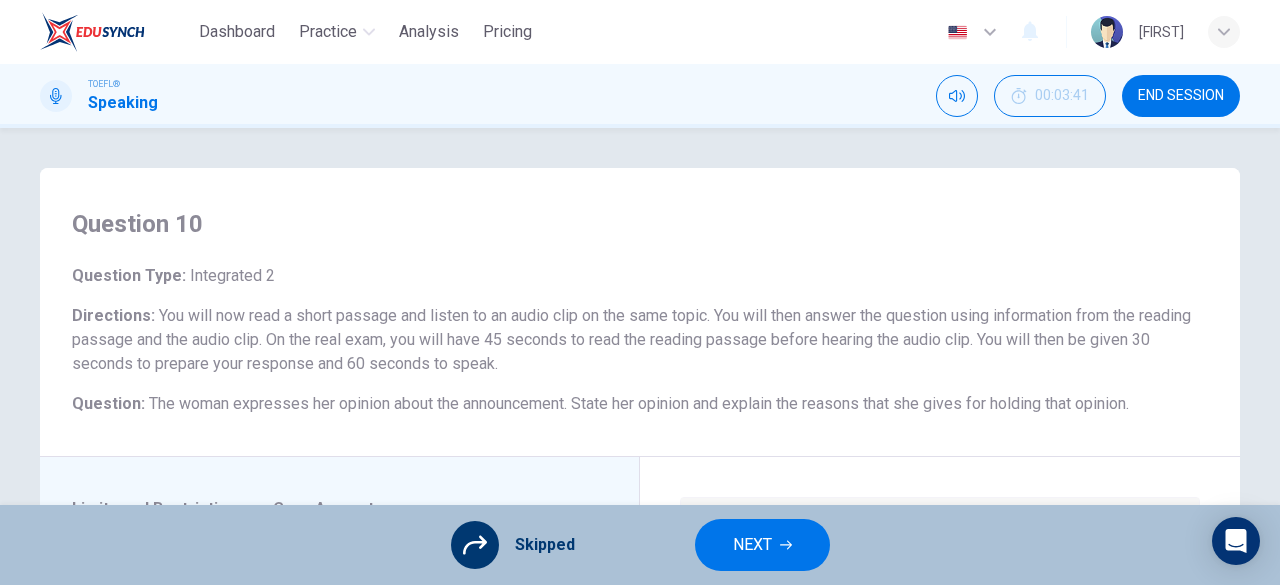 click on "NEXT" at bounding box center [762, 545] 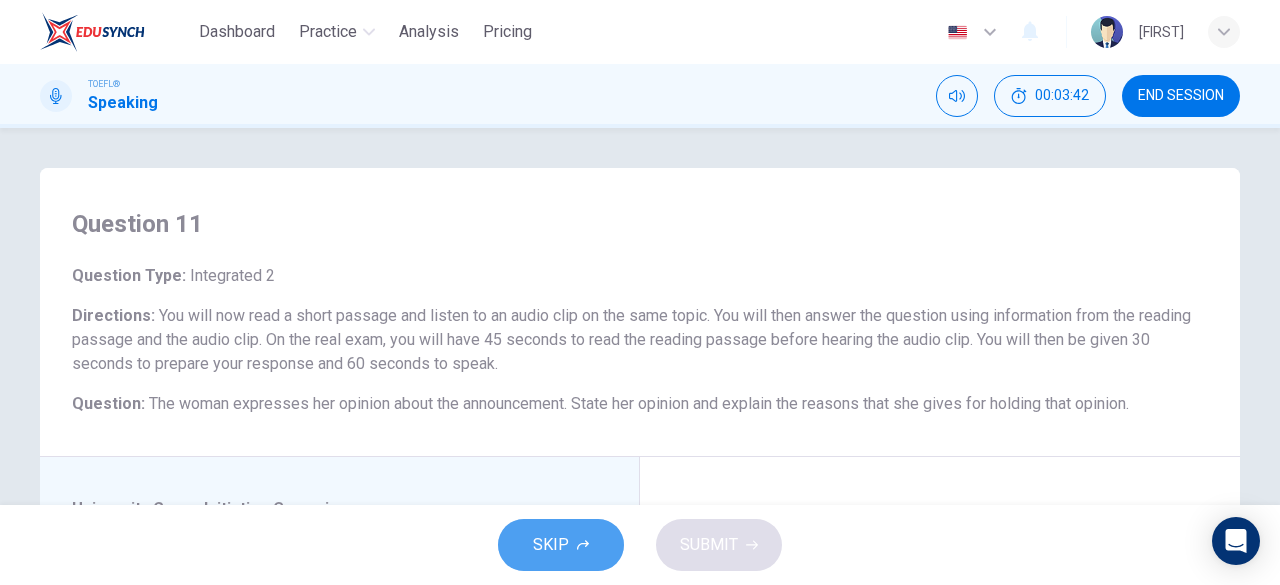 click on "SKIP" at bounding box center (561, 545) 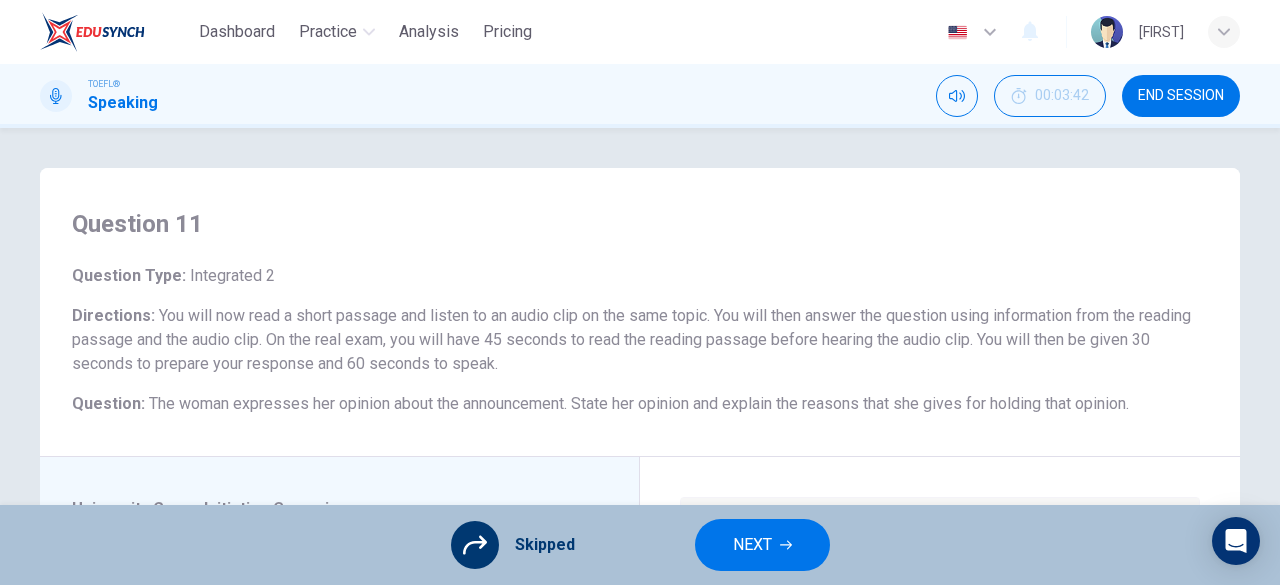 drag, startPoint x: 648, startPoint y: 547, endPoint x: 756, endPoint y: 542, distance: 108.11568 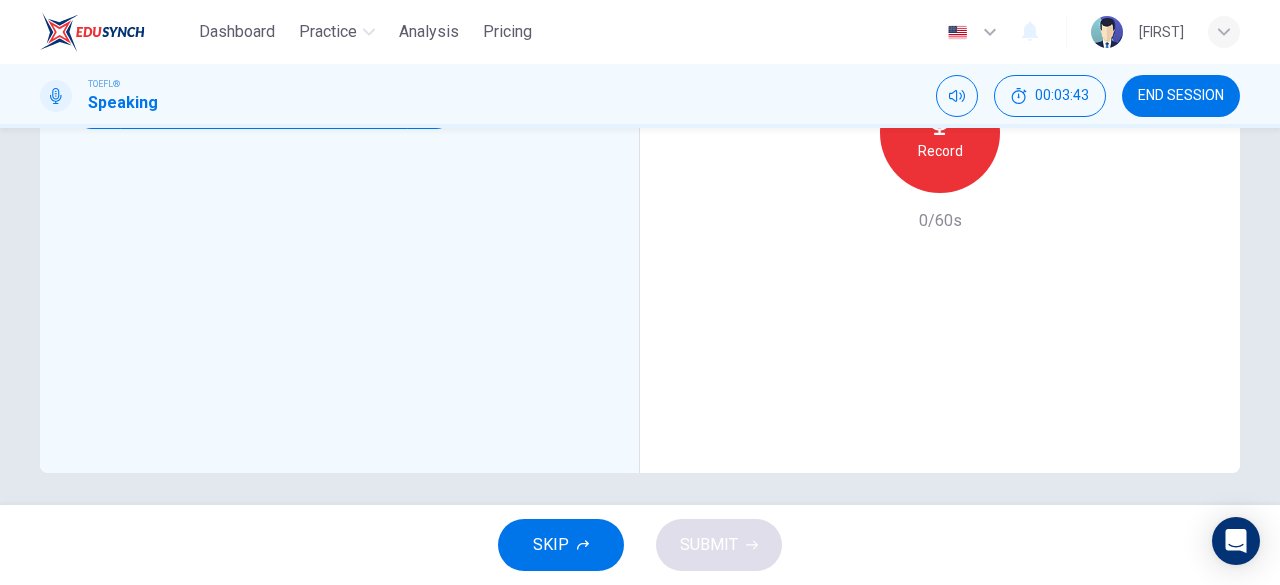 scroll, scrollTop: 671, scrollLeft: 0, axis: vertical 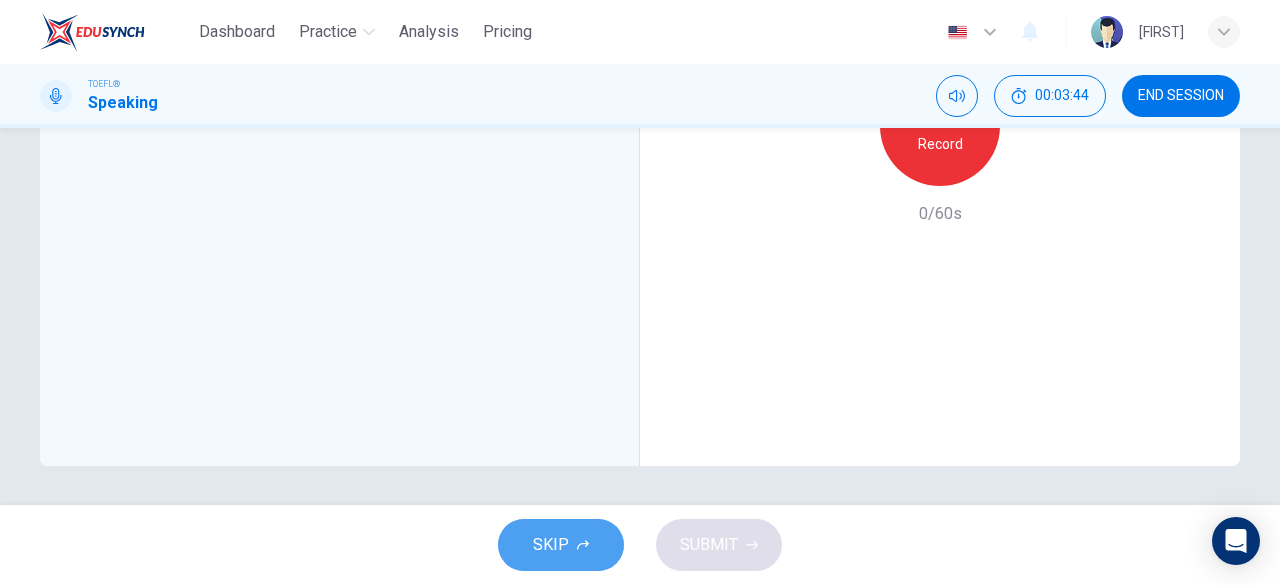 click on "SKIP" at bounding box center (561, 545) 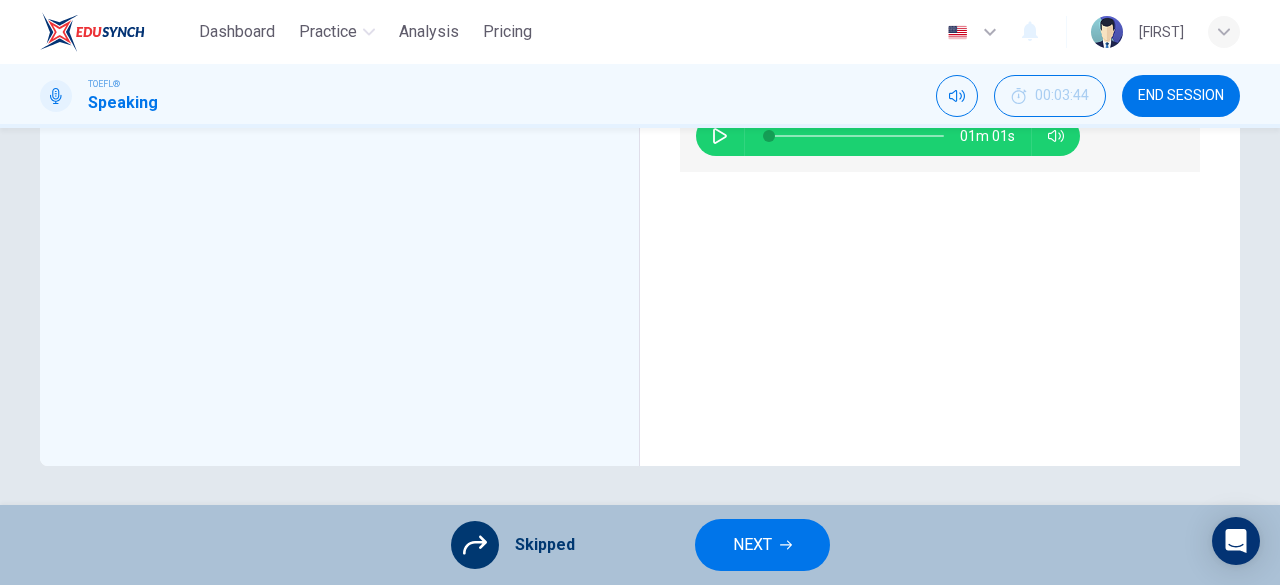 click on "NEXT" at bounding box center [752, 545] 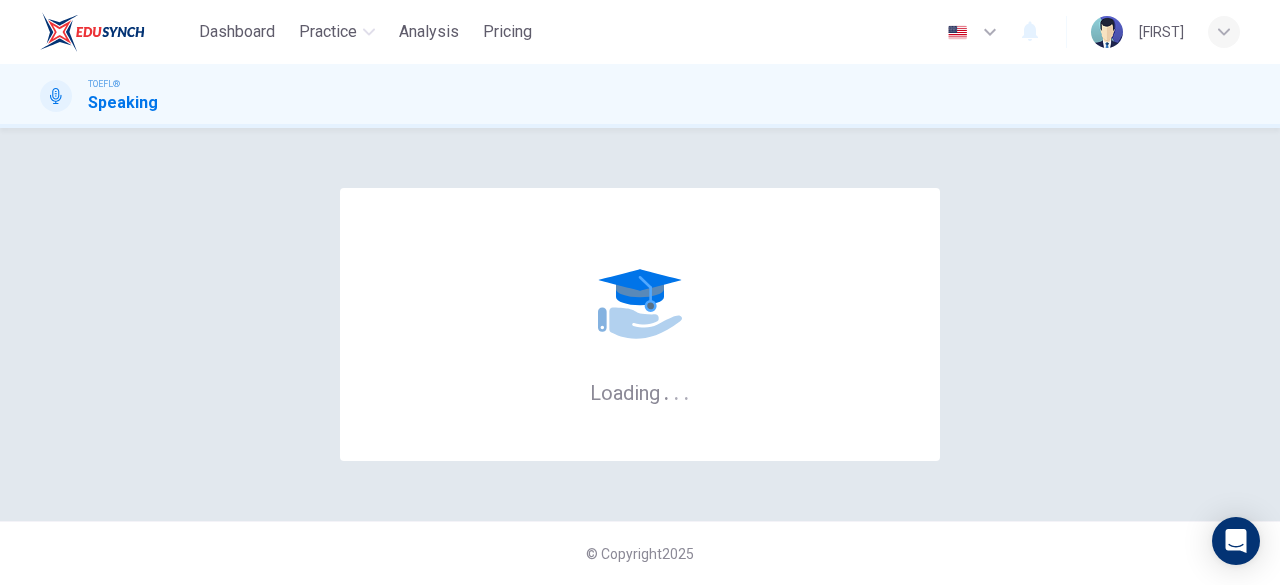scroll, scrollTop: 0, scrollLeft: 0, axis: both 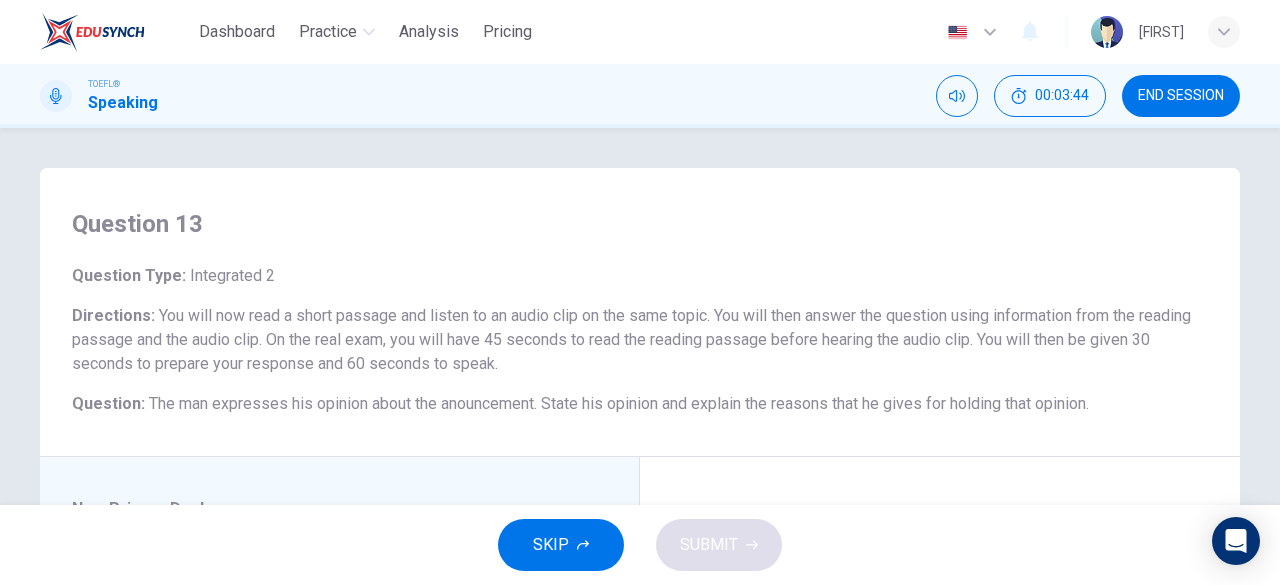 click on "SKIP" at bounding box center (551, 545) 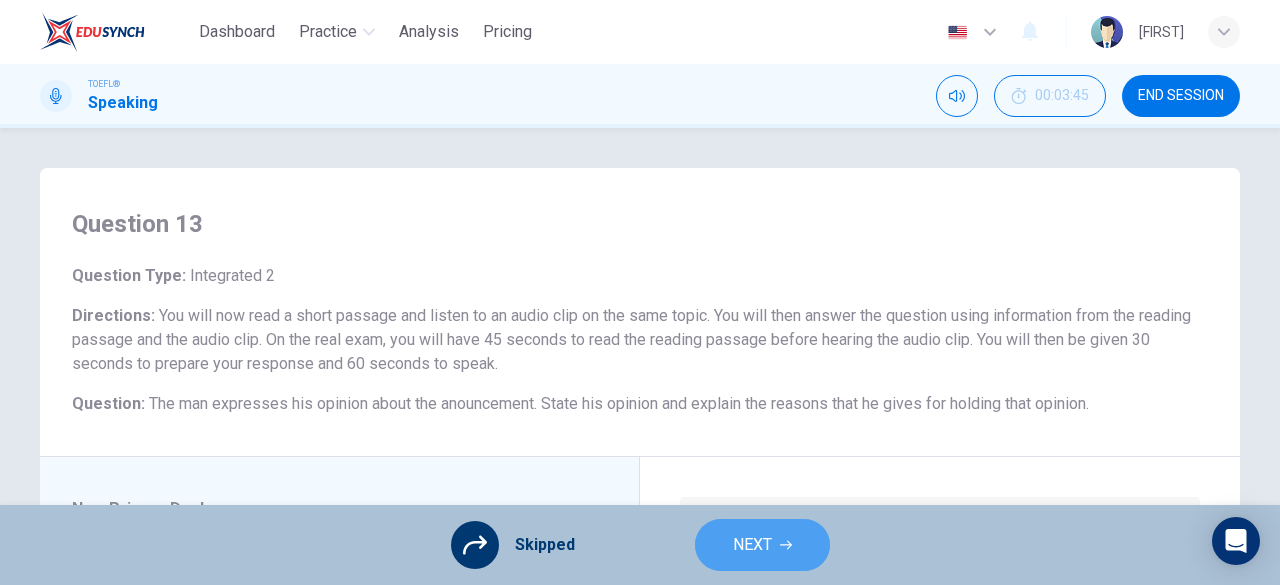 click on "NEXT" at bounding box center [762, 545] 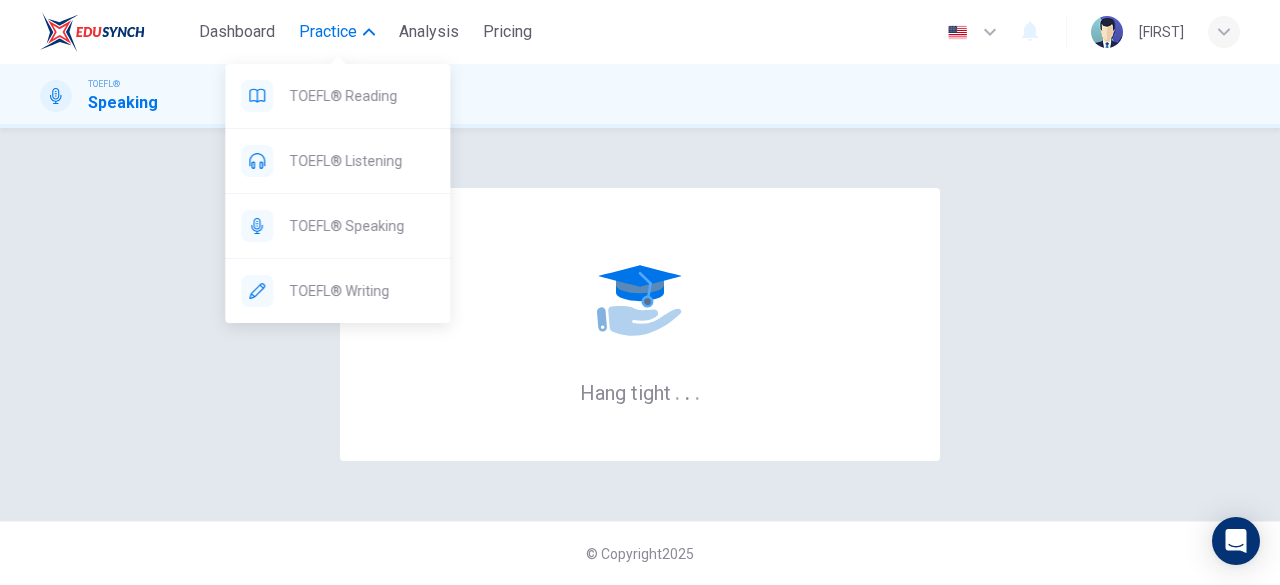 click on "Practice" at bounding box center [328, 32] 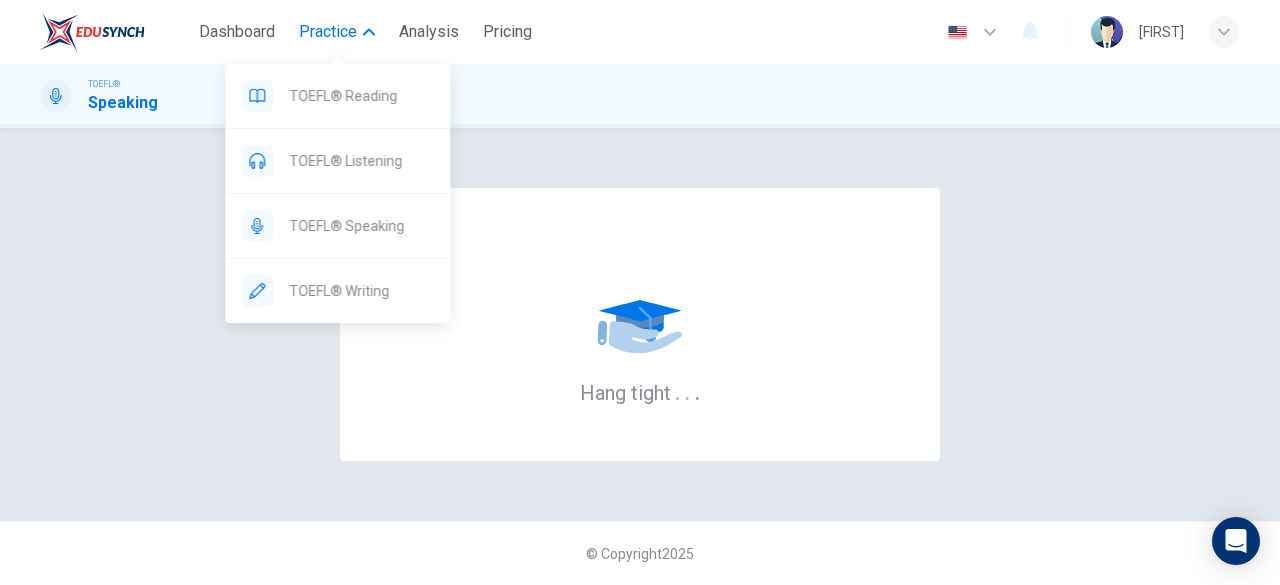 click on "Practice" at bounding box center [328, 32] 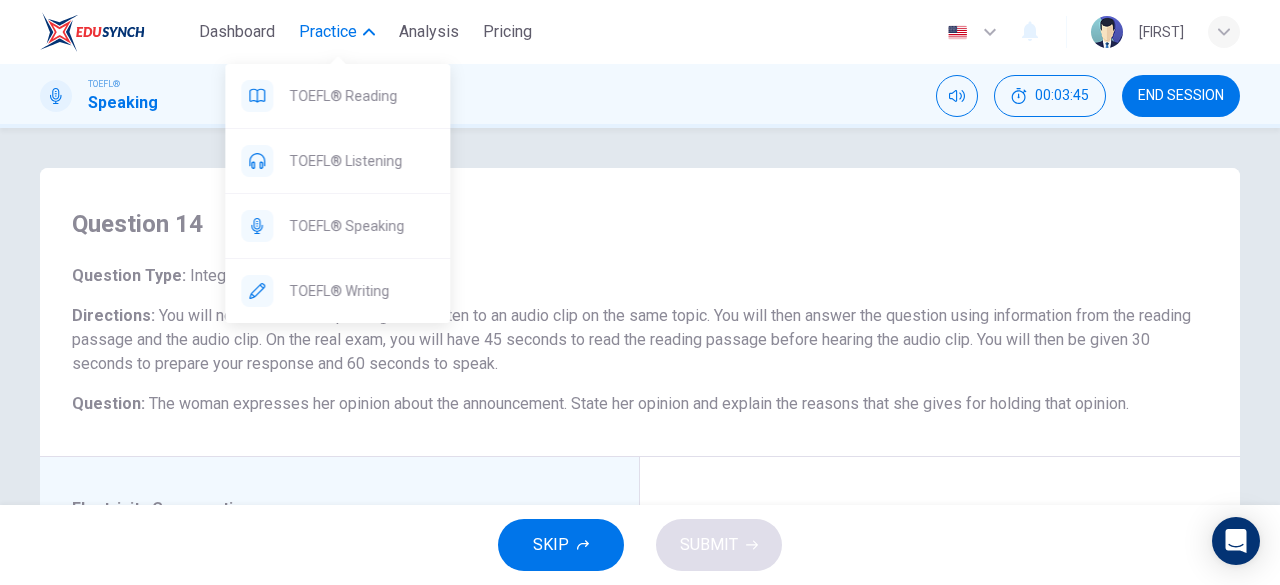 drag, startPoint x: 325, startPoint y: 232, endPoint x: 708, endPoint y: 148, distance: 392.1033 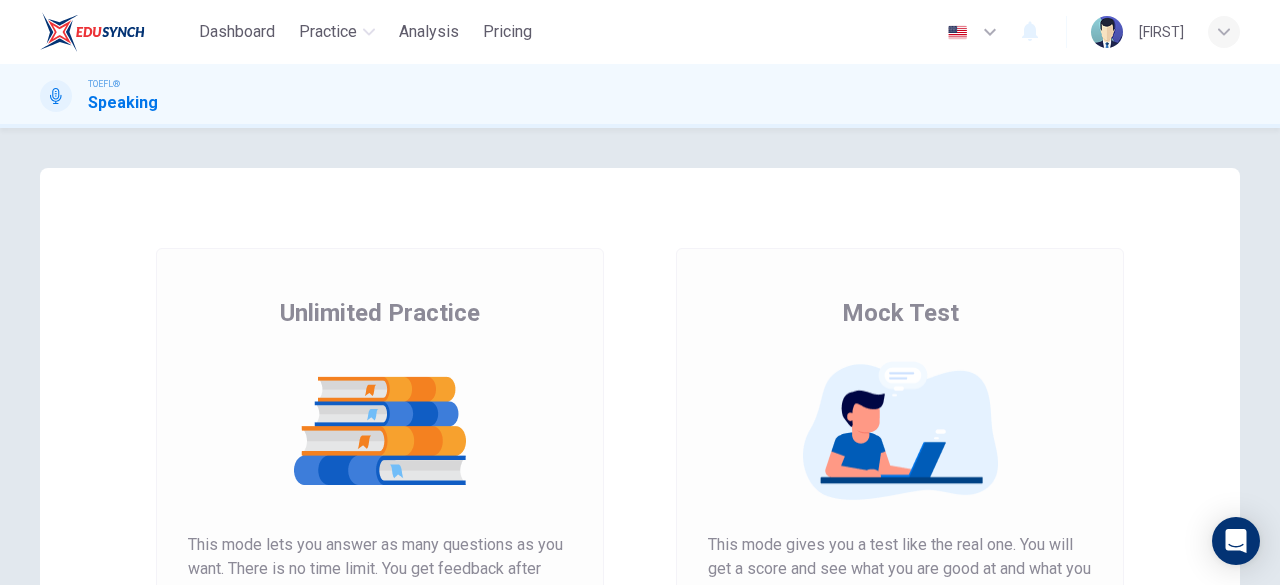 scroll, scrollTop: 0, scrollLeft: 0, axis: both 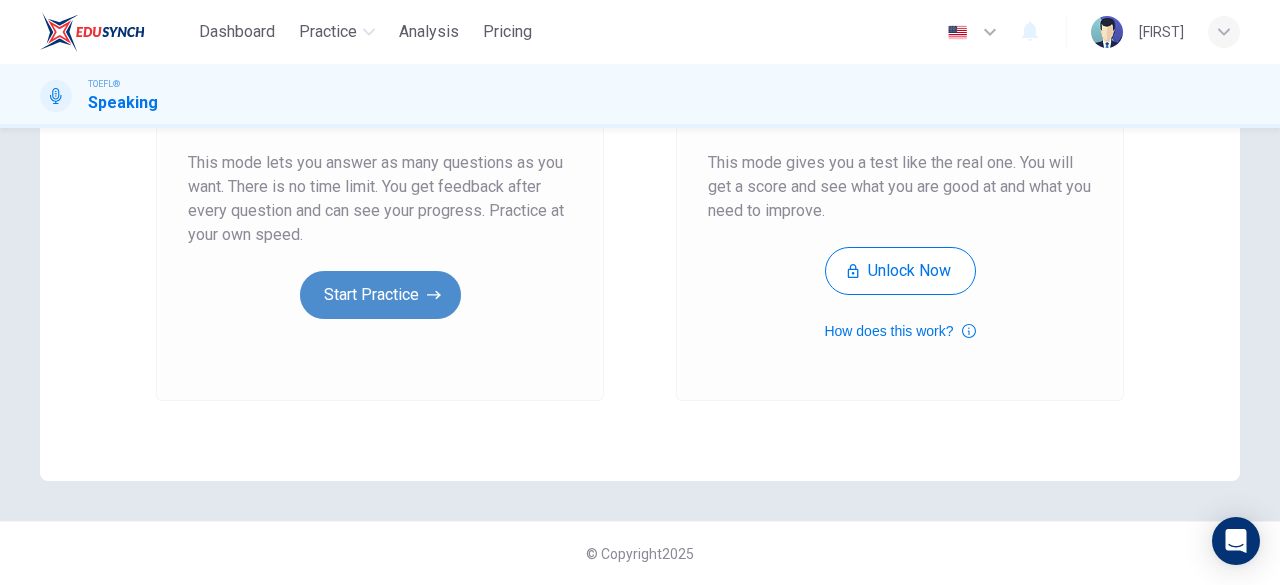 click 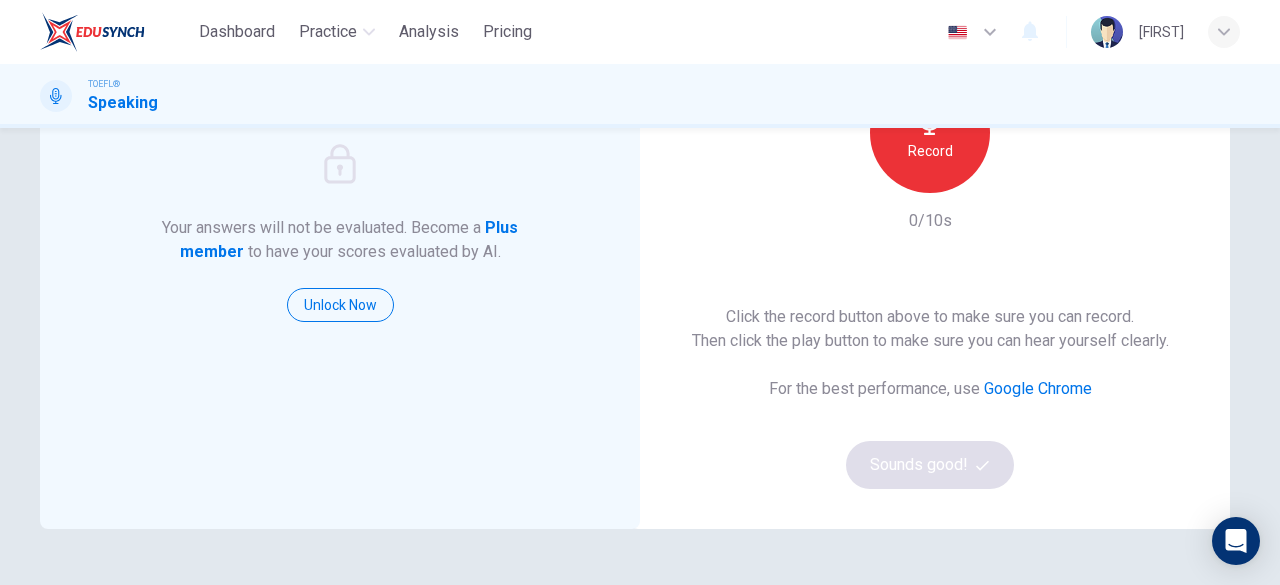 scroll, scrollTop: 200, scrollLeft: 0, axis: vertical 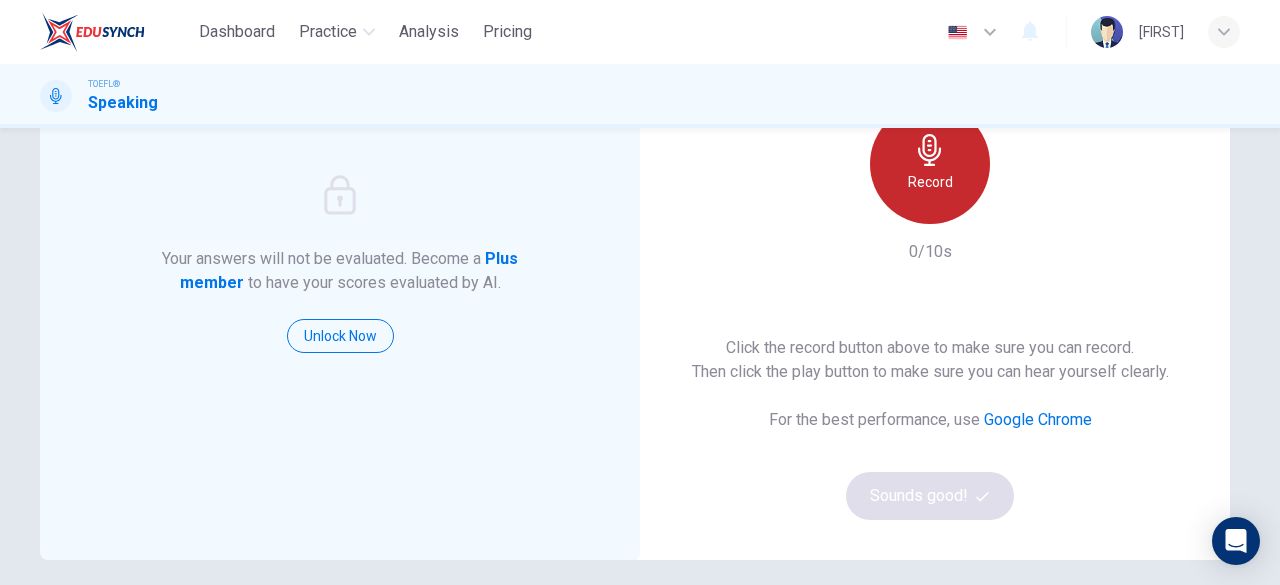 click on "Record" at bounding box center [930, 182] 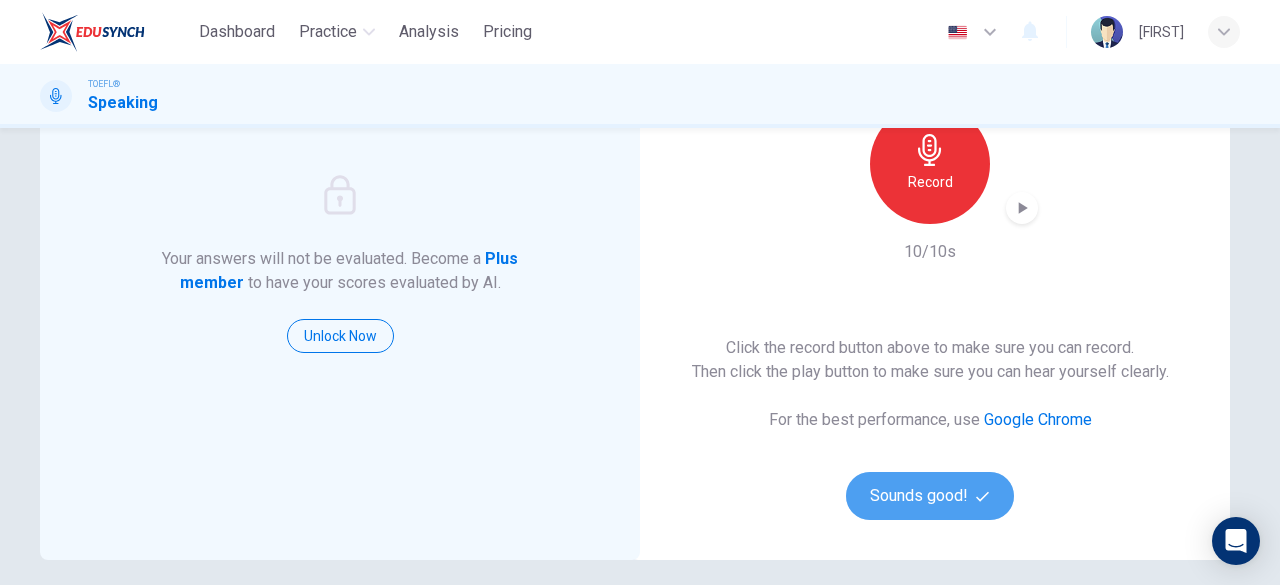 click on "Sounds good!" at bounding box center [930, 496] 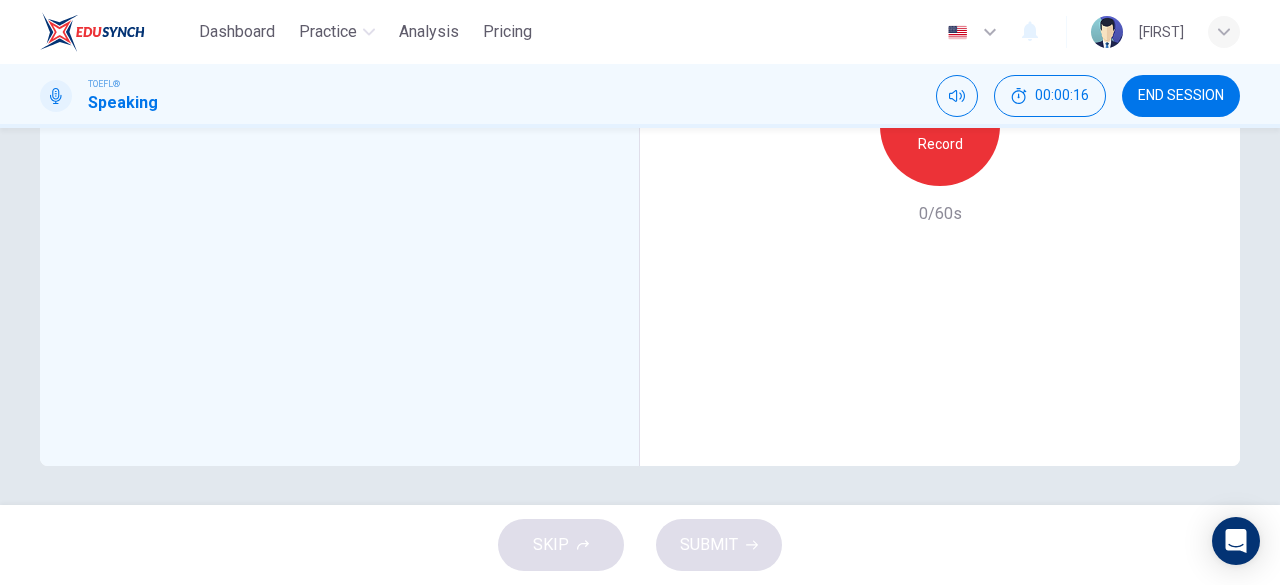 scroll, scrollTop: 371, scrollLeft: 0, axis: vertical 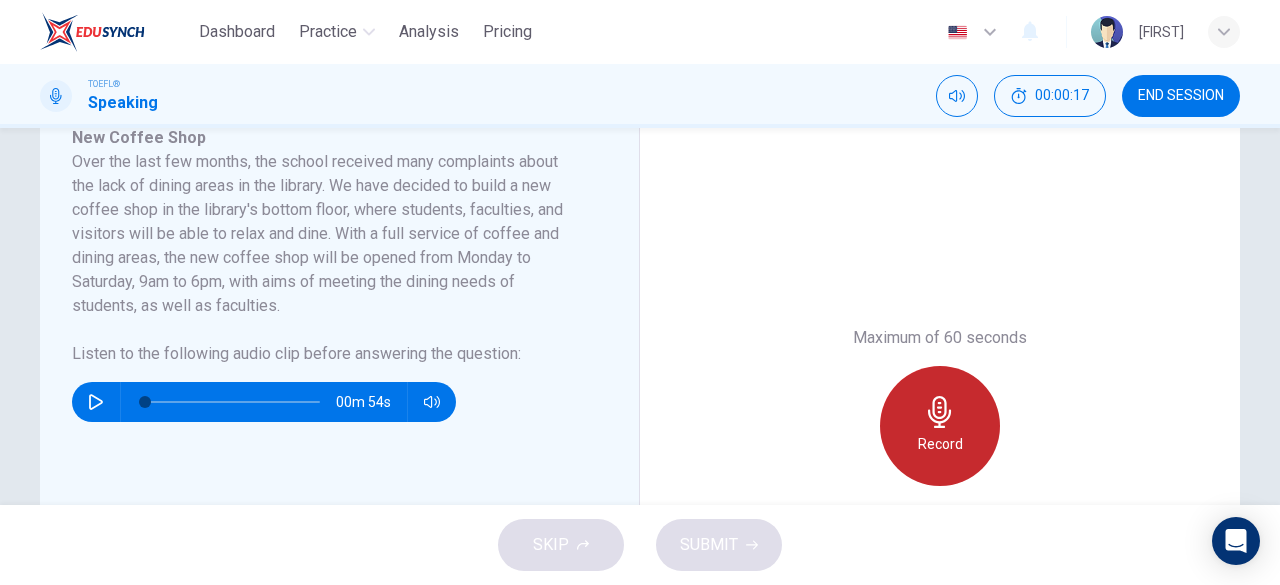 click 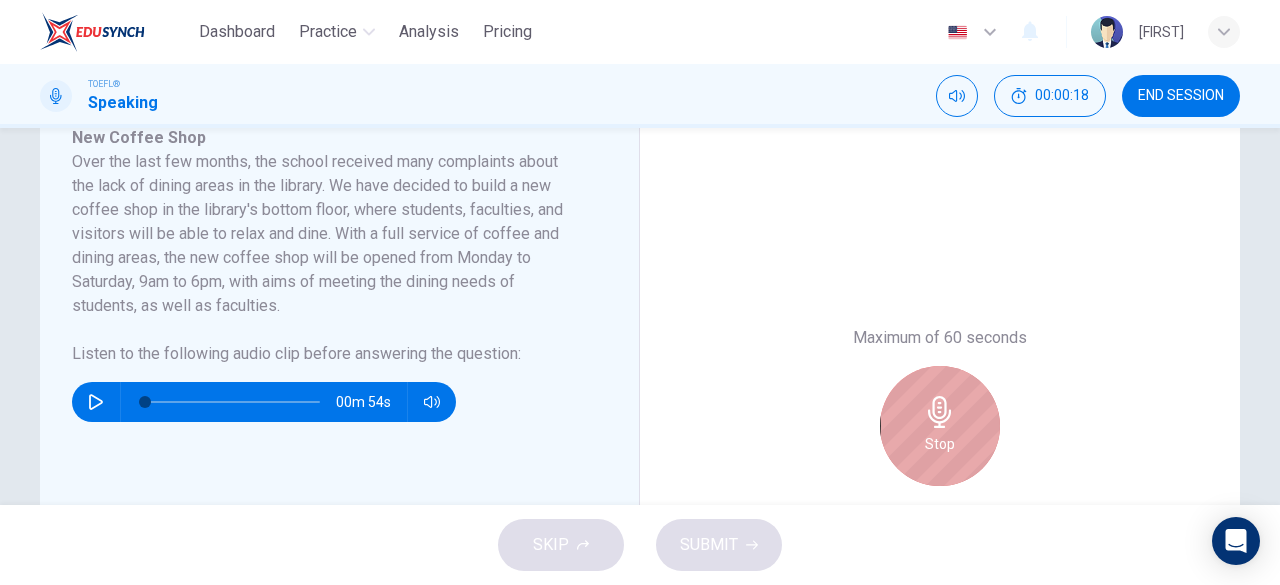click on "Stop" at bounding box center [940, 426] 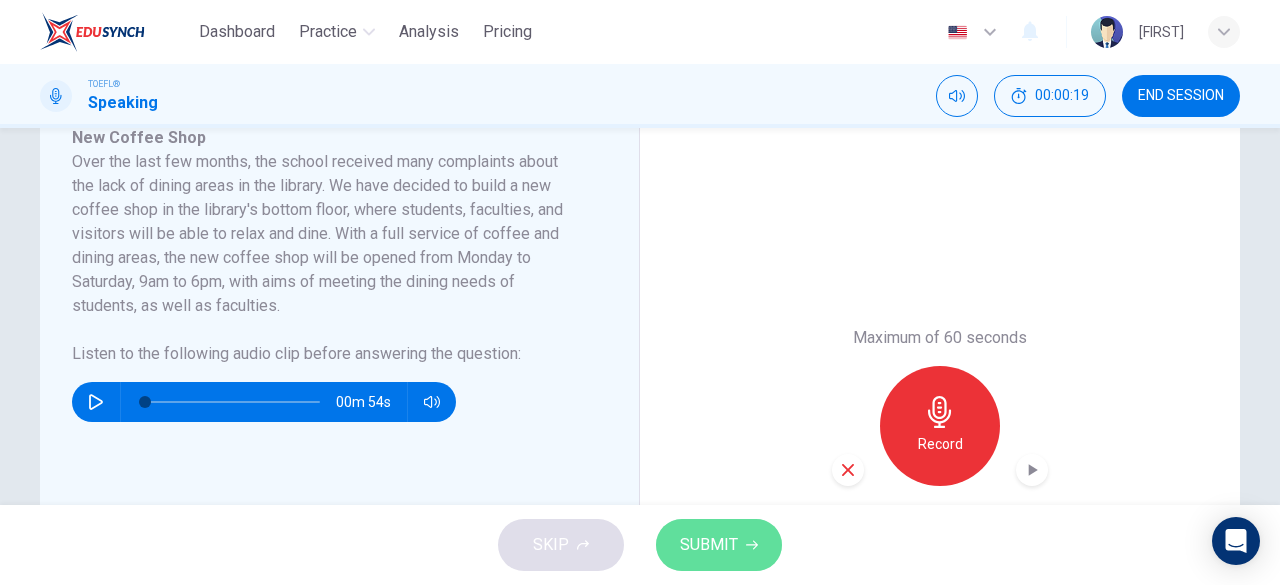 click on "SUBMIT" at bounding box center (709, 545) 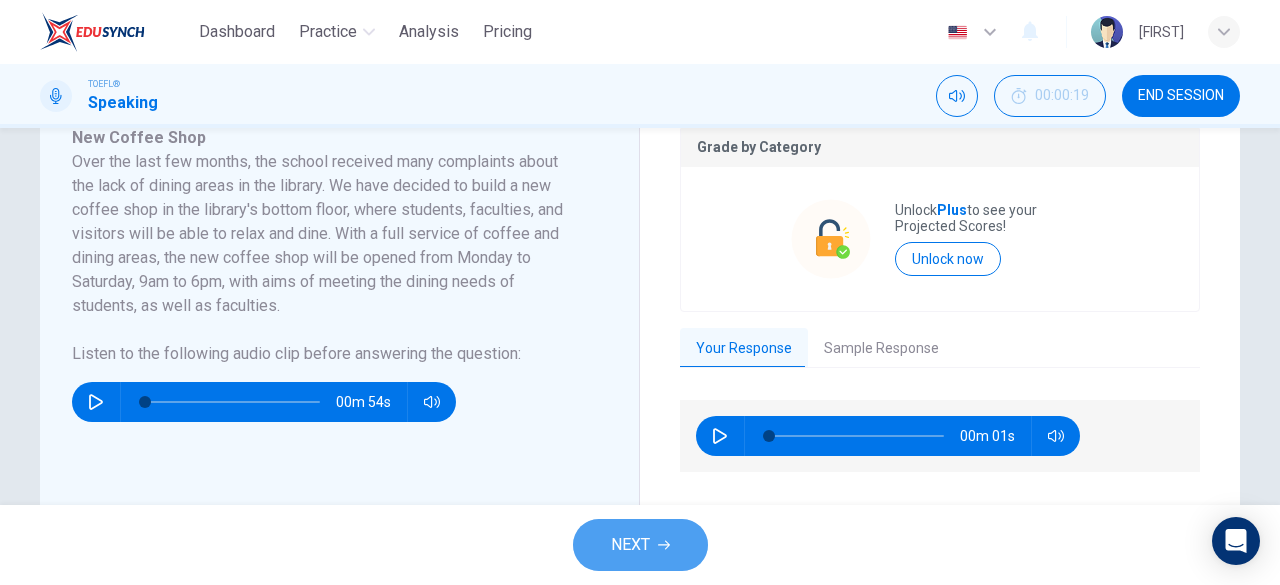 click on "NEXT" at bounding box center [630, 545] 